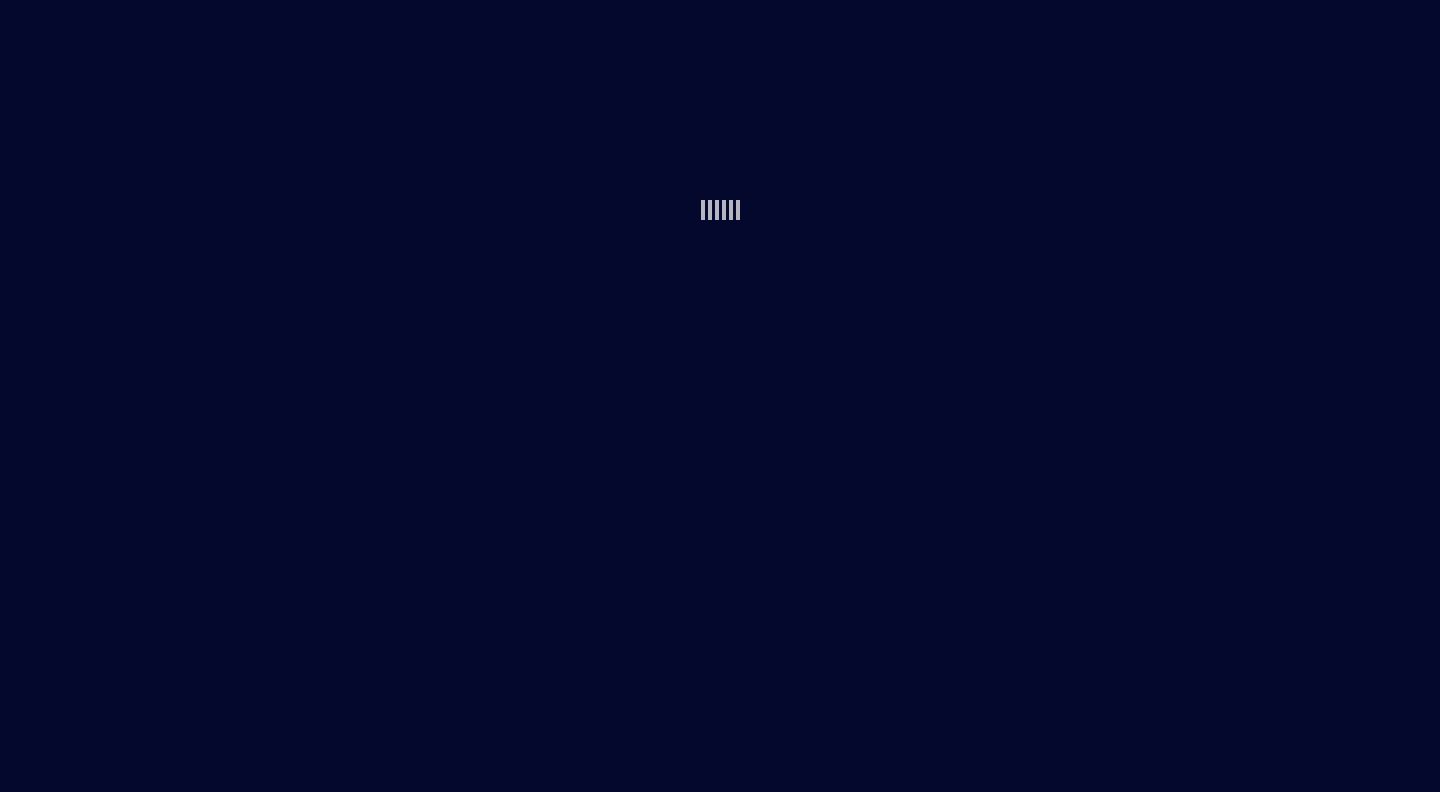 scroll, scrollTop: 0, scrollLeft: 0, axis: both 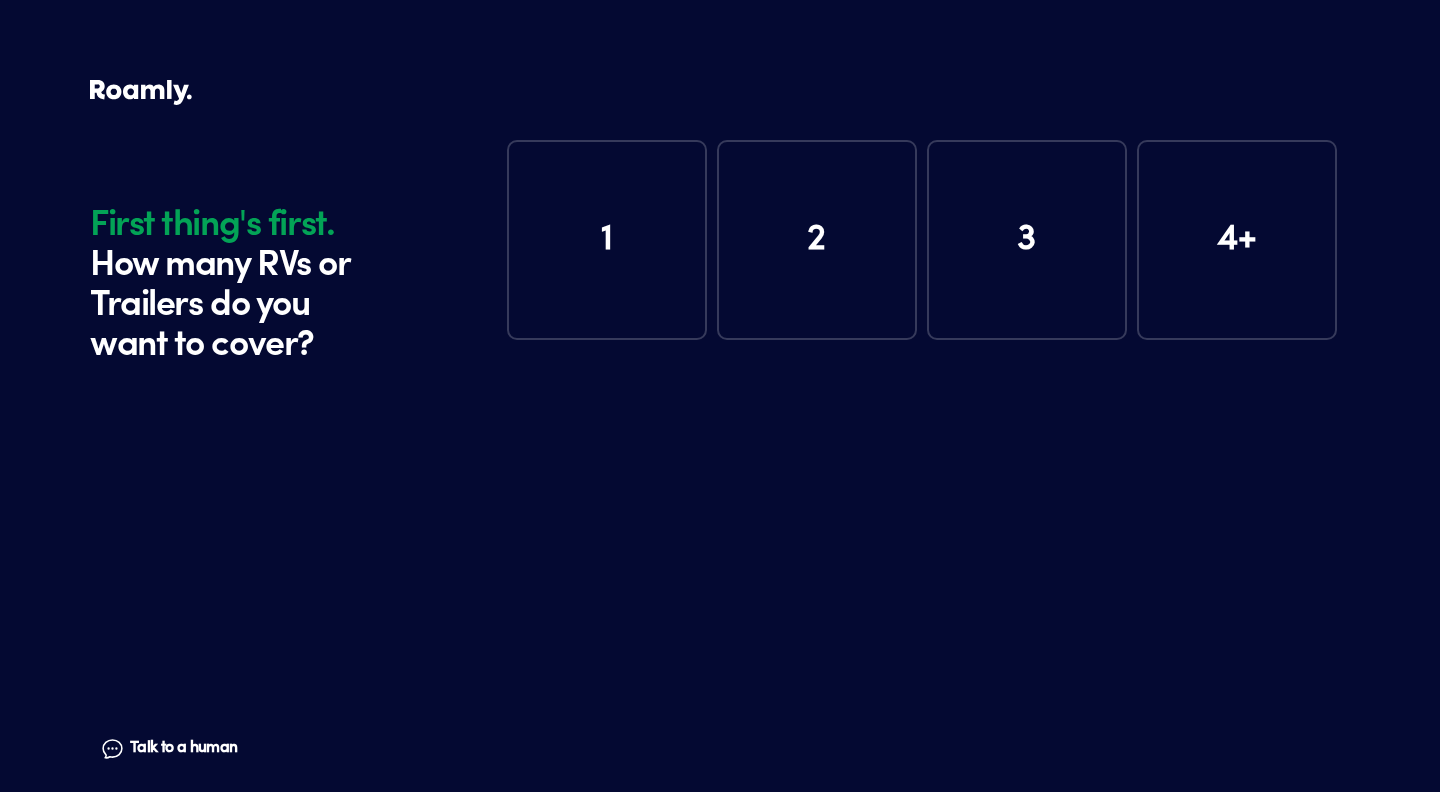 click on "1" at bounding box center (607, 240) 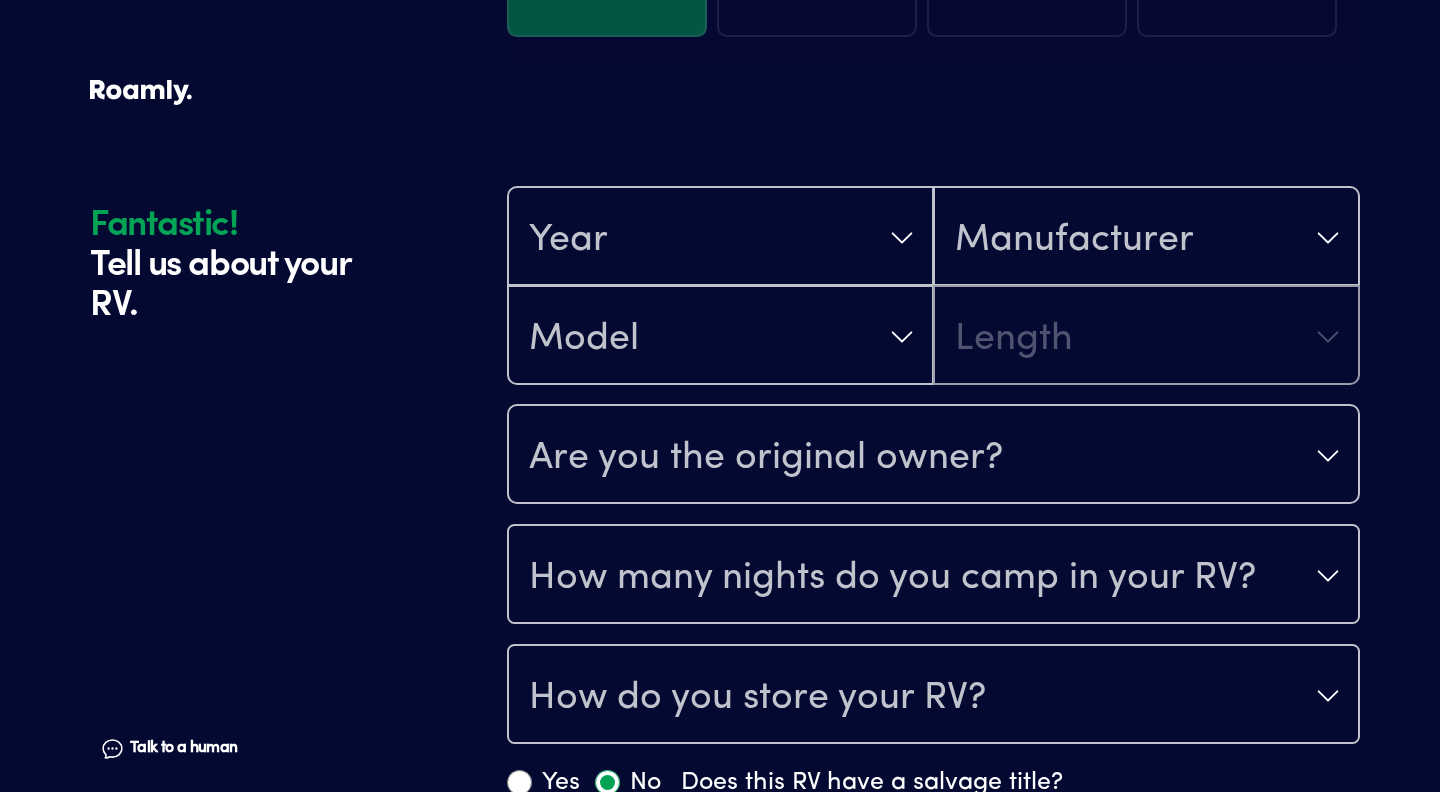 scroll, scrollTop: 390, scrollLeft: 0, axis: vertical 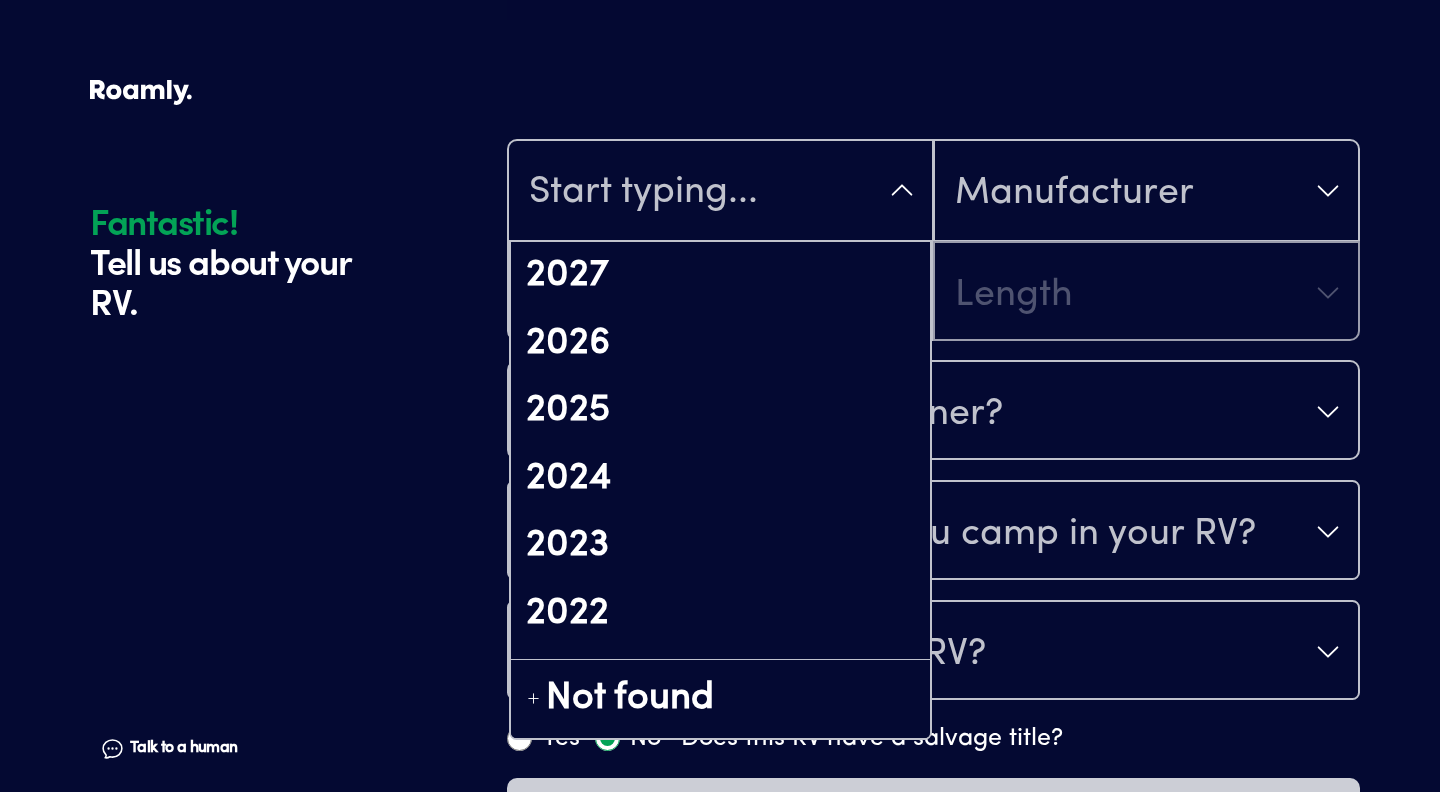 click on "Fantastic! Tell us about your RV. Talk to a human Chat 1 2 3 4+ Edit How many RVs or Trailers do you want to cover? Fantastic! Tell us about your RV. Talk to a human Chat 2027 2026 2025 2024 2023 2022 2021 2020 2019 2018 2017 2016 2015 2014 2013 2012 2011 2010 2009 2008 2007 2006 2005 2004 2003 2002 2001 2000 1999 1998 1997 1996 1995 1994 1993 1992 1991 1990 1989 1988 1987 1986 1985 1984 1983 1982 1981 1980 1979 1978 1977 1976 1975 1974 1973 1972 1971 1970 1969 1968 1967 1966 1965 1964 1963 1962 1961 1960 1959 1958 1957 1956 1955 1954 1953 1952 1951 1950 1949 1948 1947 1946 1945 1944 1943 1942 1941 1940 Not found Manufacturer Model Length Are you the original owner? How many nights do you camp in your RV? How do you store your RV? Yes No Does this RV have a salvage title? Please fill out all fields" at bounding box center [720, 250] 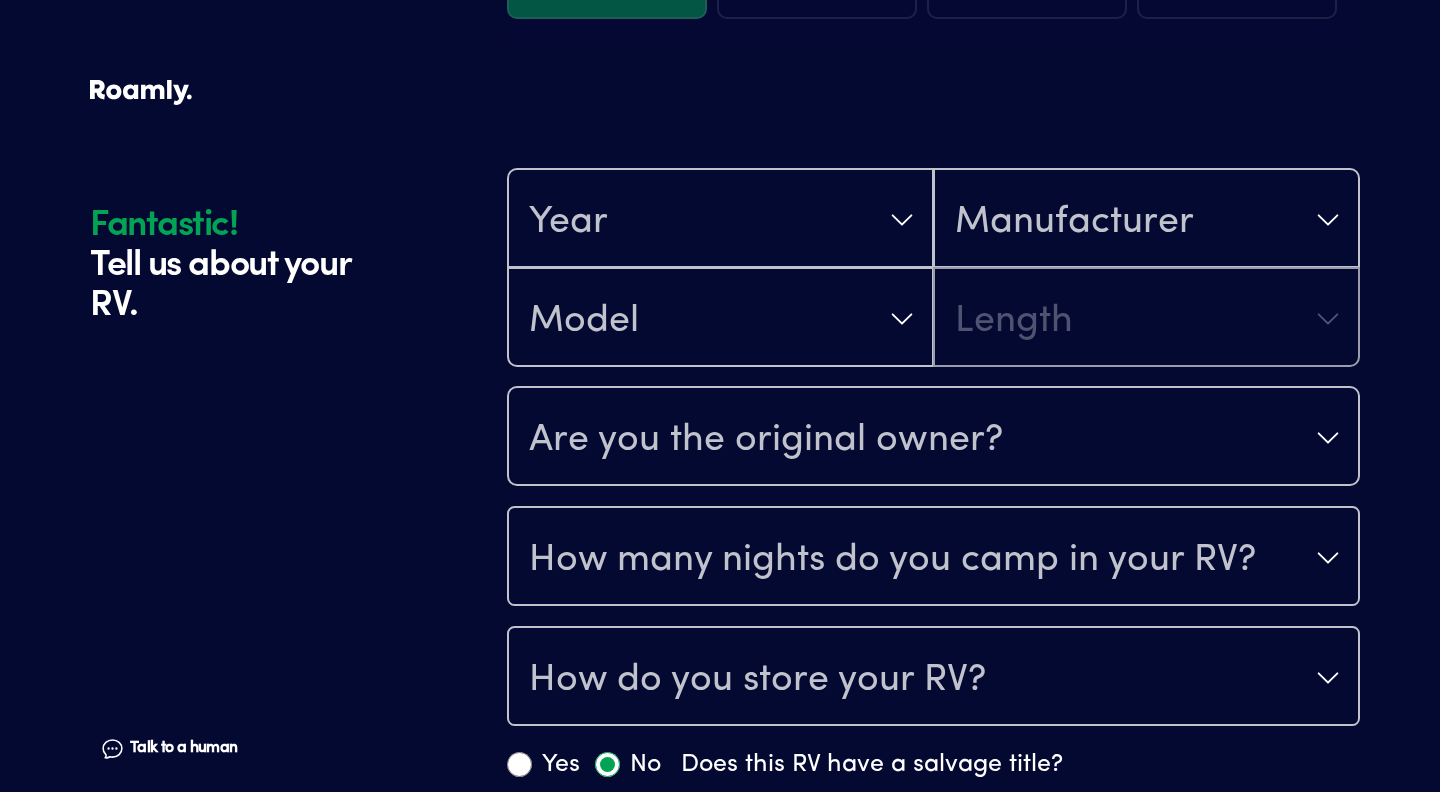 scroll, scrollTop: 311, scrollLeft: 0, axis: vertical 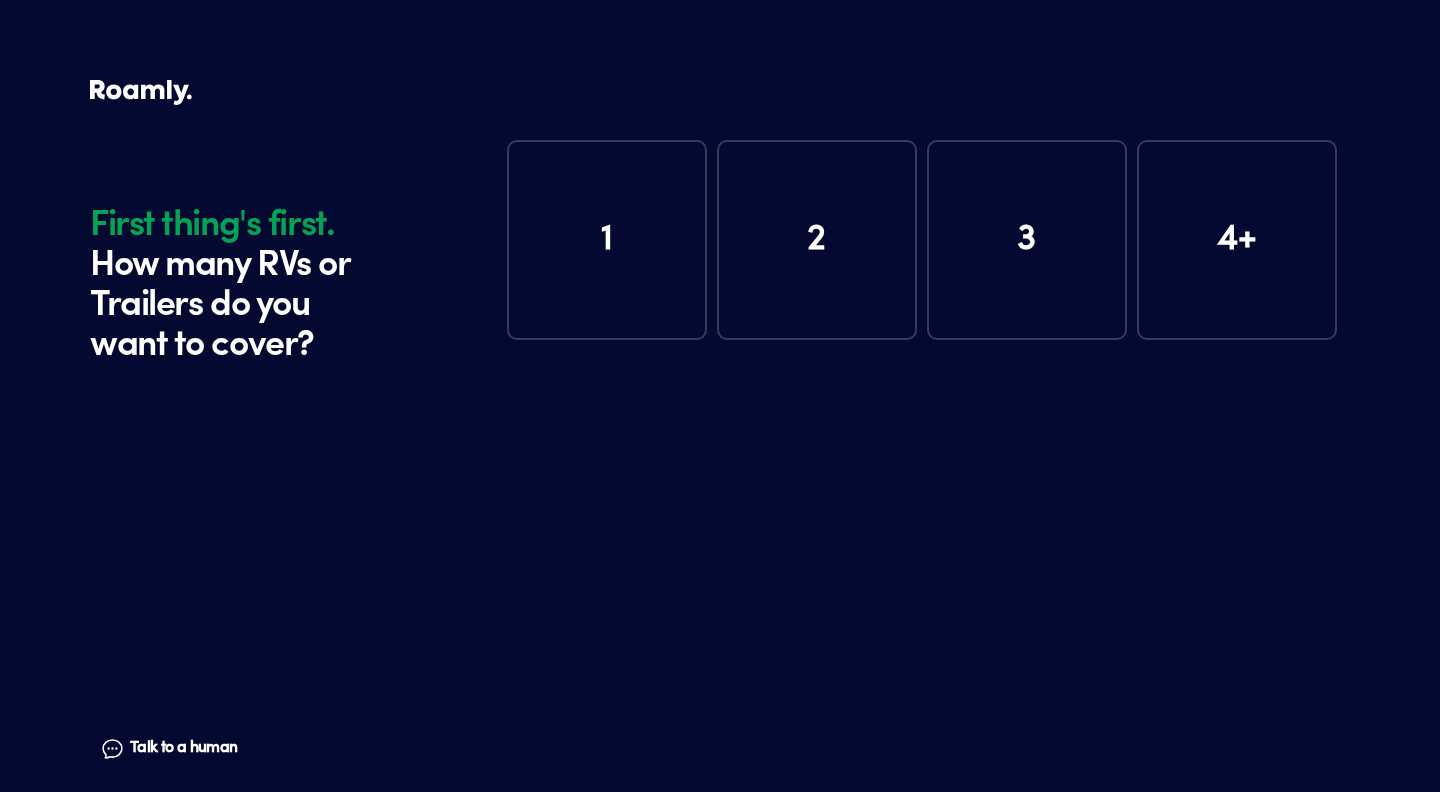 click on "1" at bounding box center (607, 240) 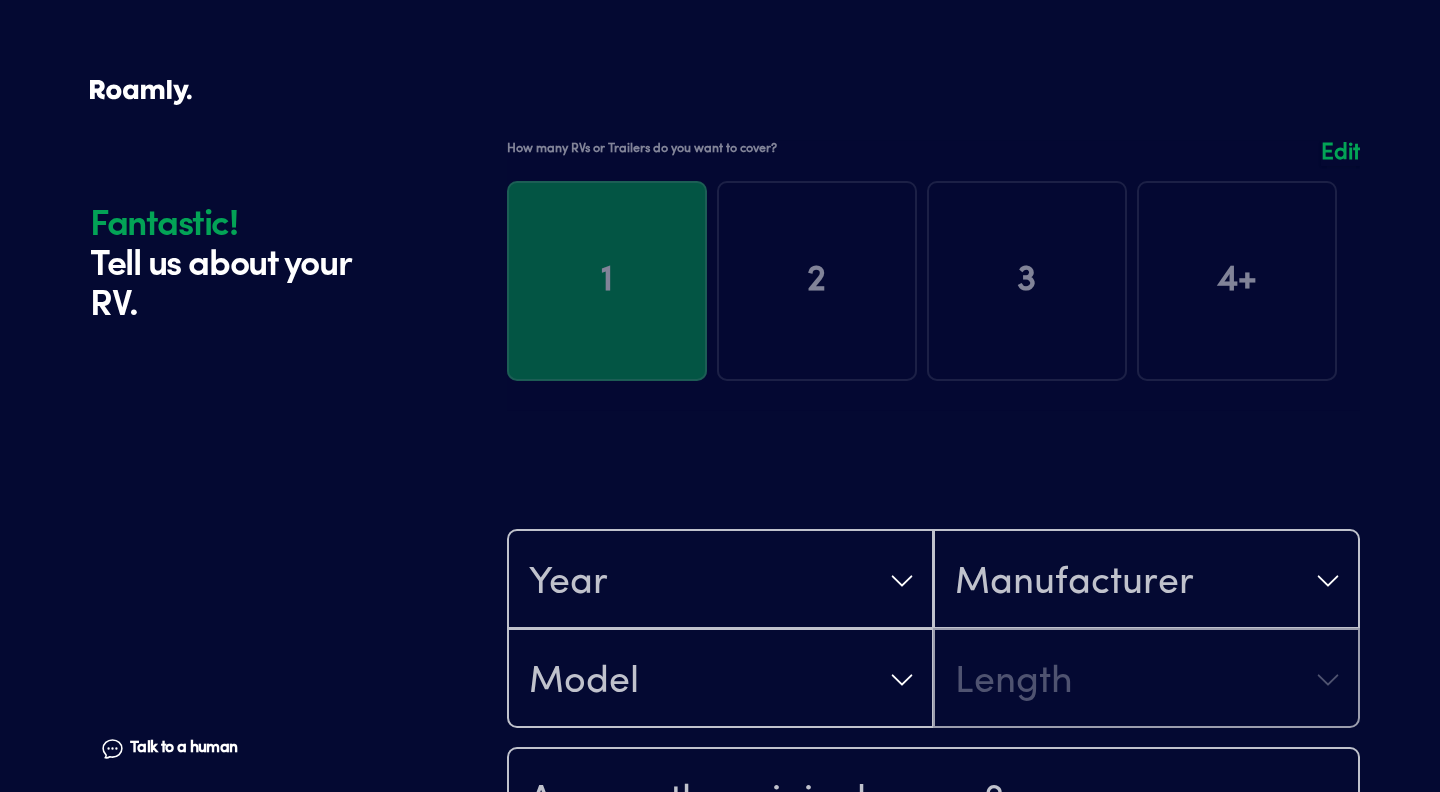scroll, scrollTop: 390, scrollLeft: 0, axis: vertical 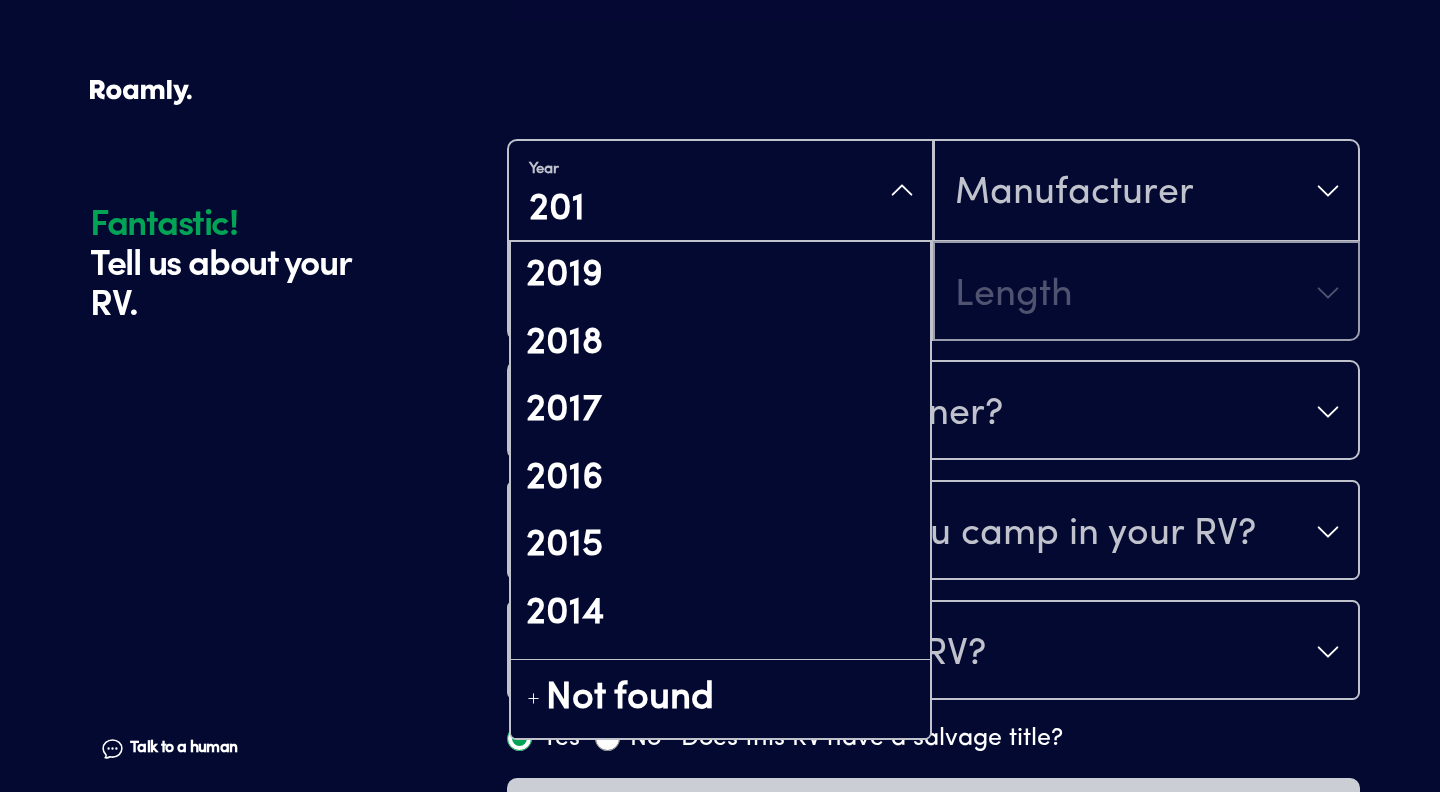 type on "2016" 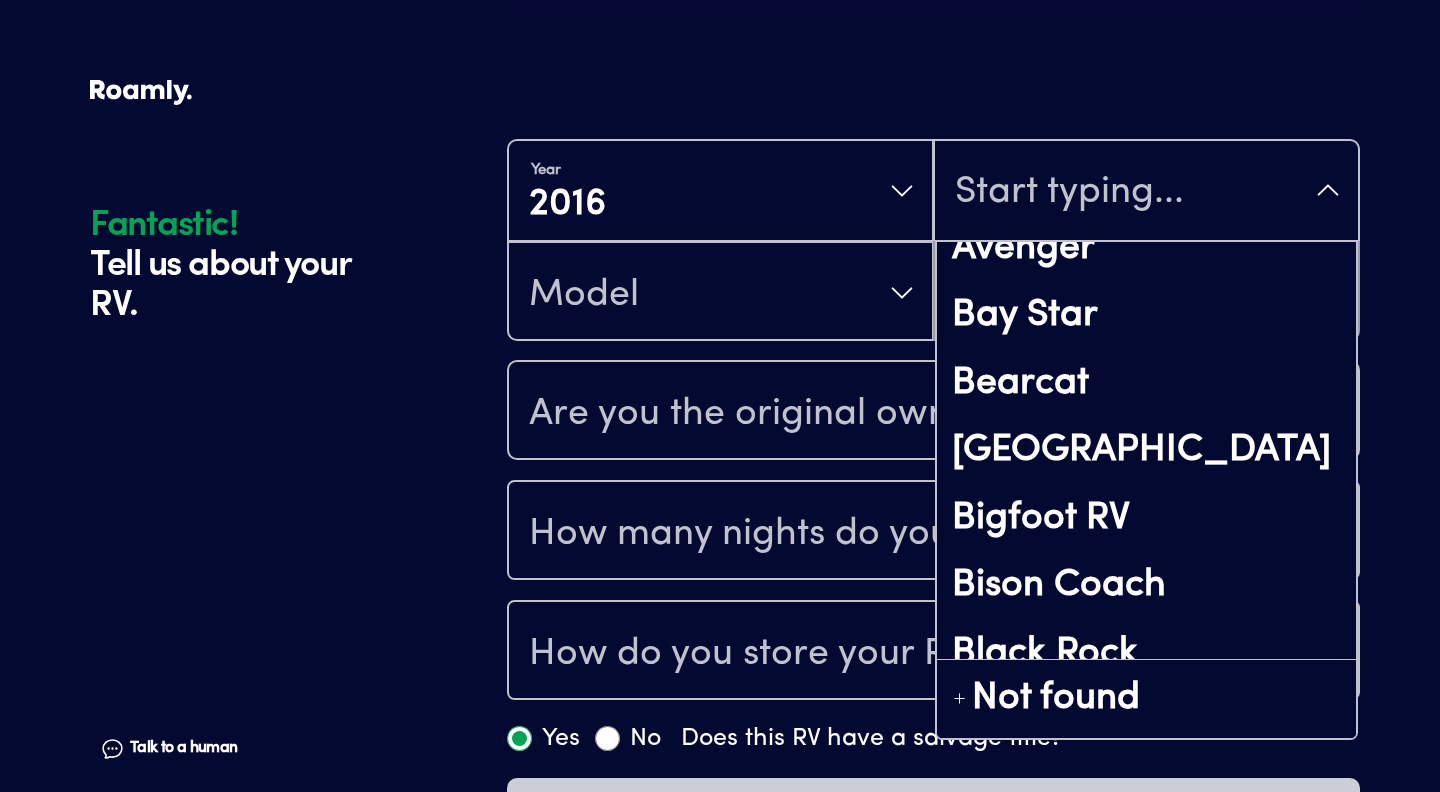 scroll, scrollTop: 0, scrollLeft: 0, axis: both 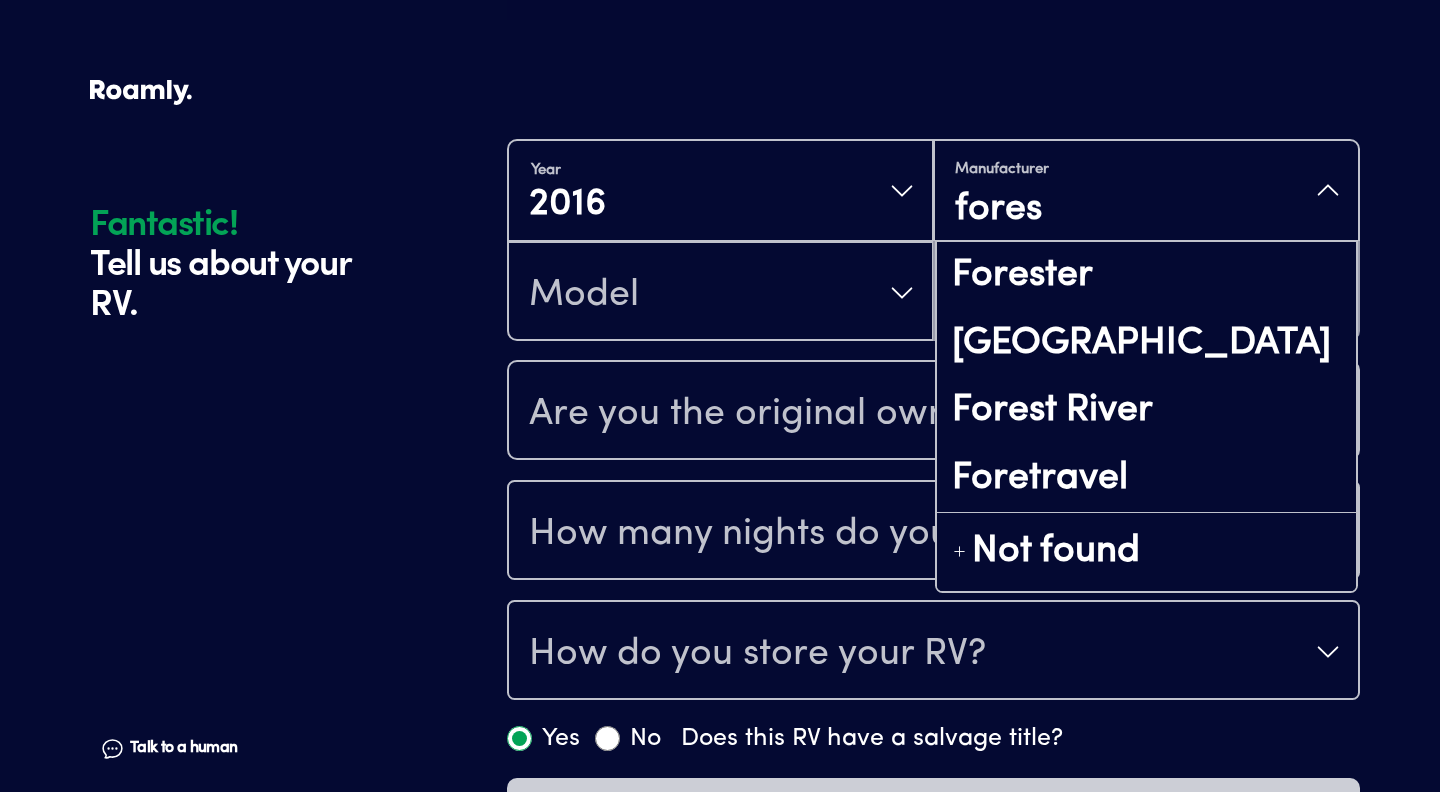 type on "forest" 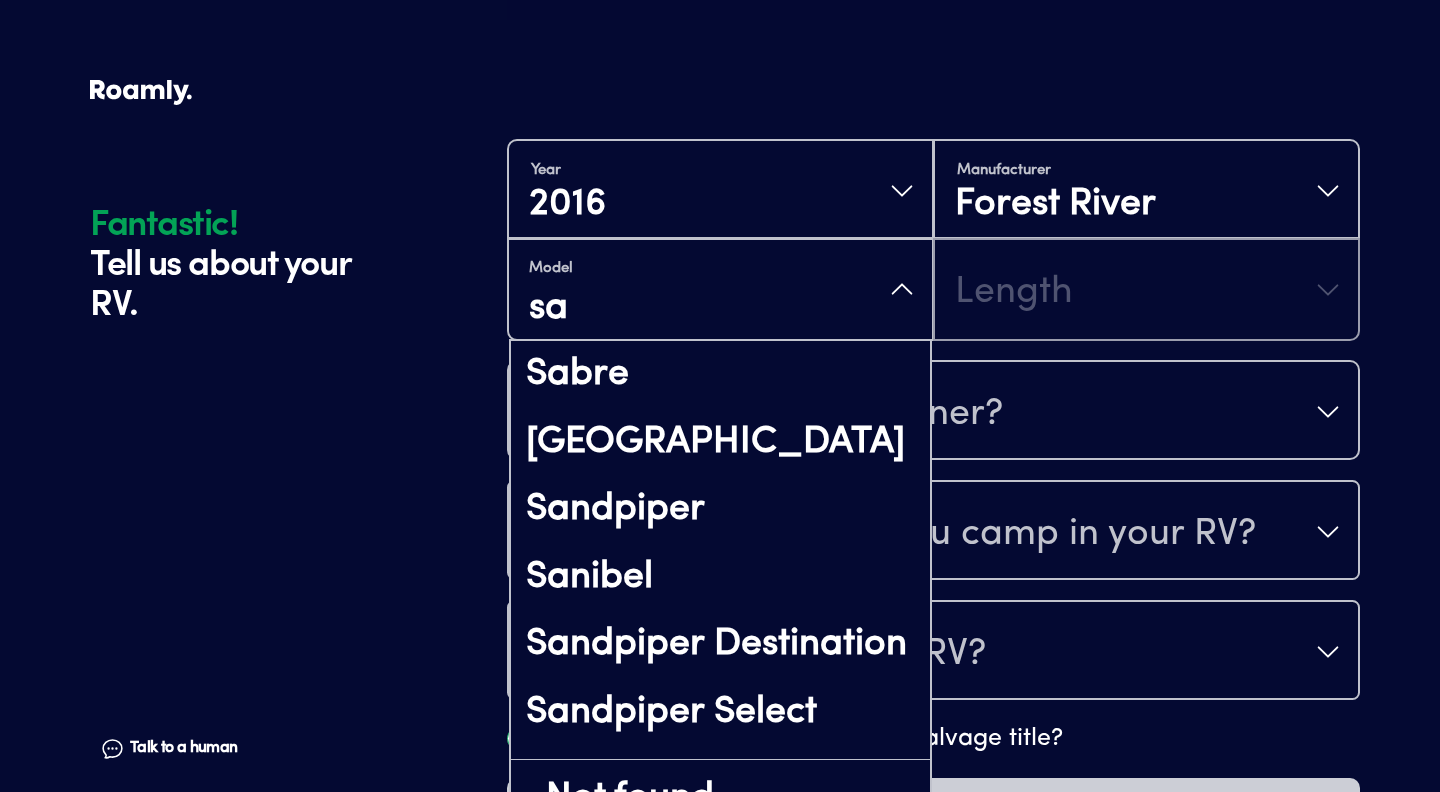 type on "sal" 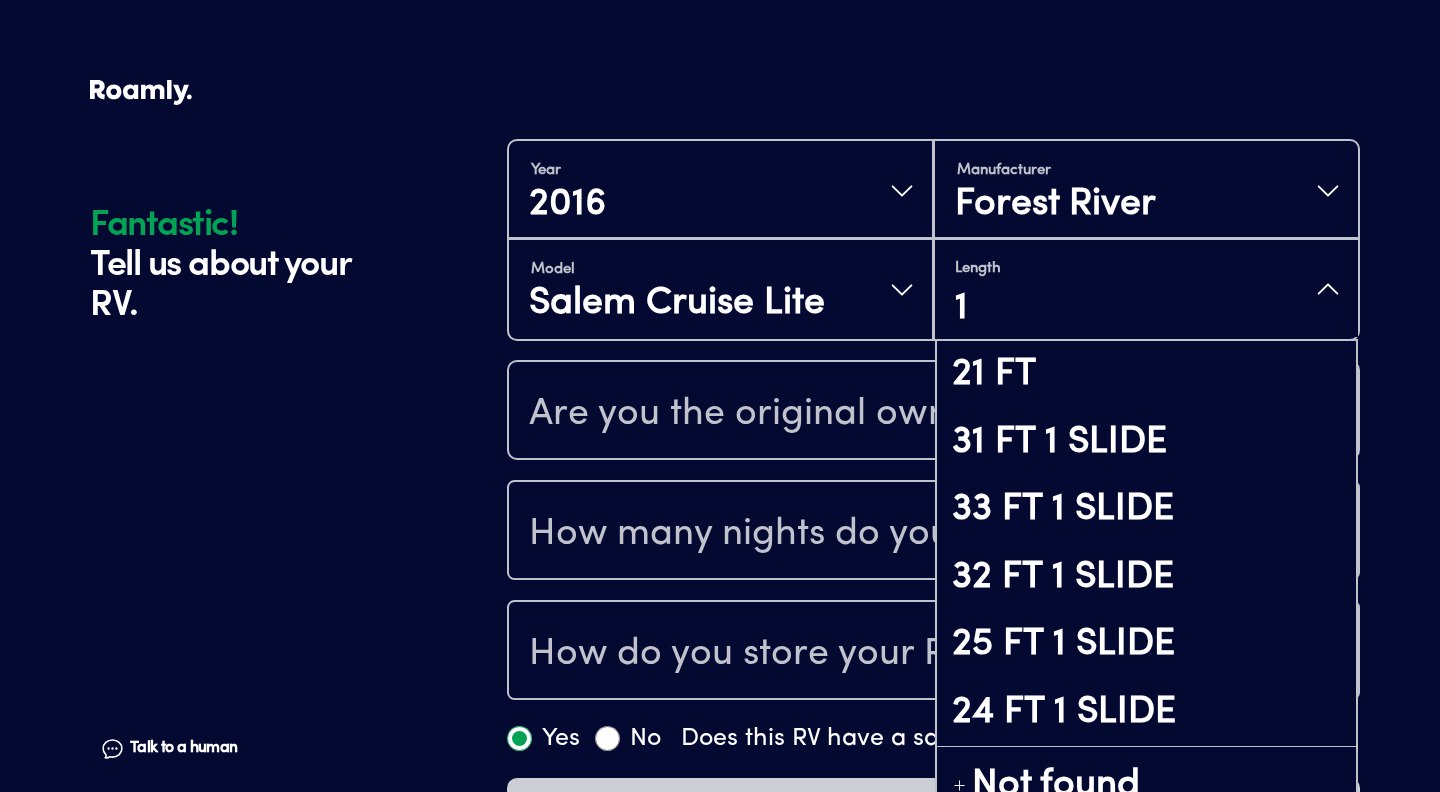 type on "17" 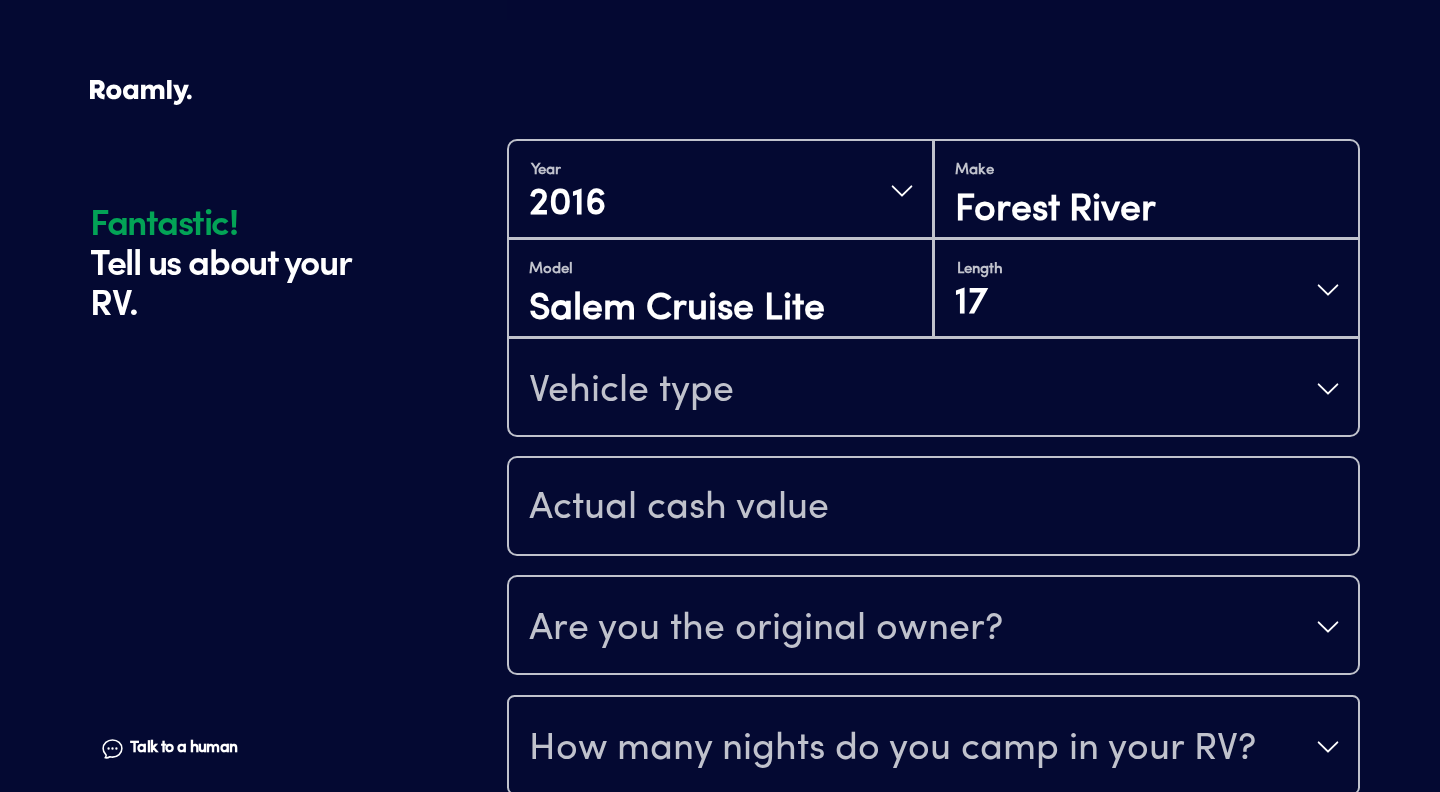 click on "Vehicle type" at bounding box center (933, 389) 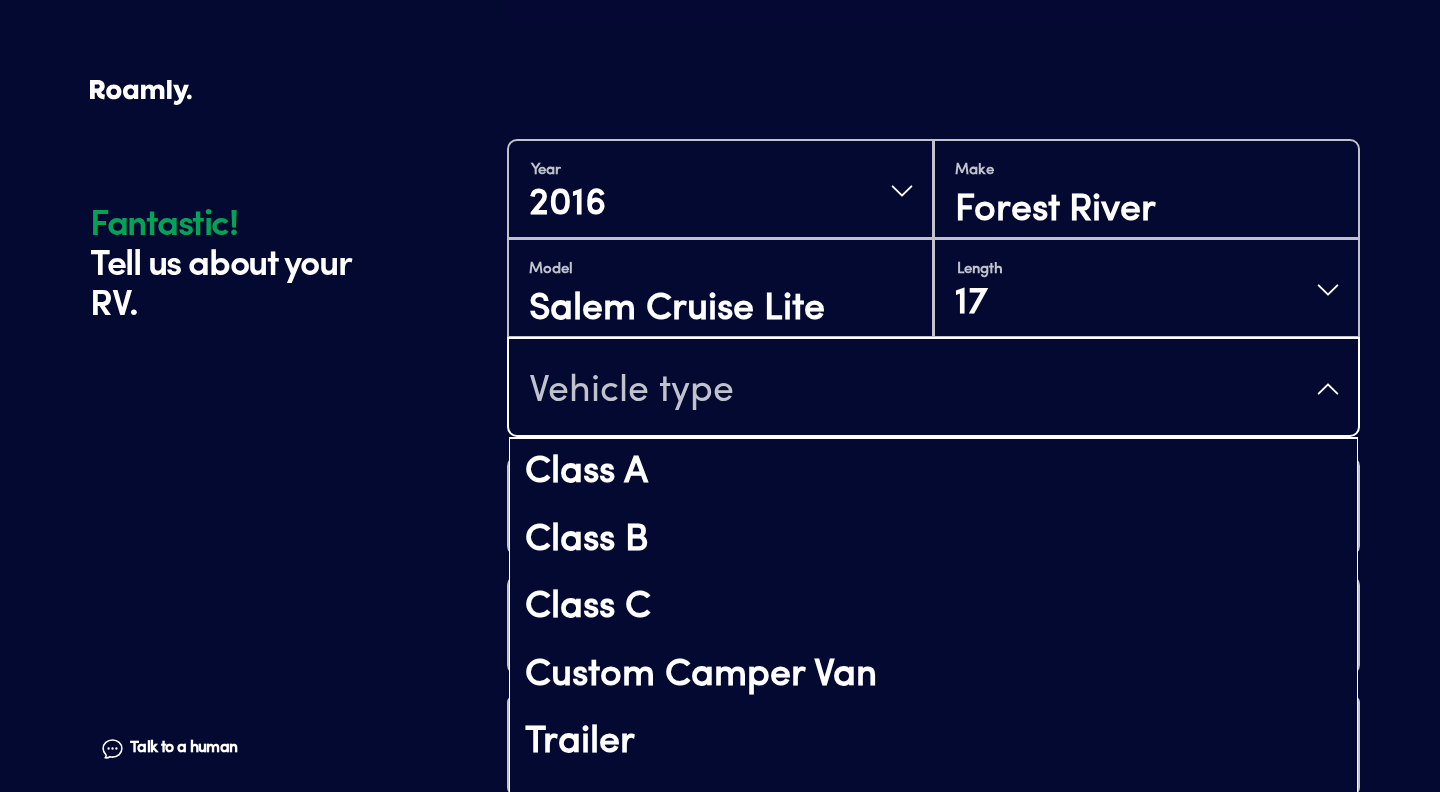 click on "Vehicle type" at bounding box center [631, 391] 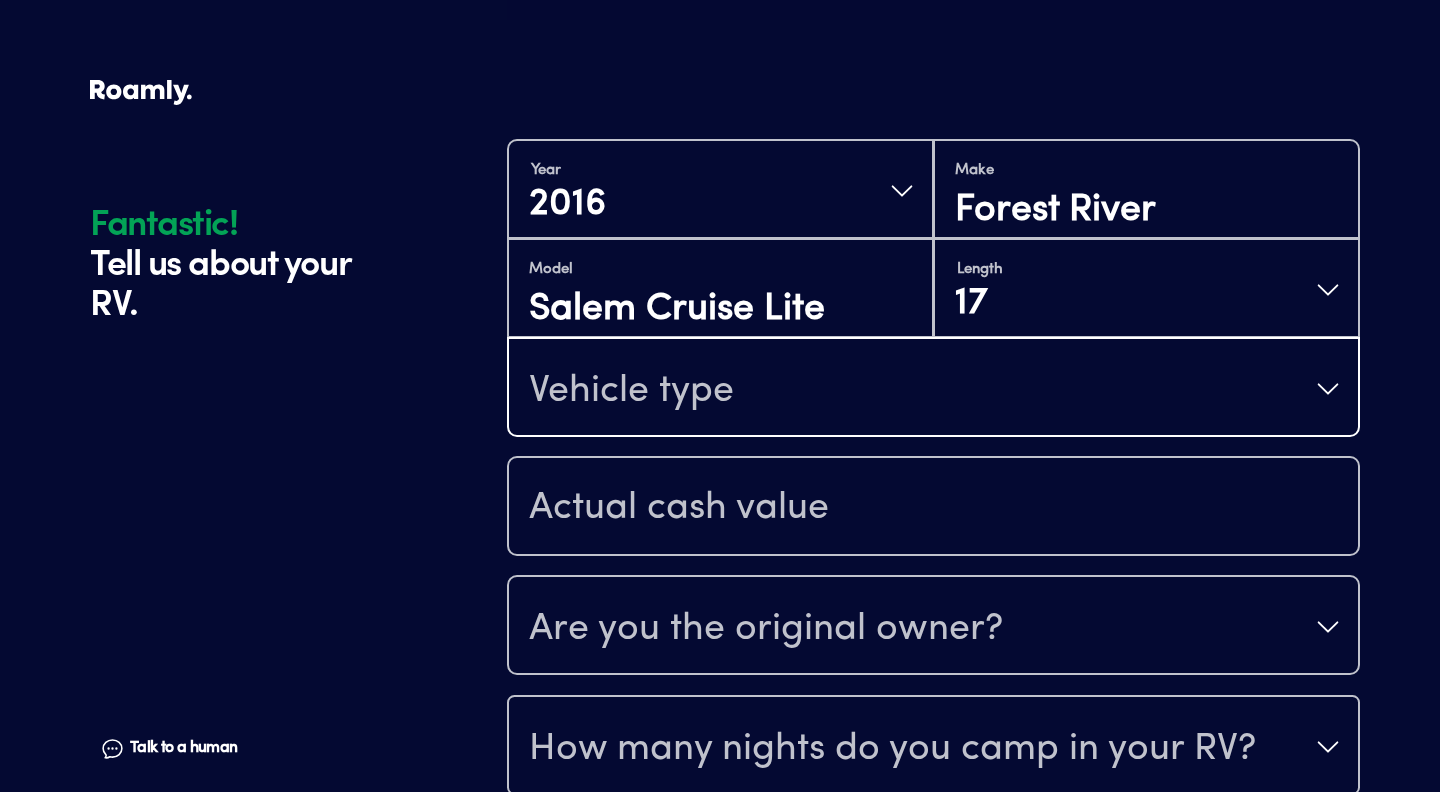 type 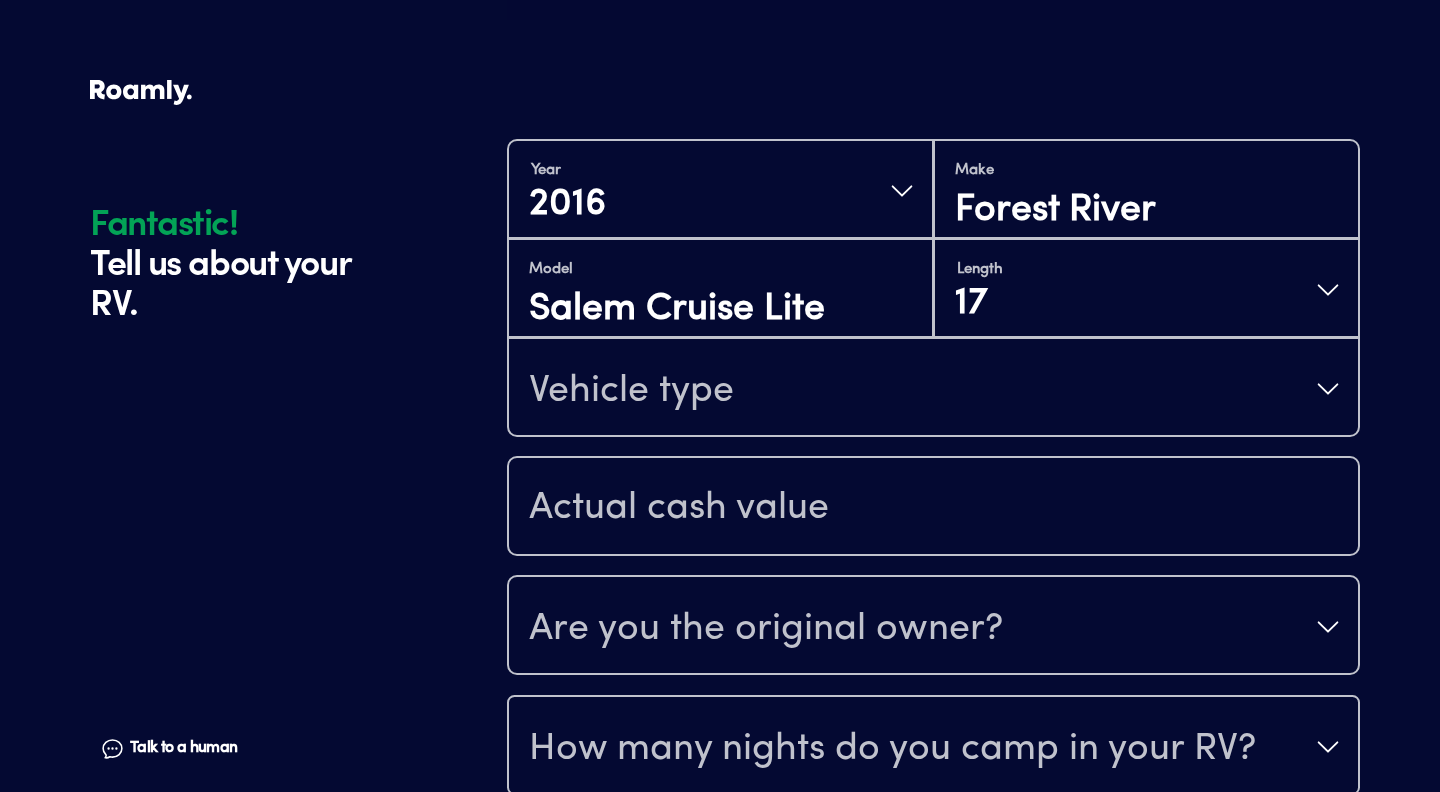 click on "Vehicle type" at bounding box center (631, 391) 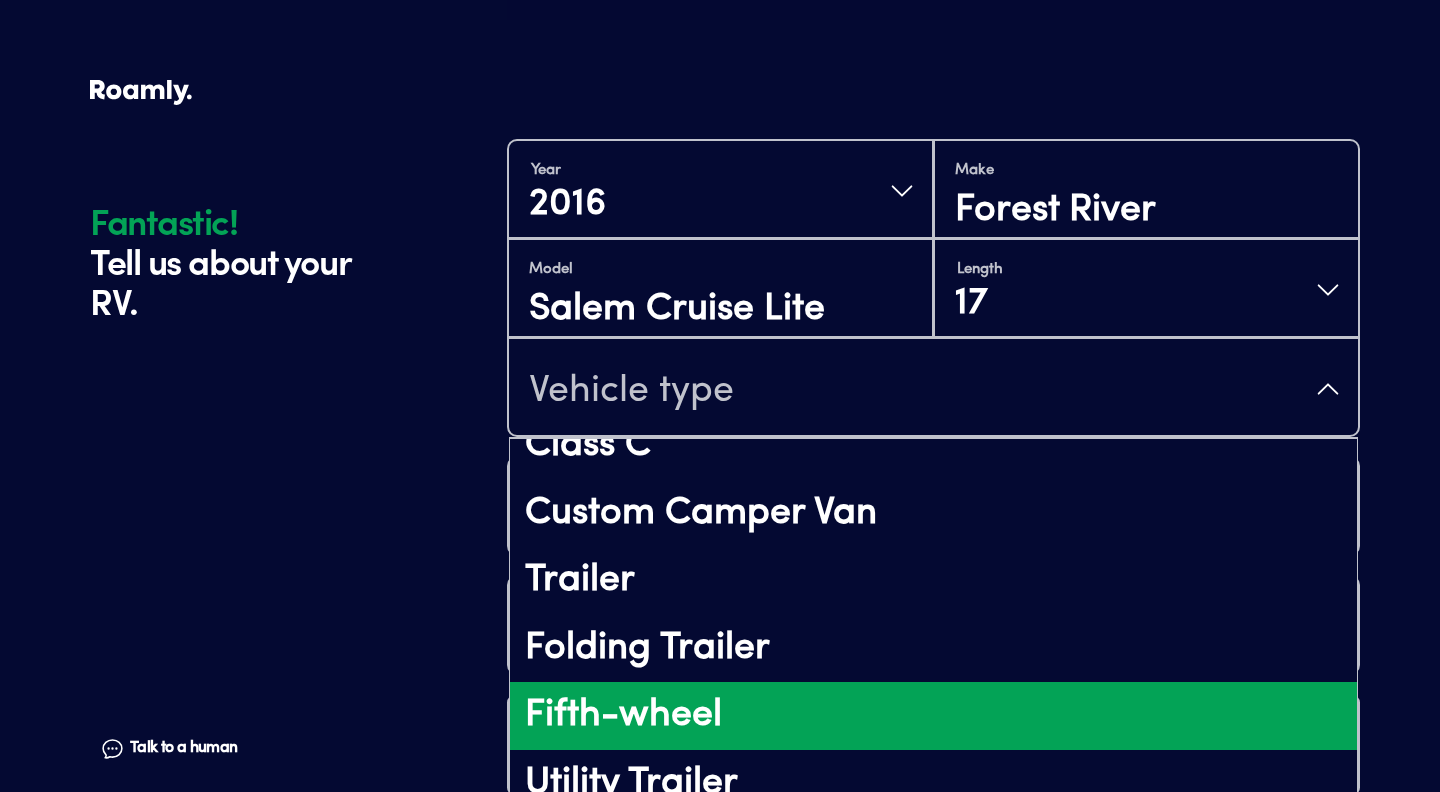 scroll, scrollTop: 150, scrollLeft: 0, axis: vertical 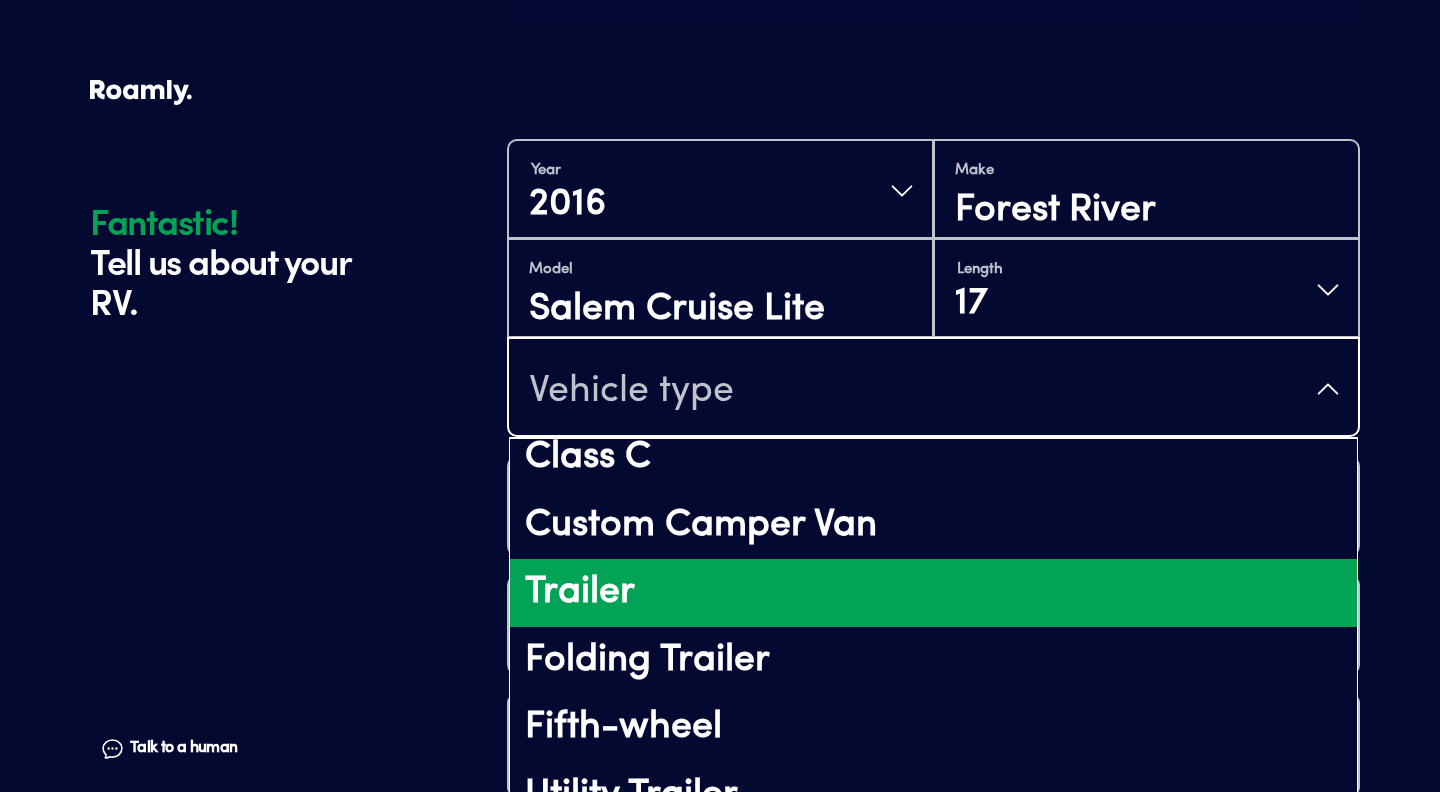 click on "Trailer" at bounding box center (933, 593) 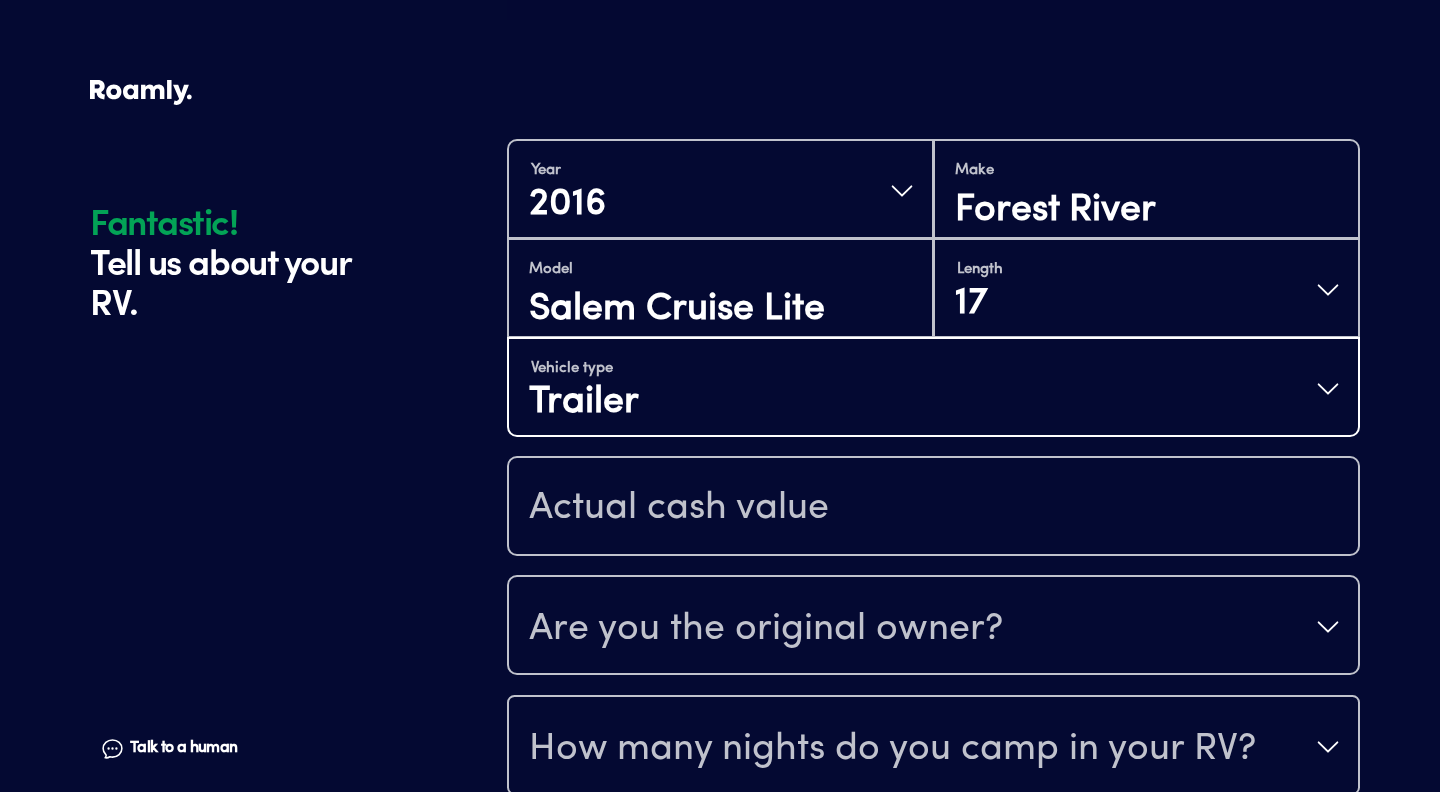 scroll, scrollTop: 496, scrollLeft: 0, axis: vertical 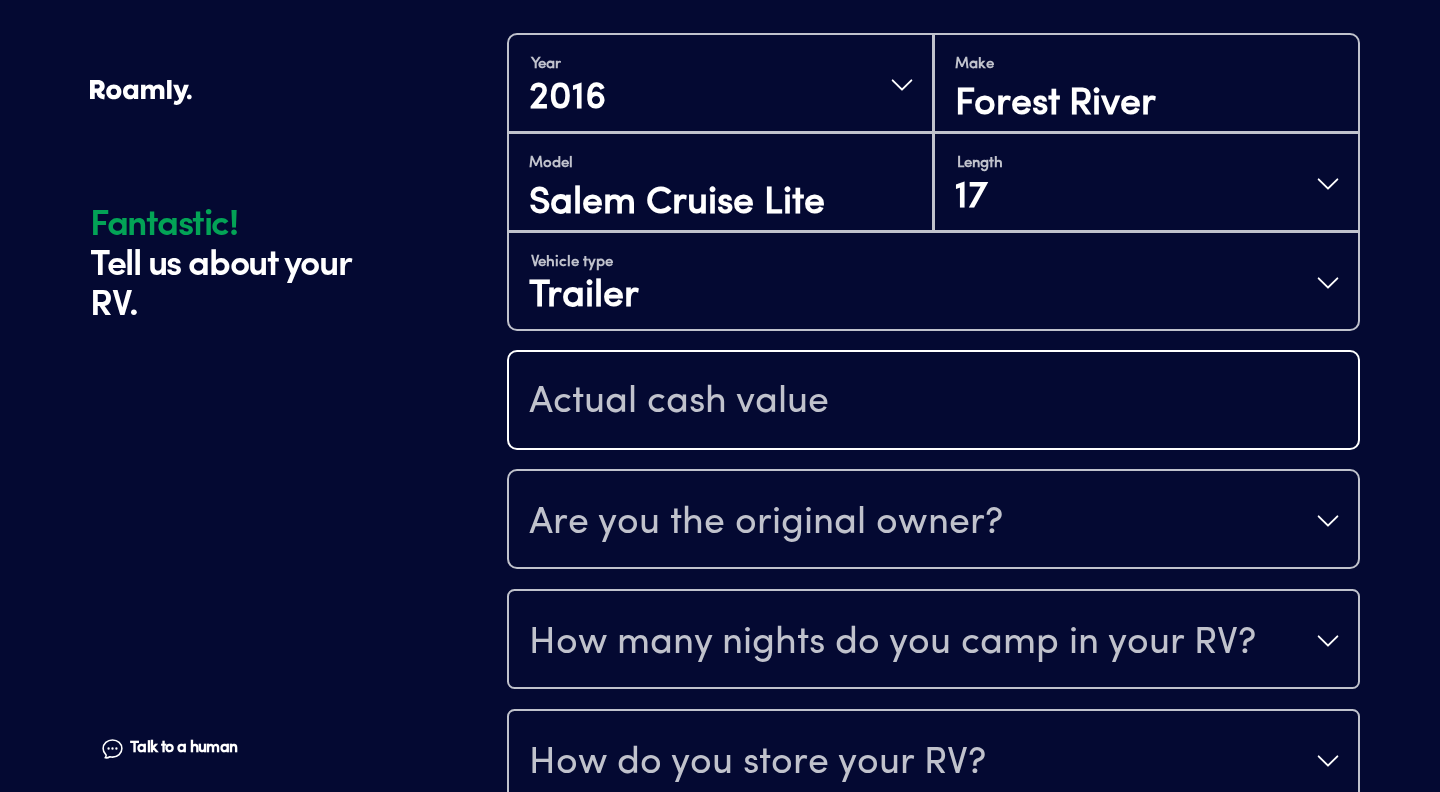 click at bounding box center [933, 402] 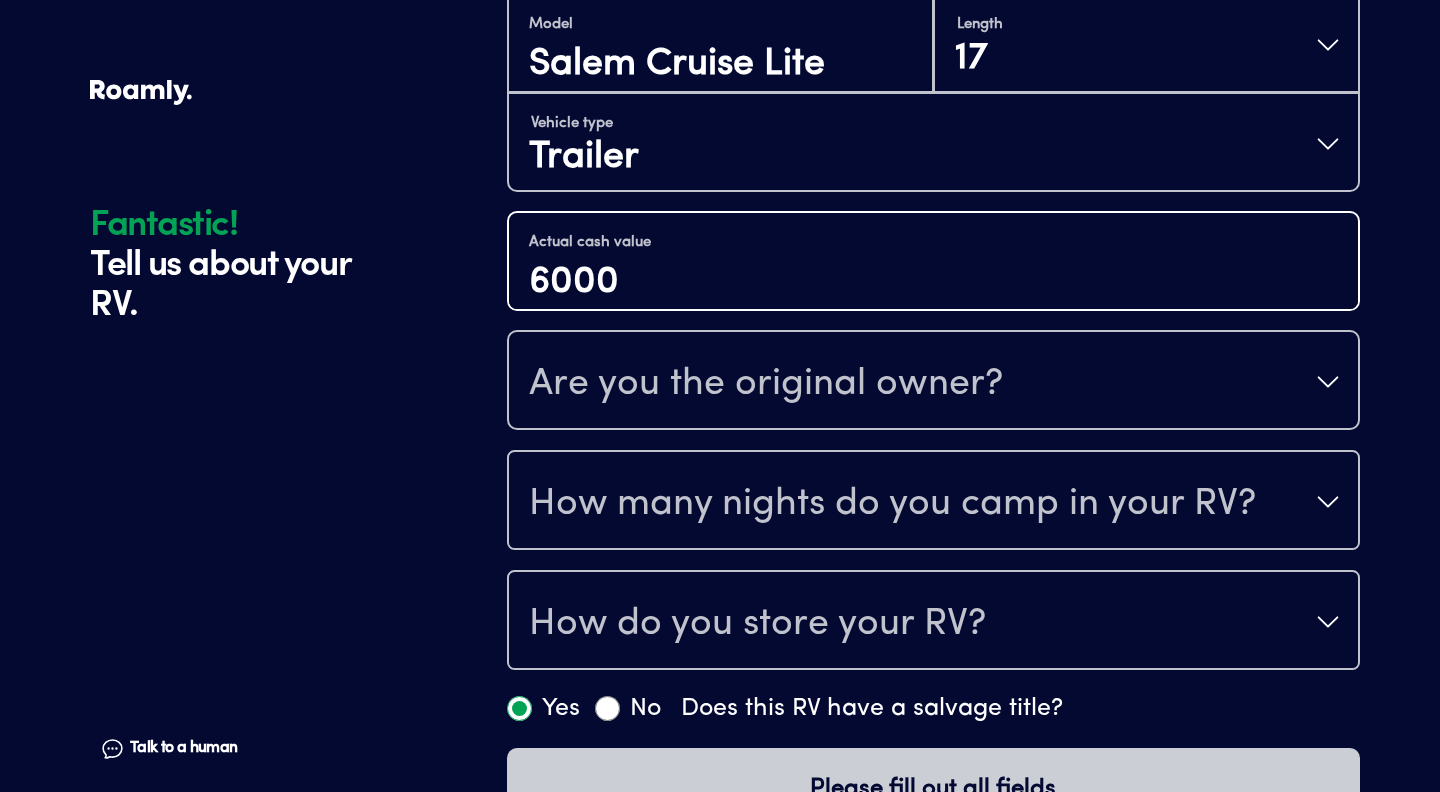 scroll, scrollTop: 703, scrollLeft: 0, axis: vertical 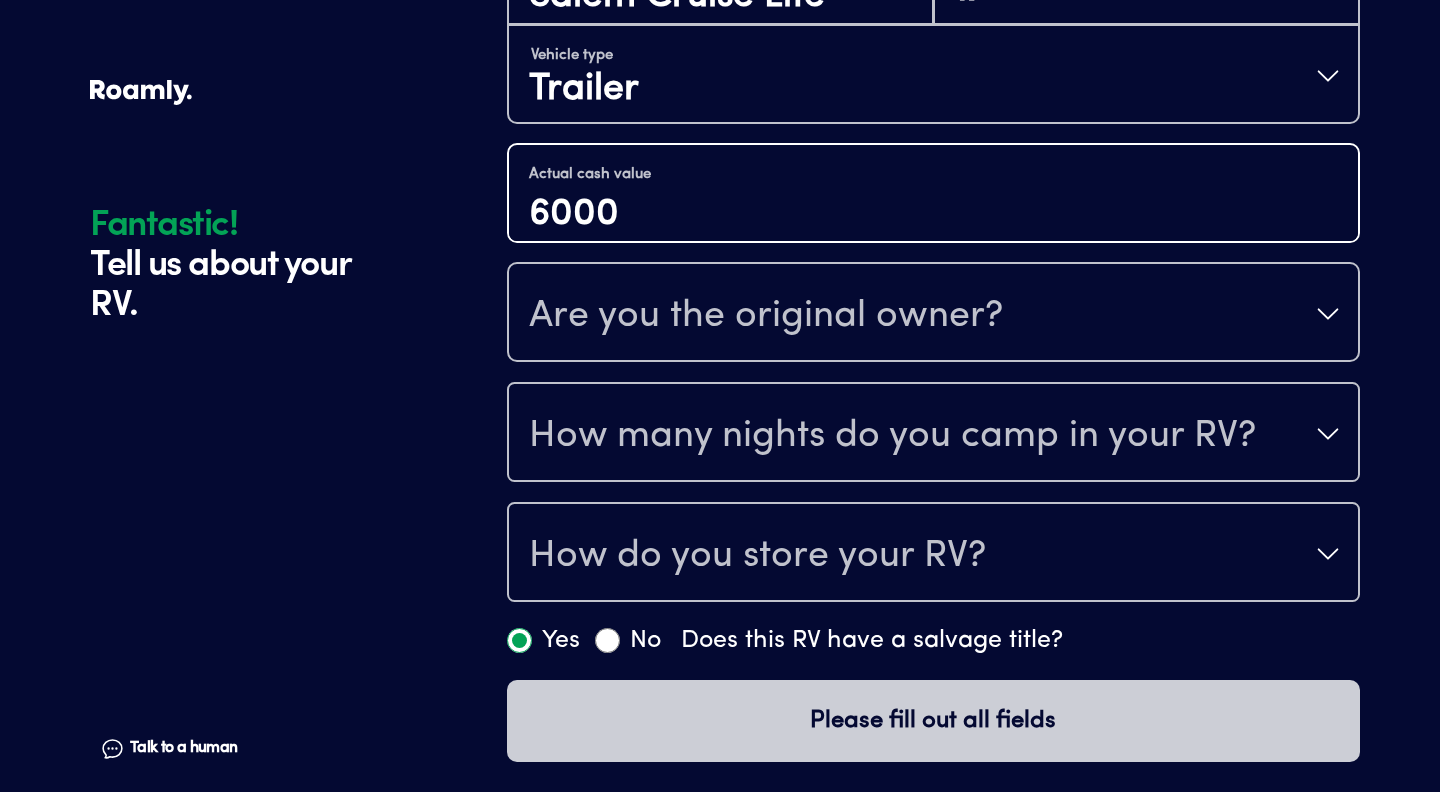 type on "6000" 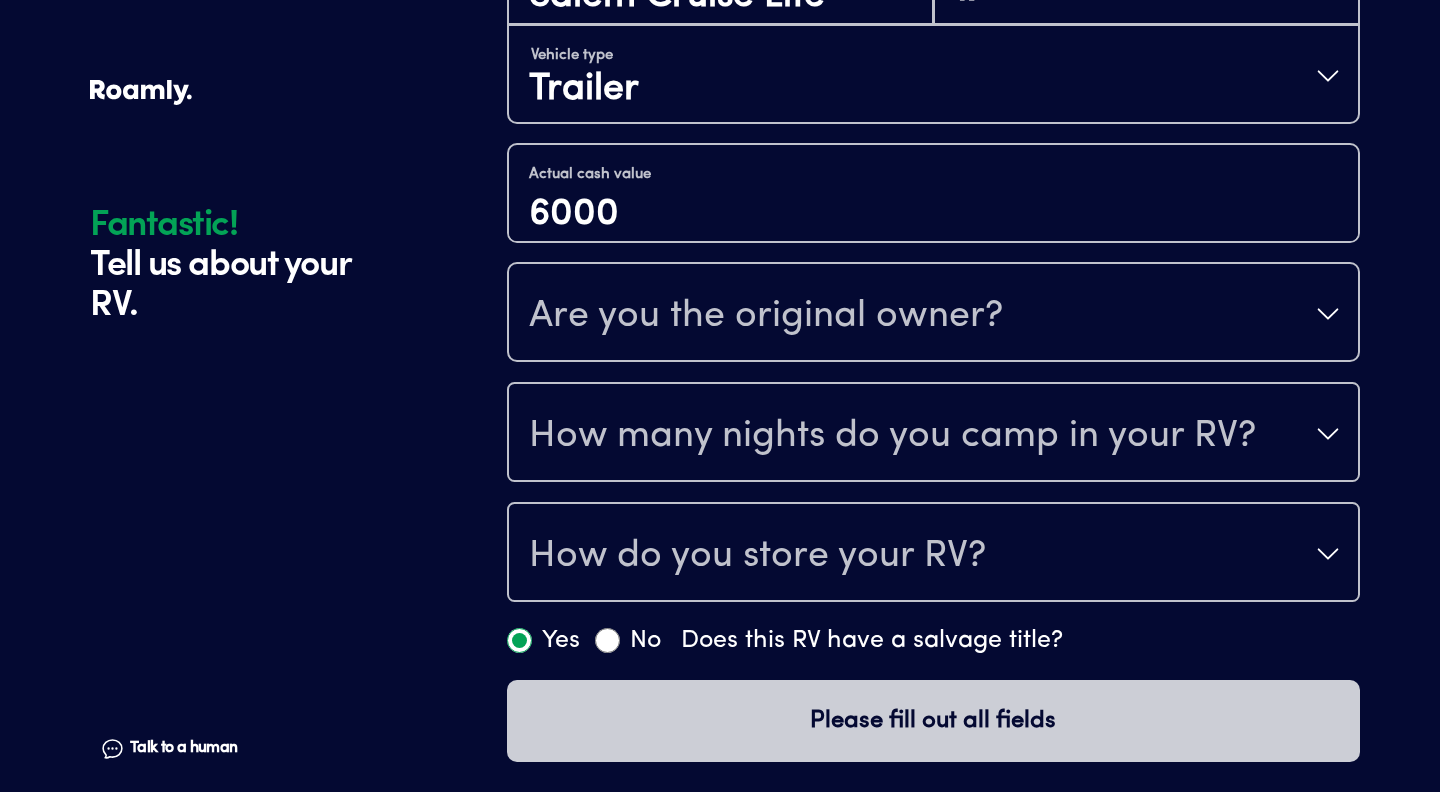 click on "Are you the original owner?" at bounding box center [766, 316] 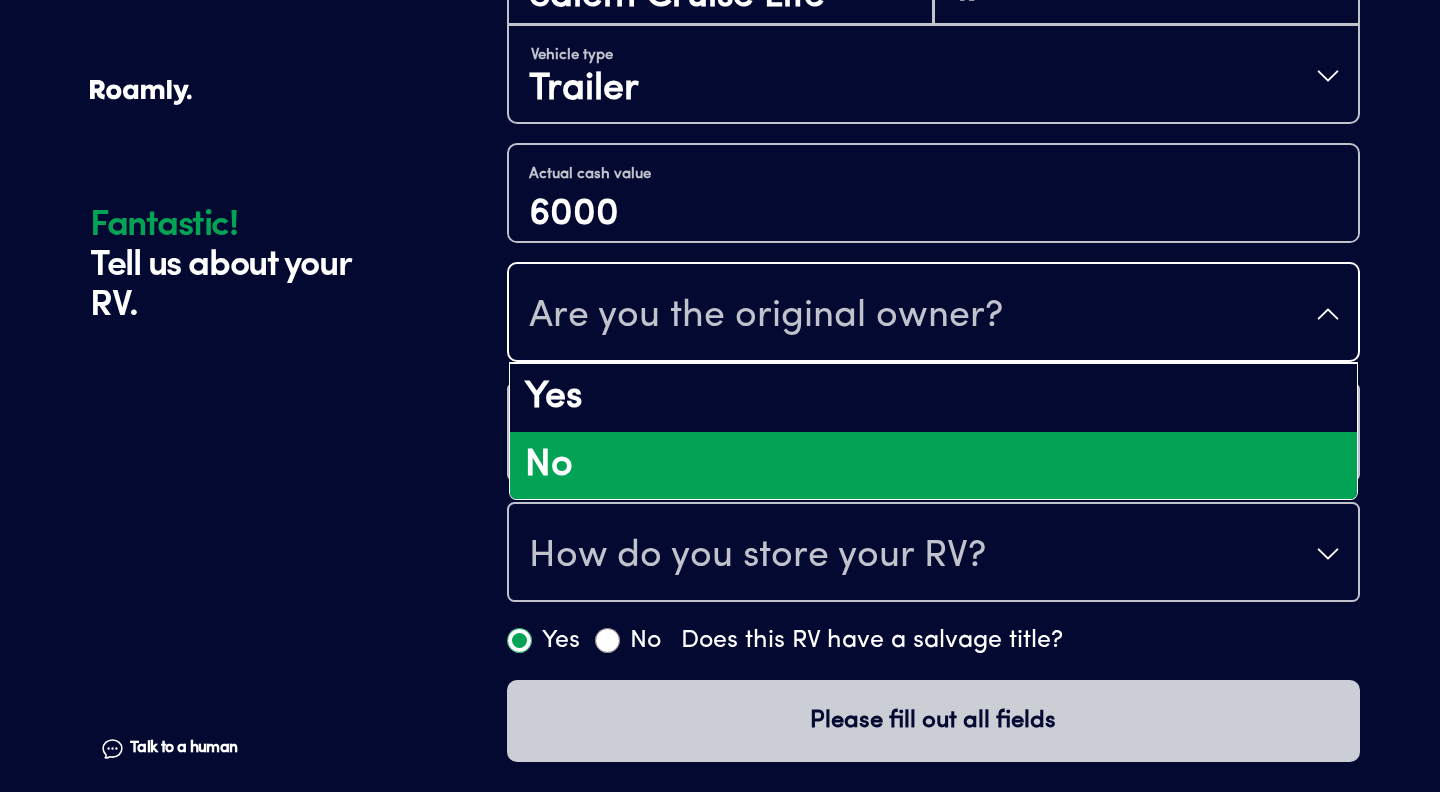 click on "No" at bounding box center [933, 466] 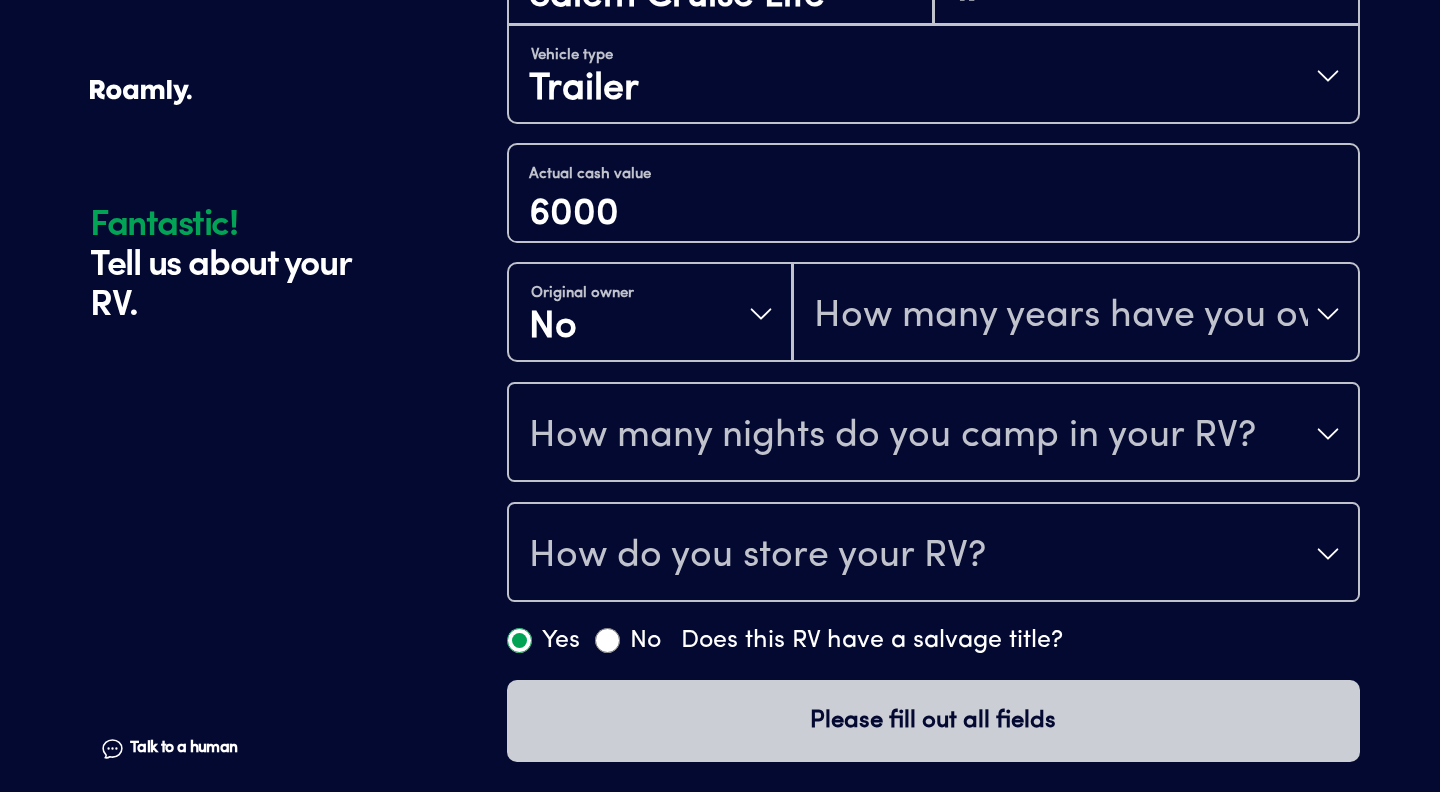 click on "How many nights do you camp in your RV?" at bounding box center (892, 436) 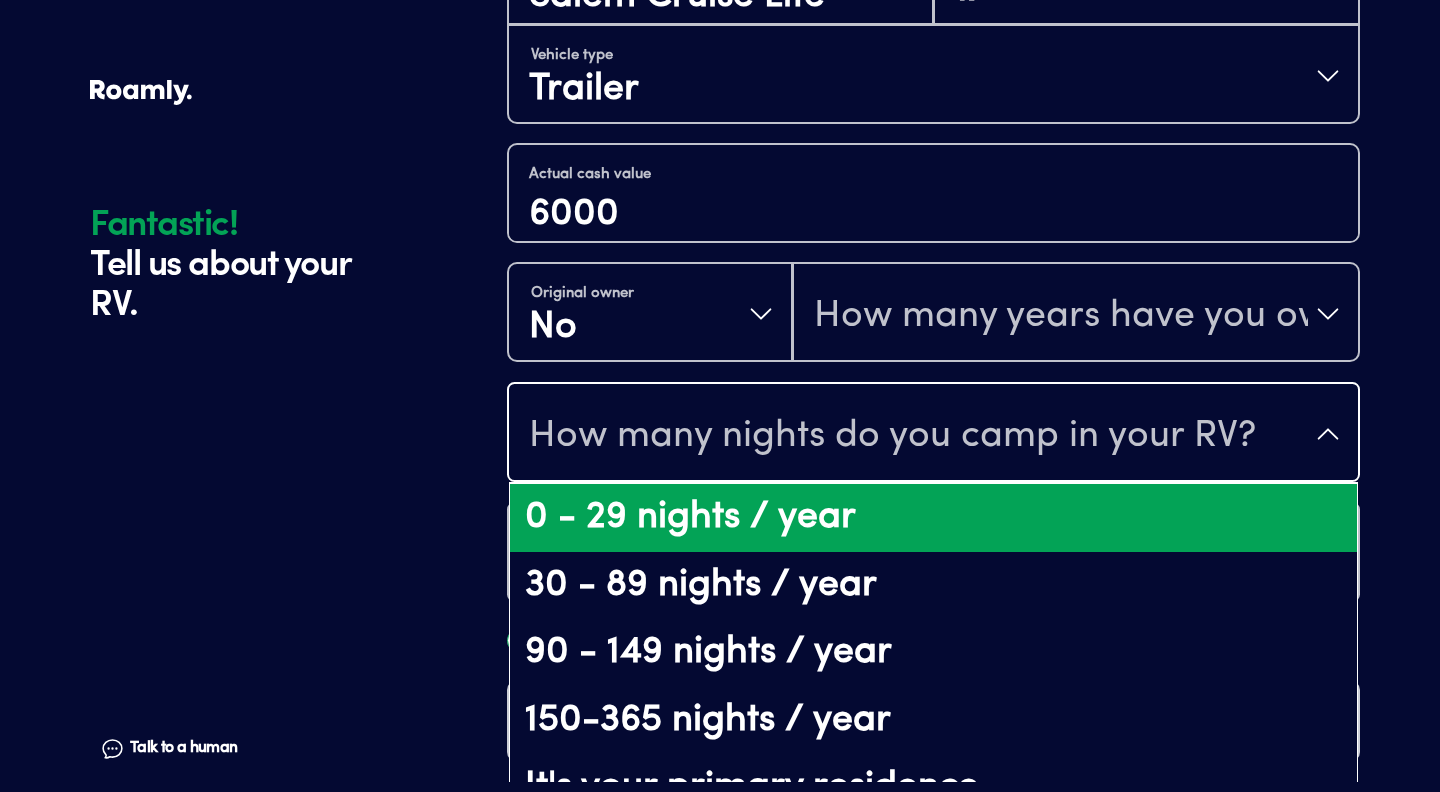 click on "0 - 29 nights / year" at bounding box center [933, 518] 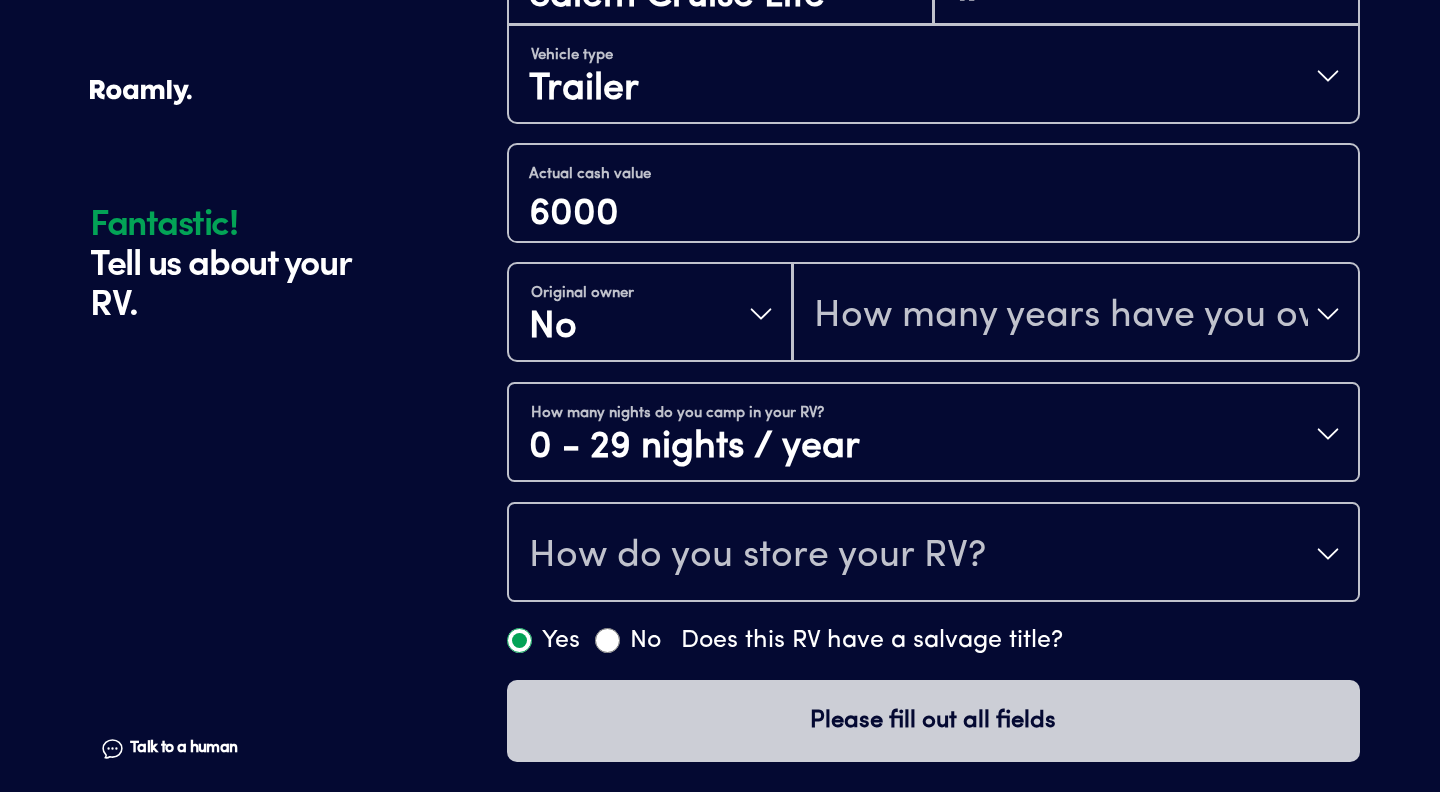 click on "How do you store your RV?" at bounding box center [757, 556] 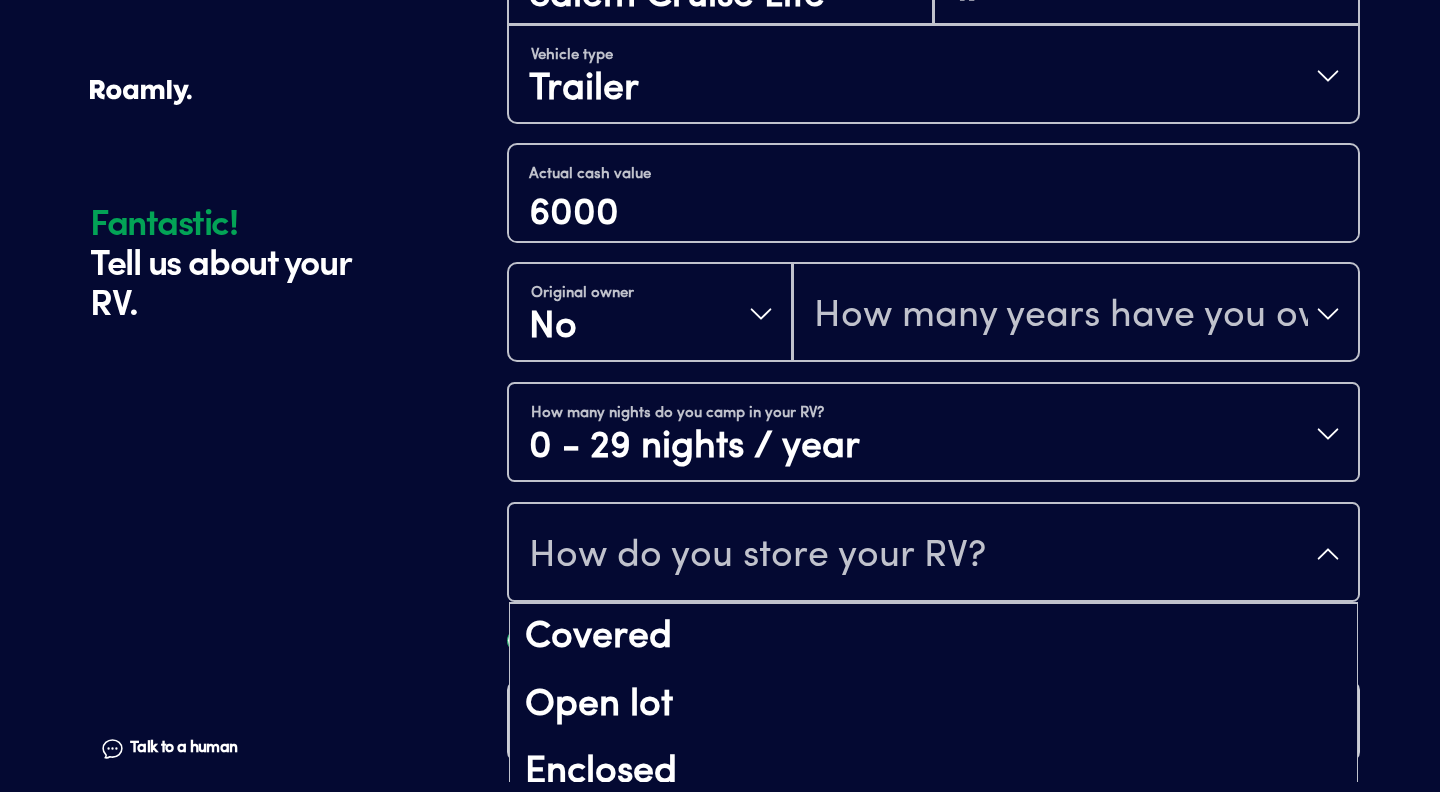 scroll, scrollTop: 26, scrollLeft: 0, axis: vertical 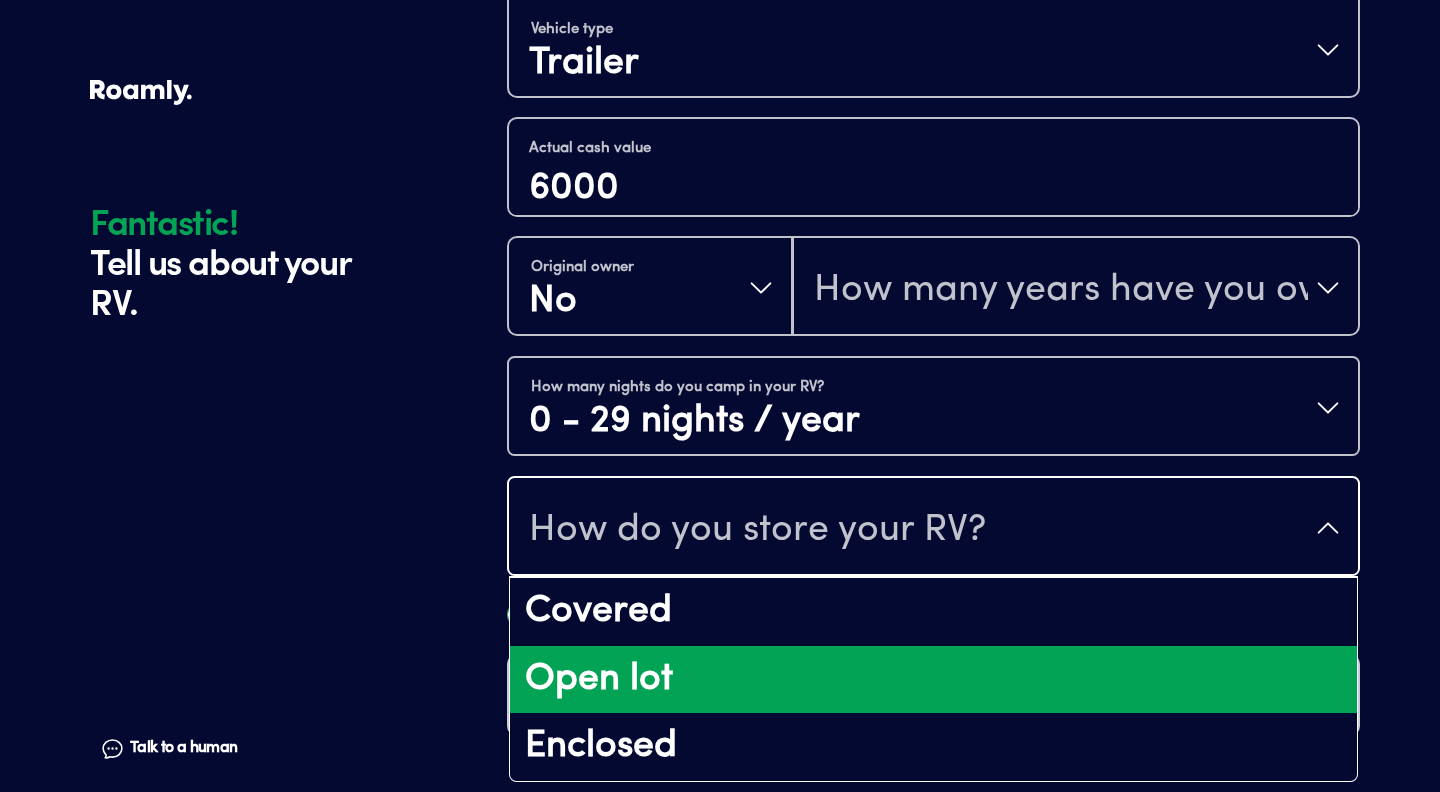 click on "Open lot" at bounding box center (933, 680) 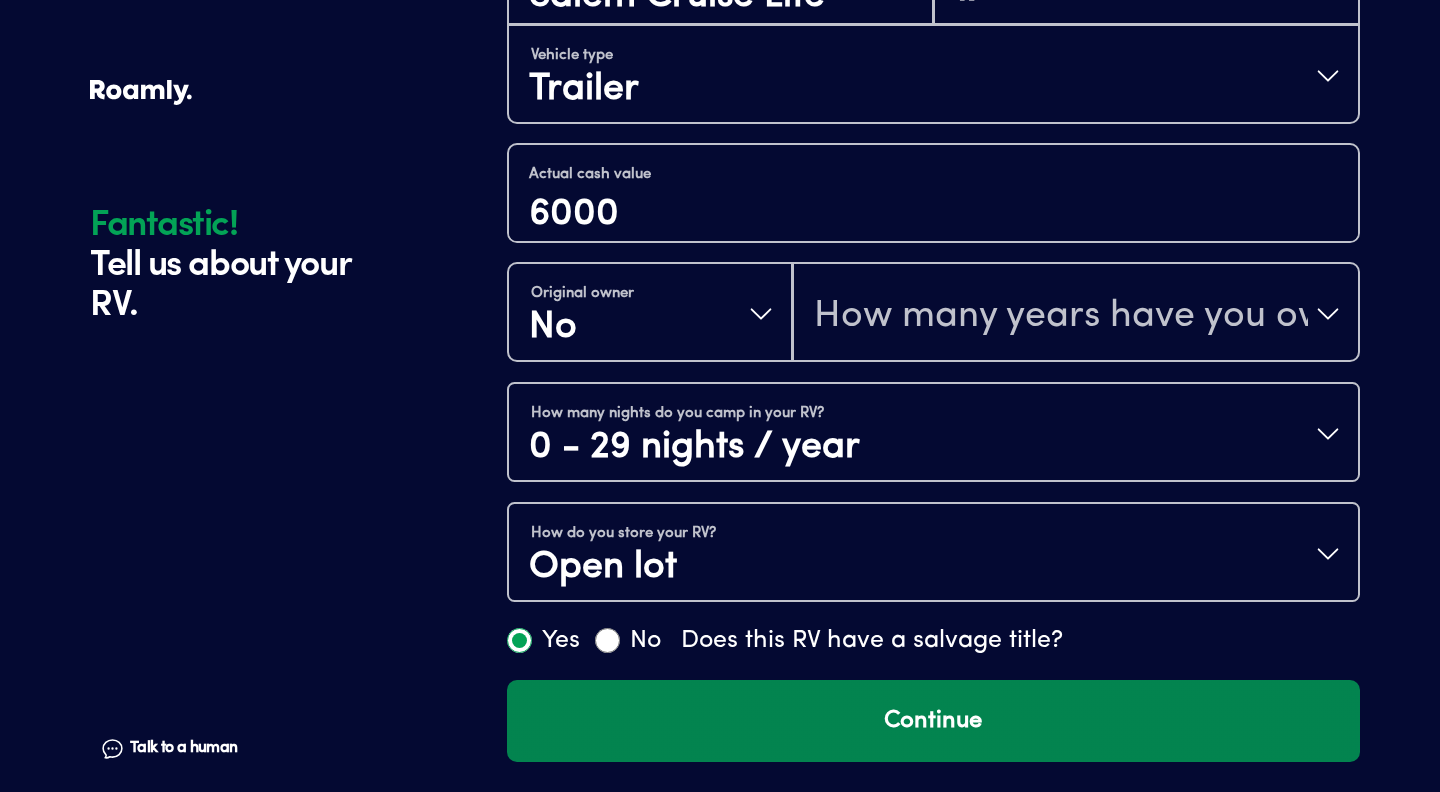 click on "Continue" at bounding box center (933, 721) 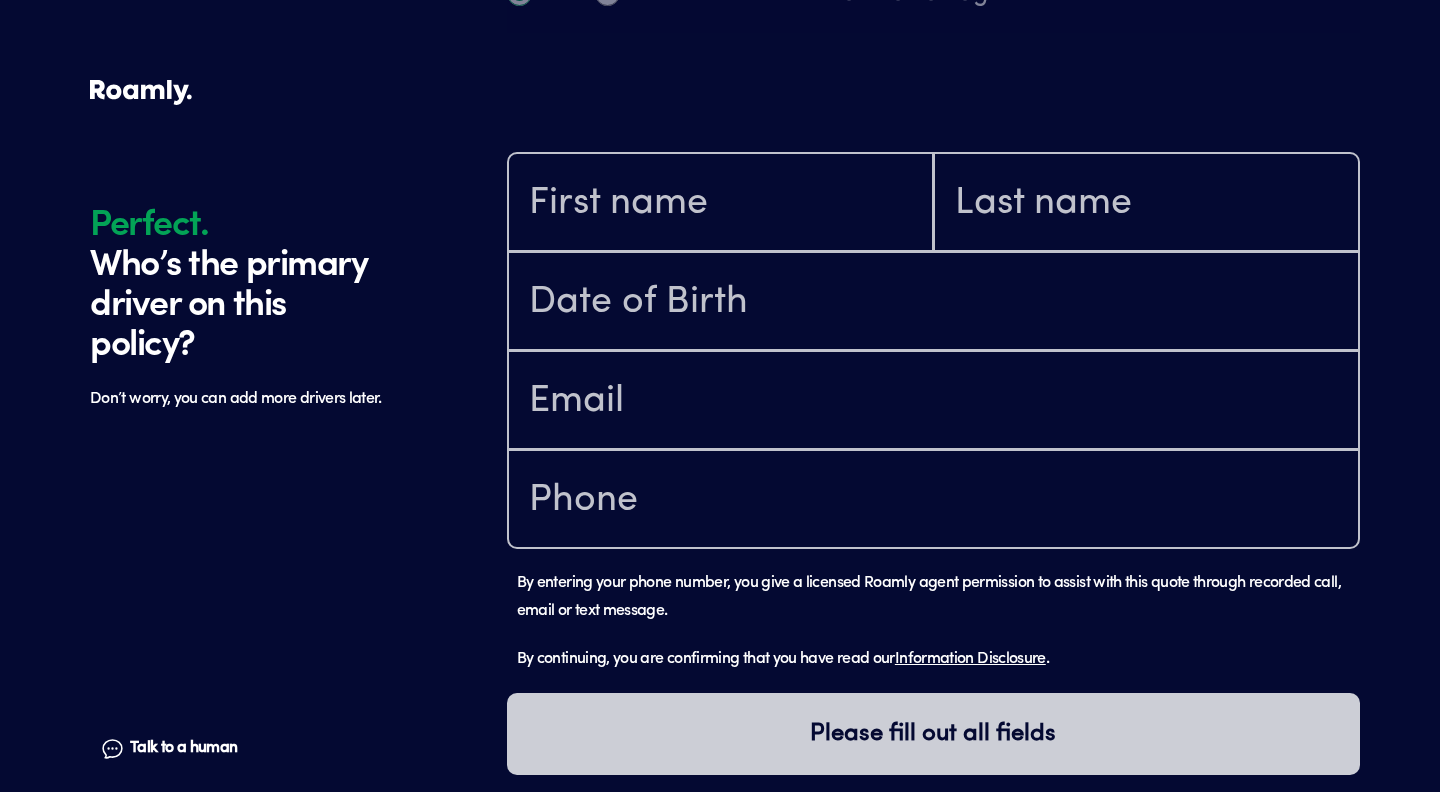 scroll, scrollTop: 1402, scrollLeft: 0, axis: vertical 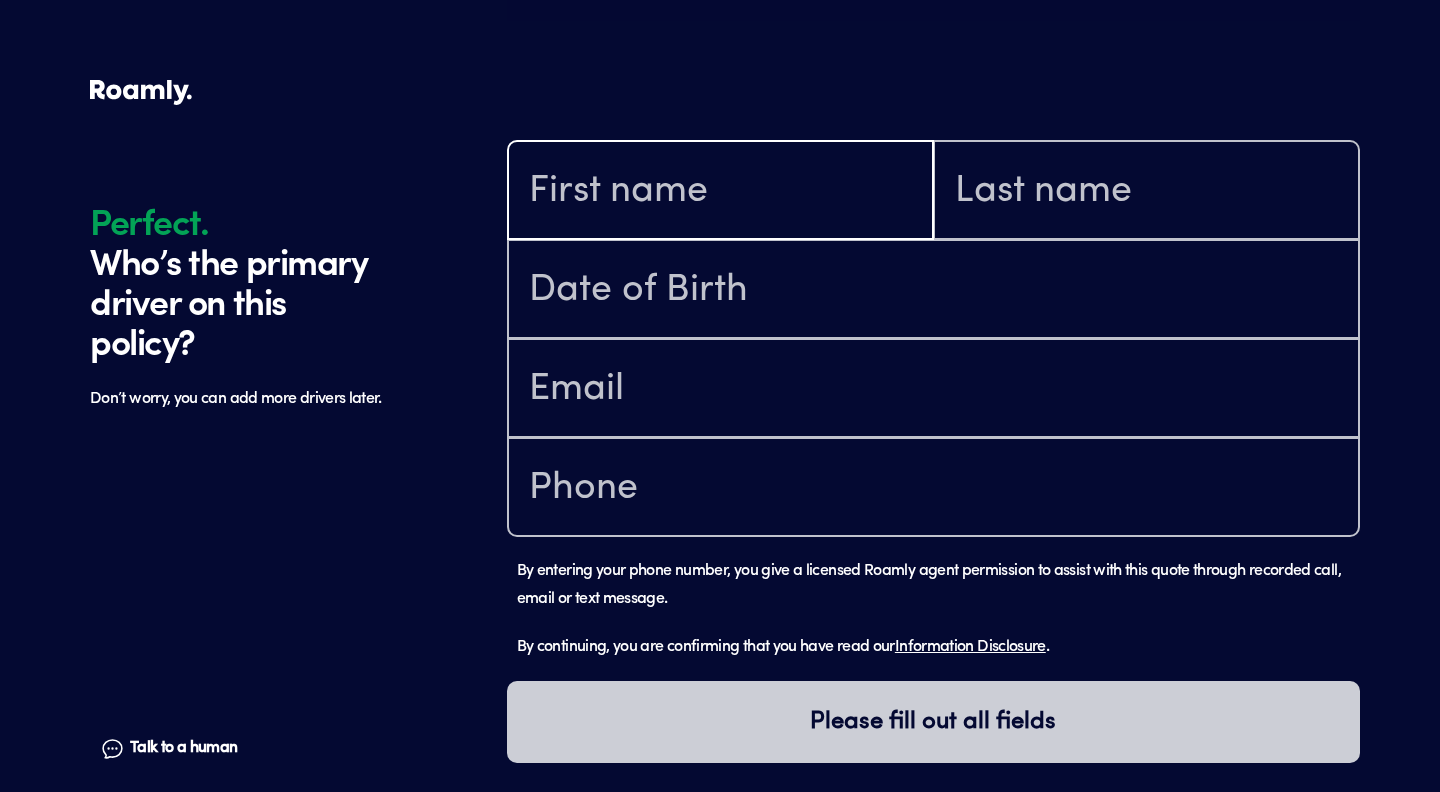 click at bounding box center (720, 192) 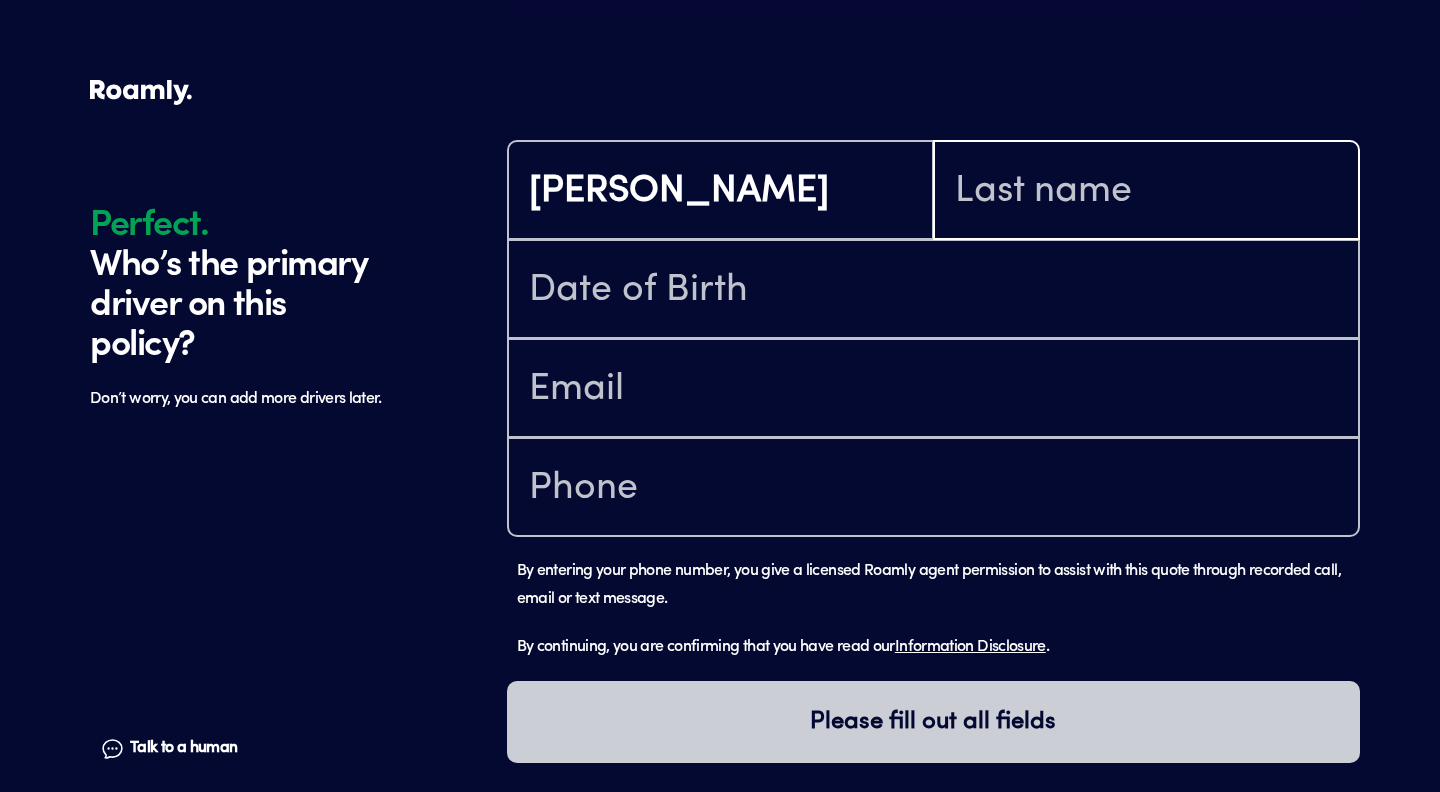 type on "Brooks" 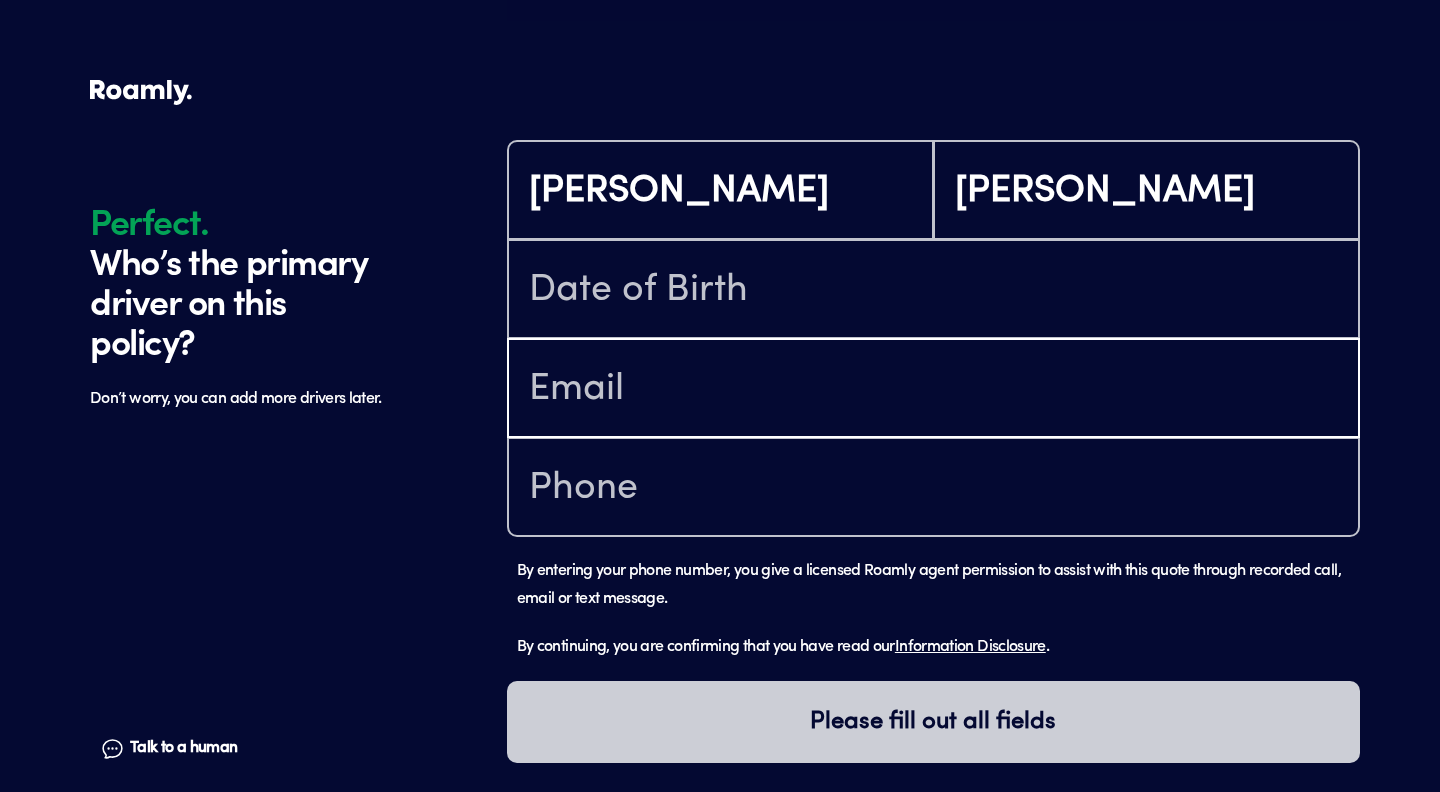 type on "ericmbrooks1@gmail.com" 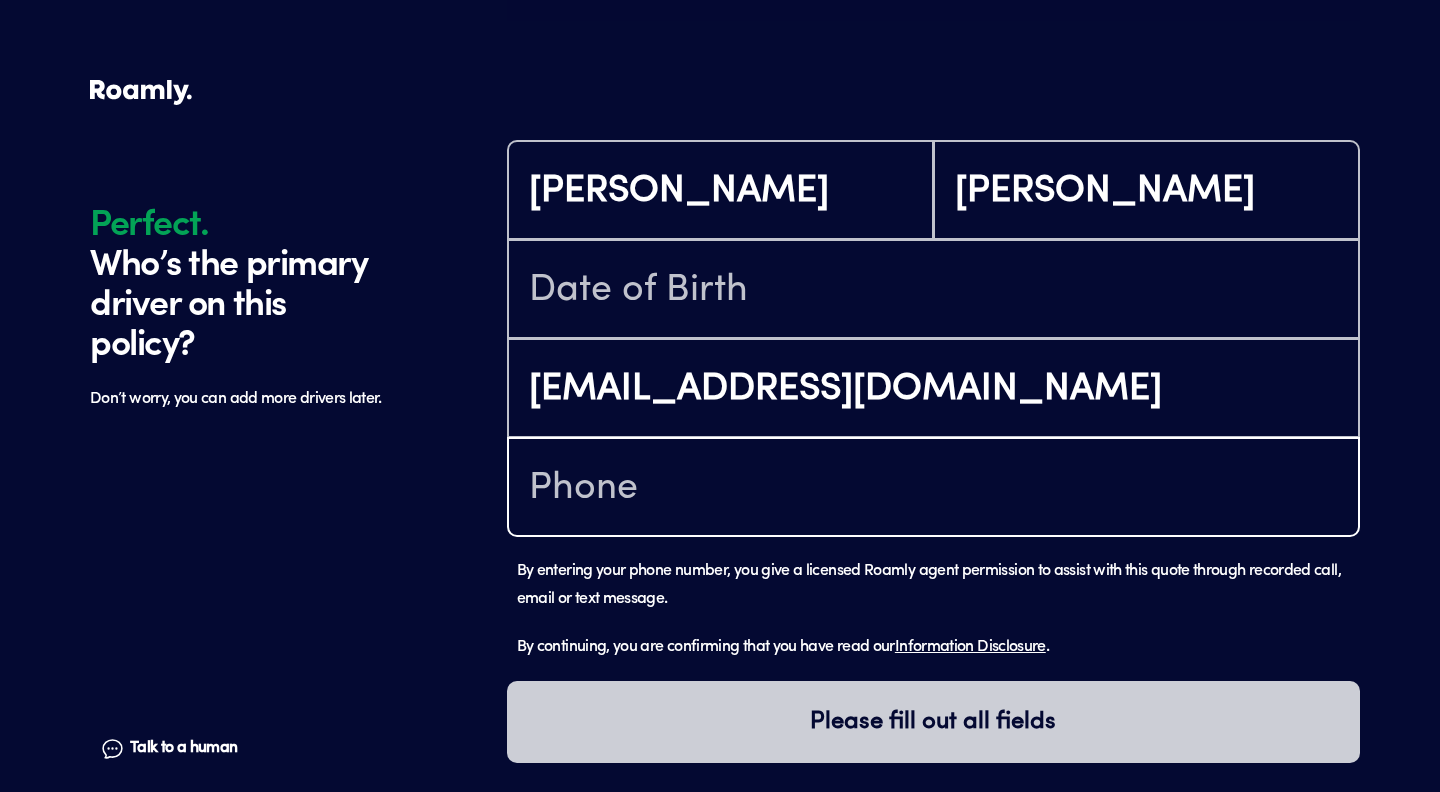 type on "(843) 300-8573" 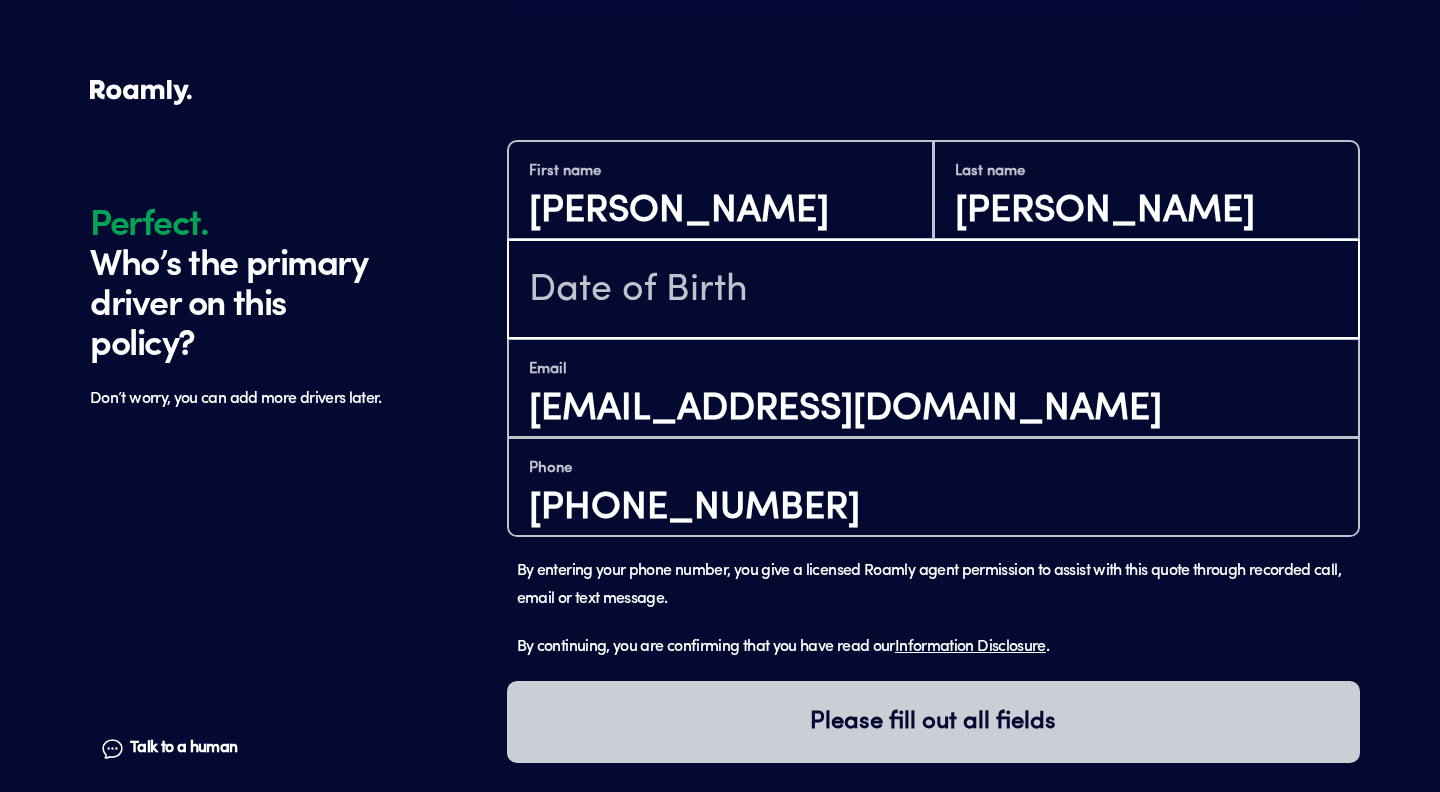 click at bounding box center (933, 291) 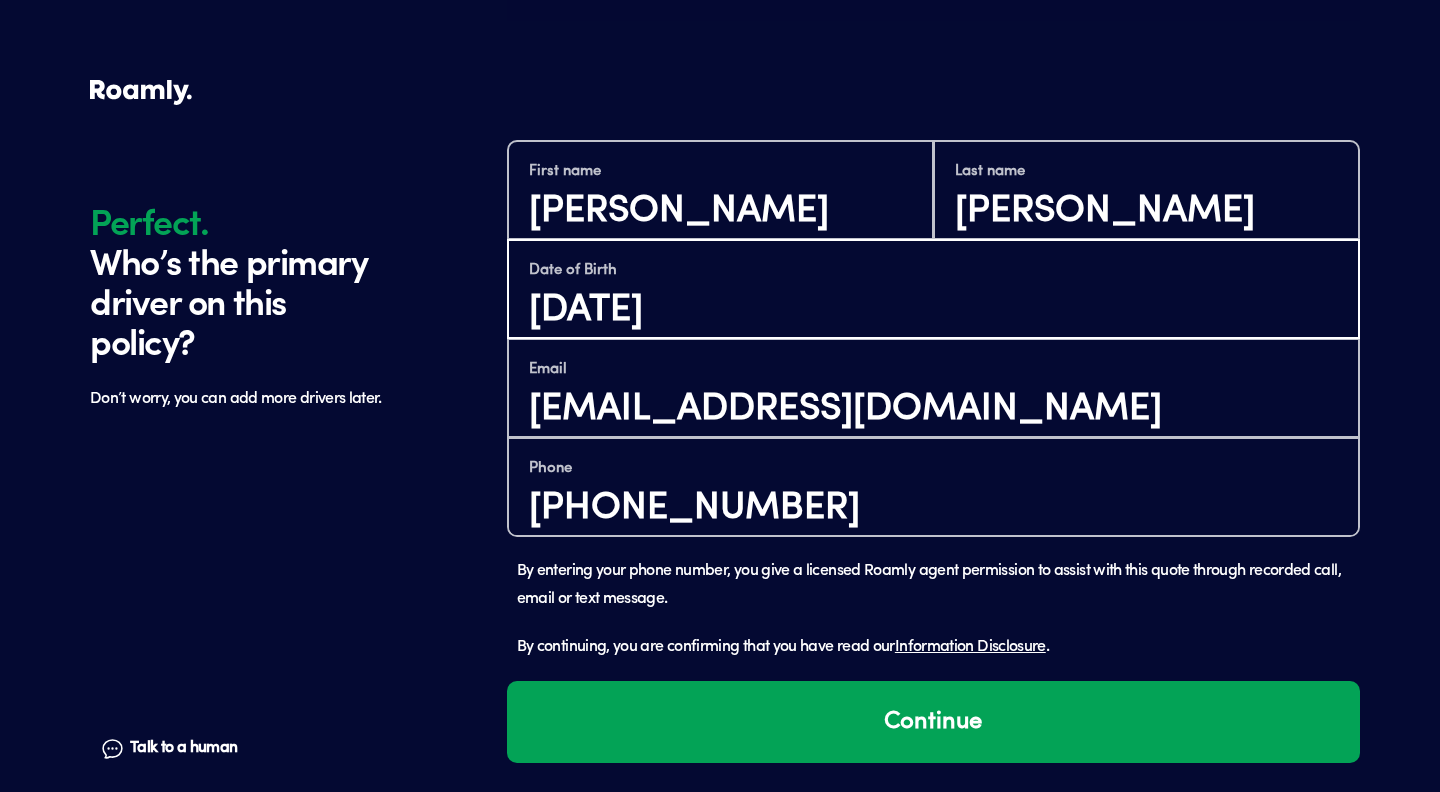 scroll, scrollTop: 1403, scrollLeft: 0, axis: vertical 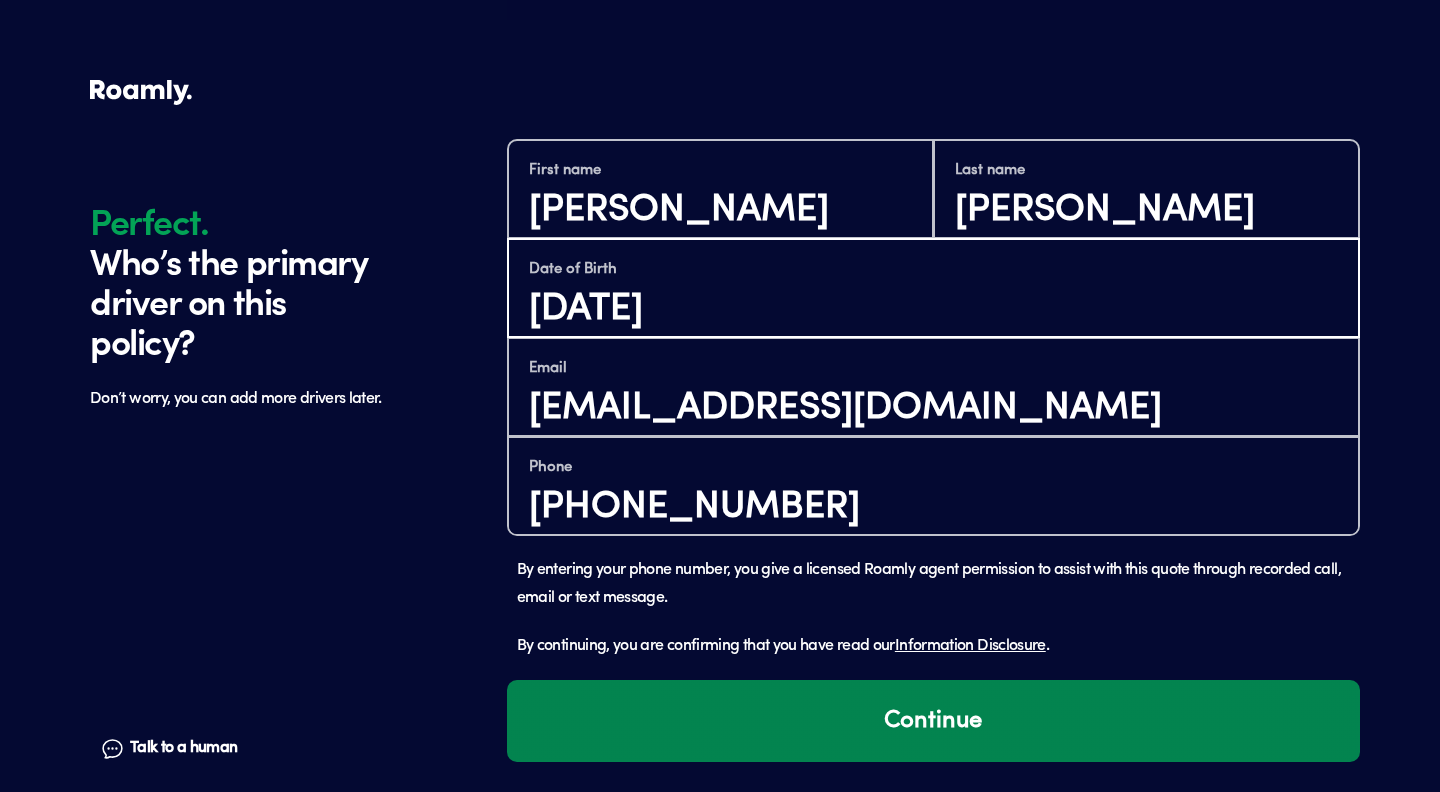 type on "04/14/1988" 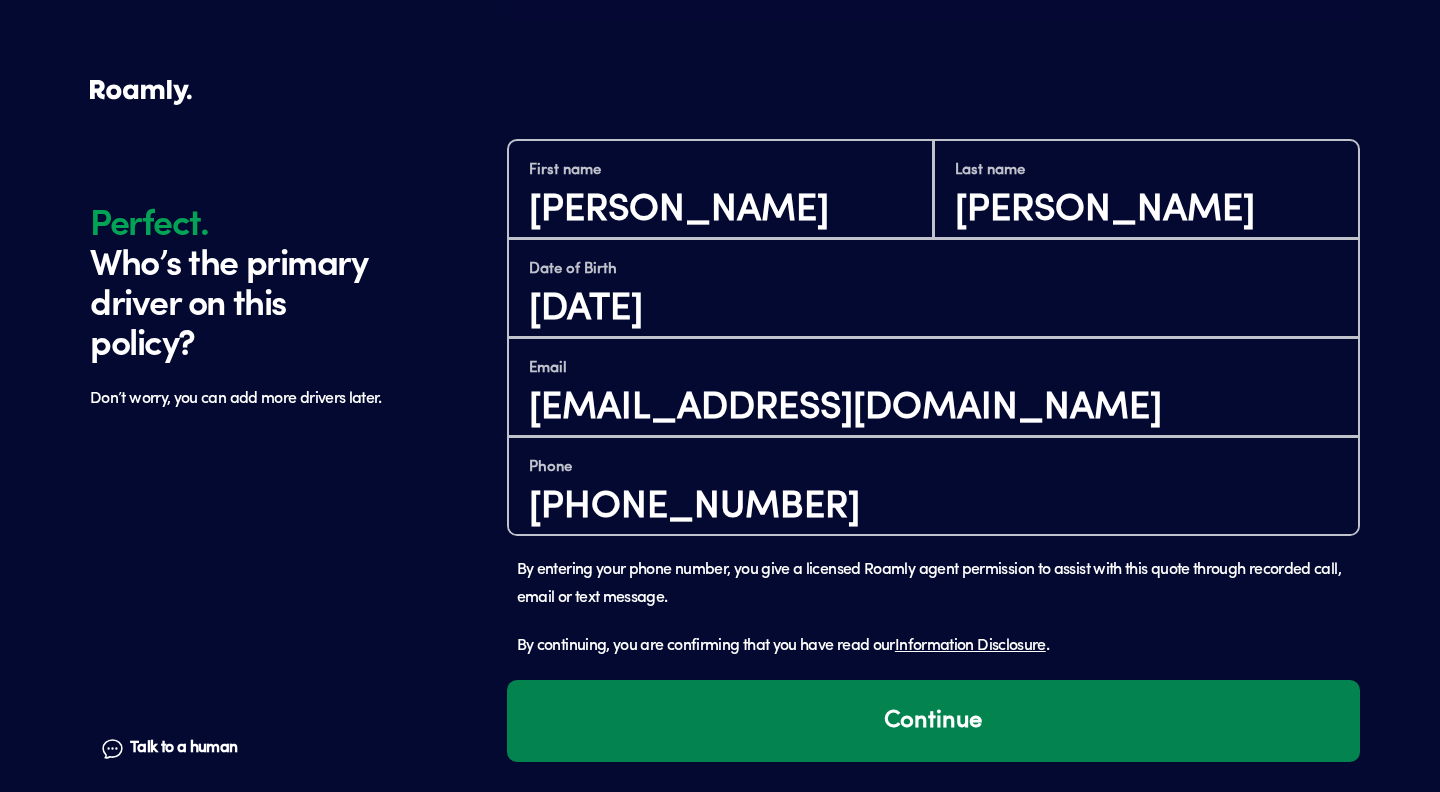 click on "Continue" at bounding box center [933, 721] 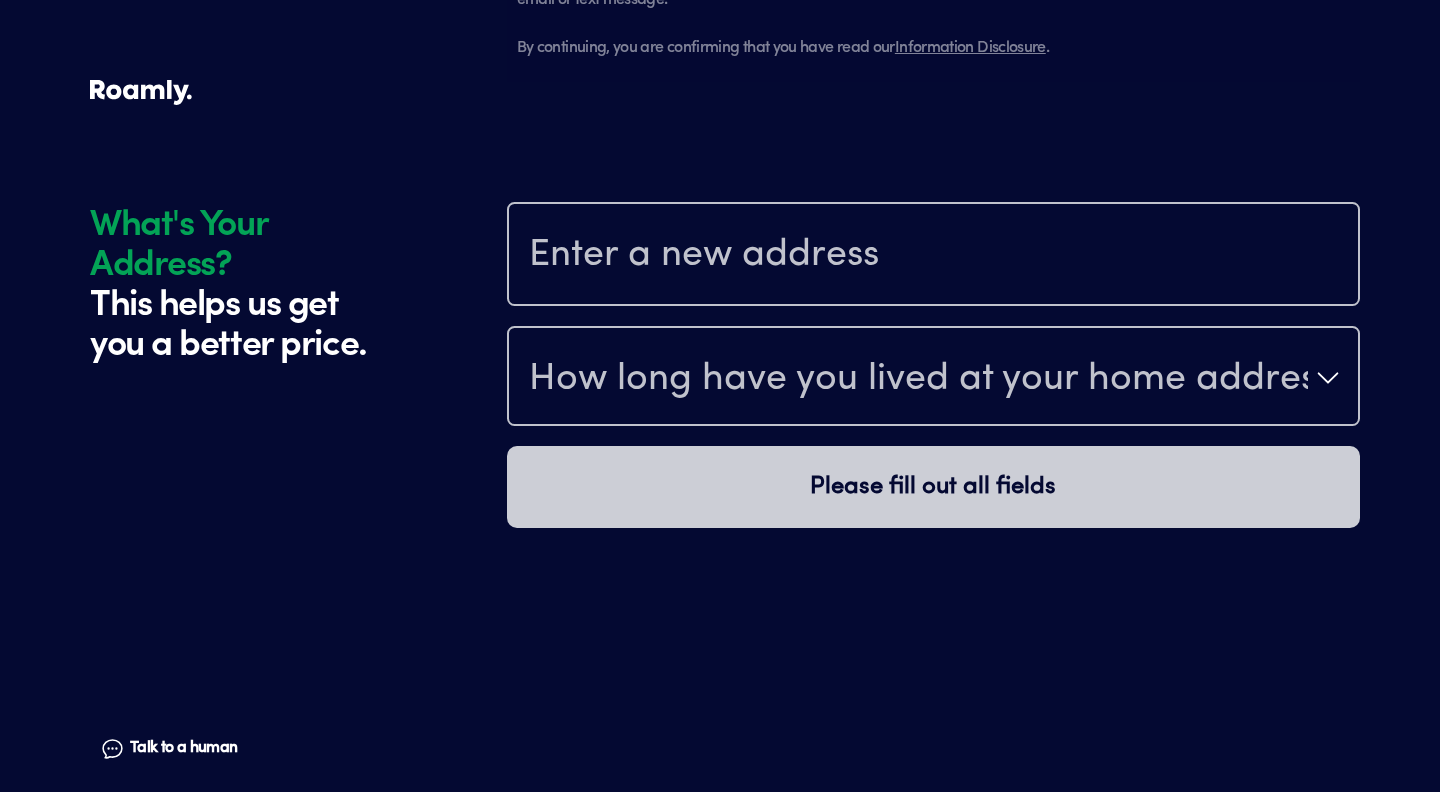scroll, scrollTop: 2043, scrollLeft: 0, axis: vertical 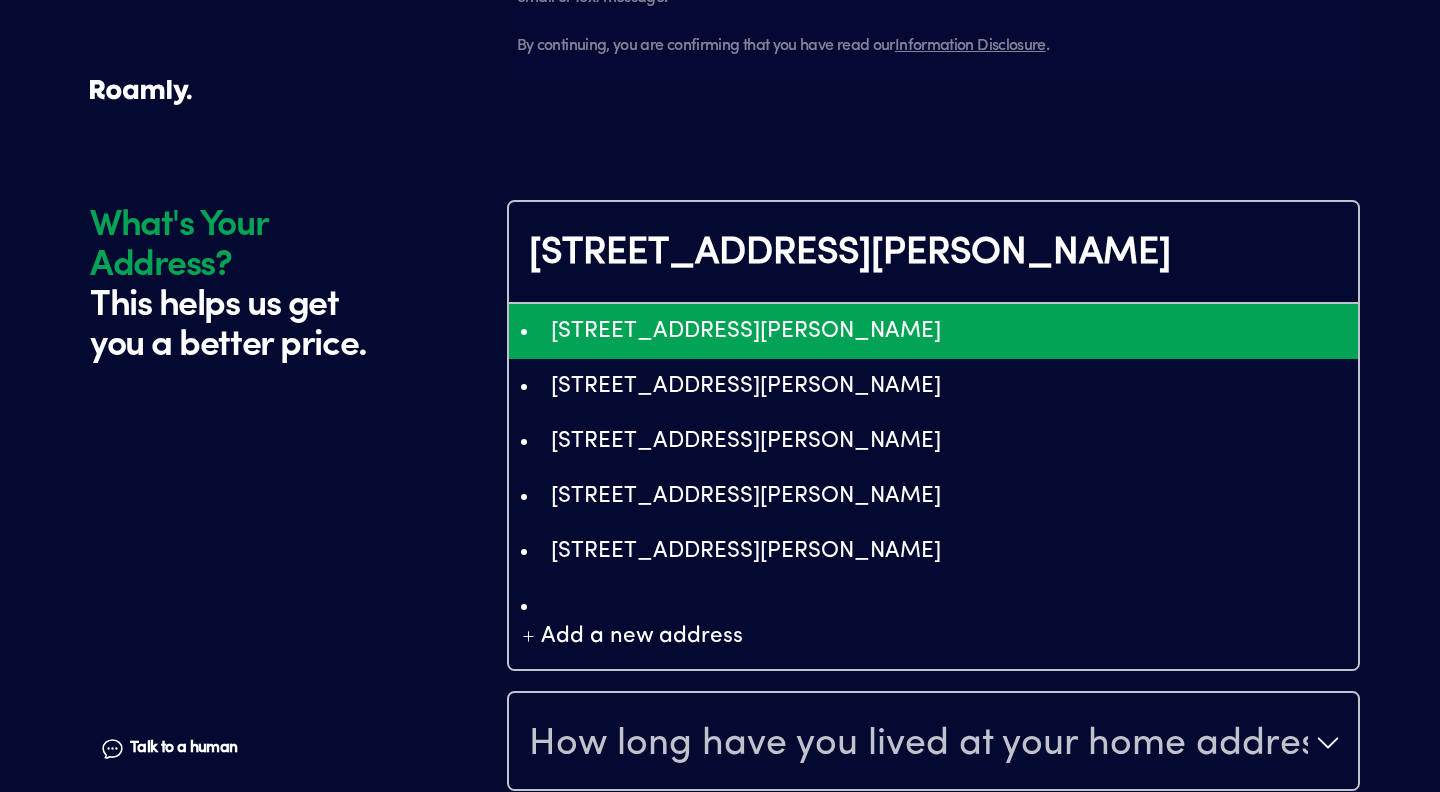 type on "ChIJh-riDEV5_ogR_30fE0t4IMs" 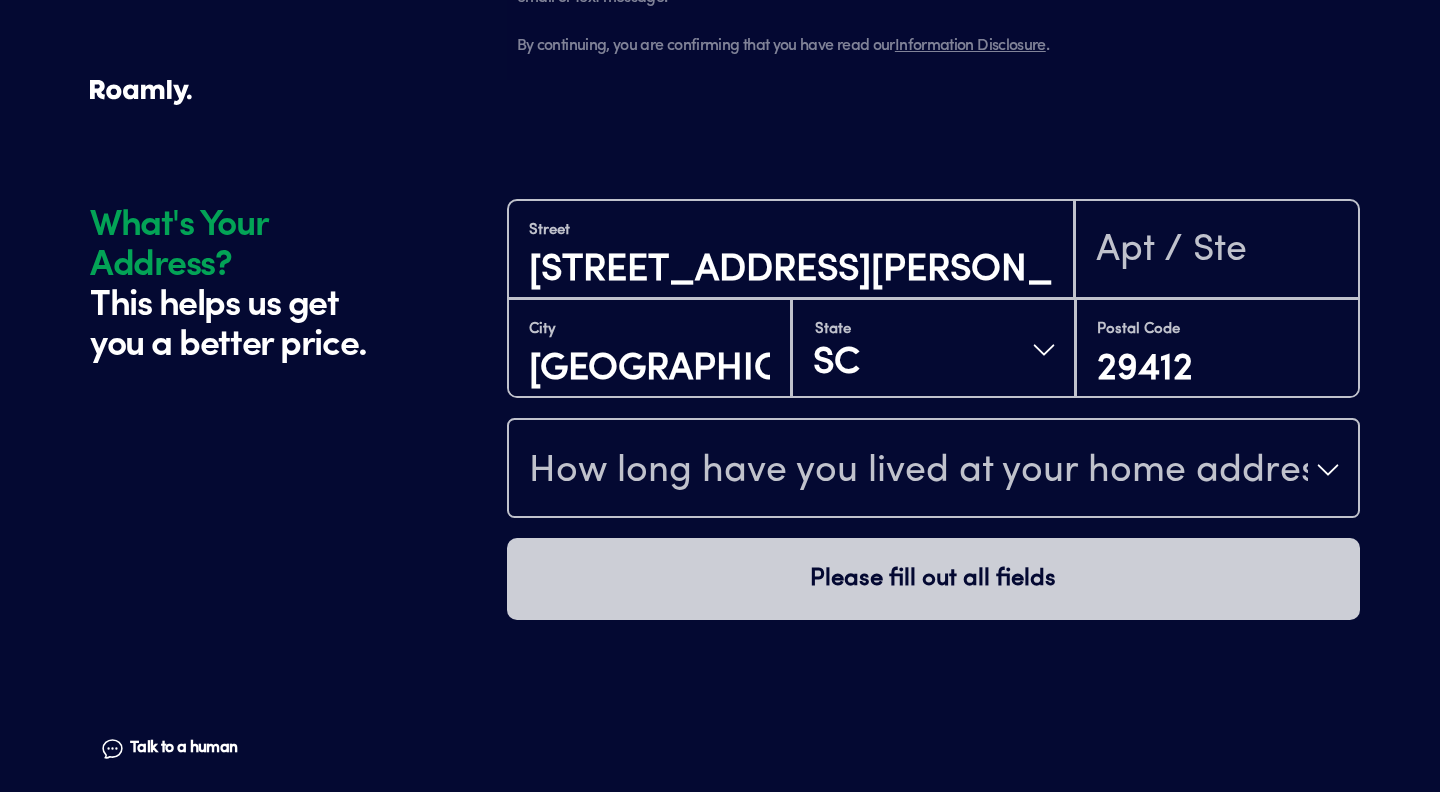 click on "How long have you lived at your home address?" at bounding box center [918, 472] 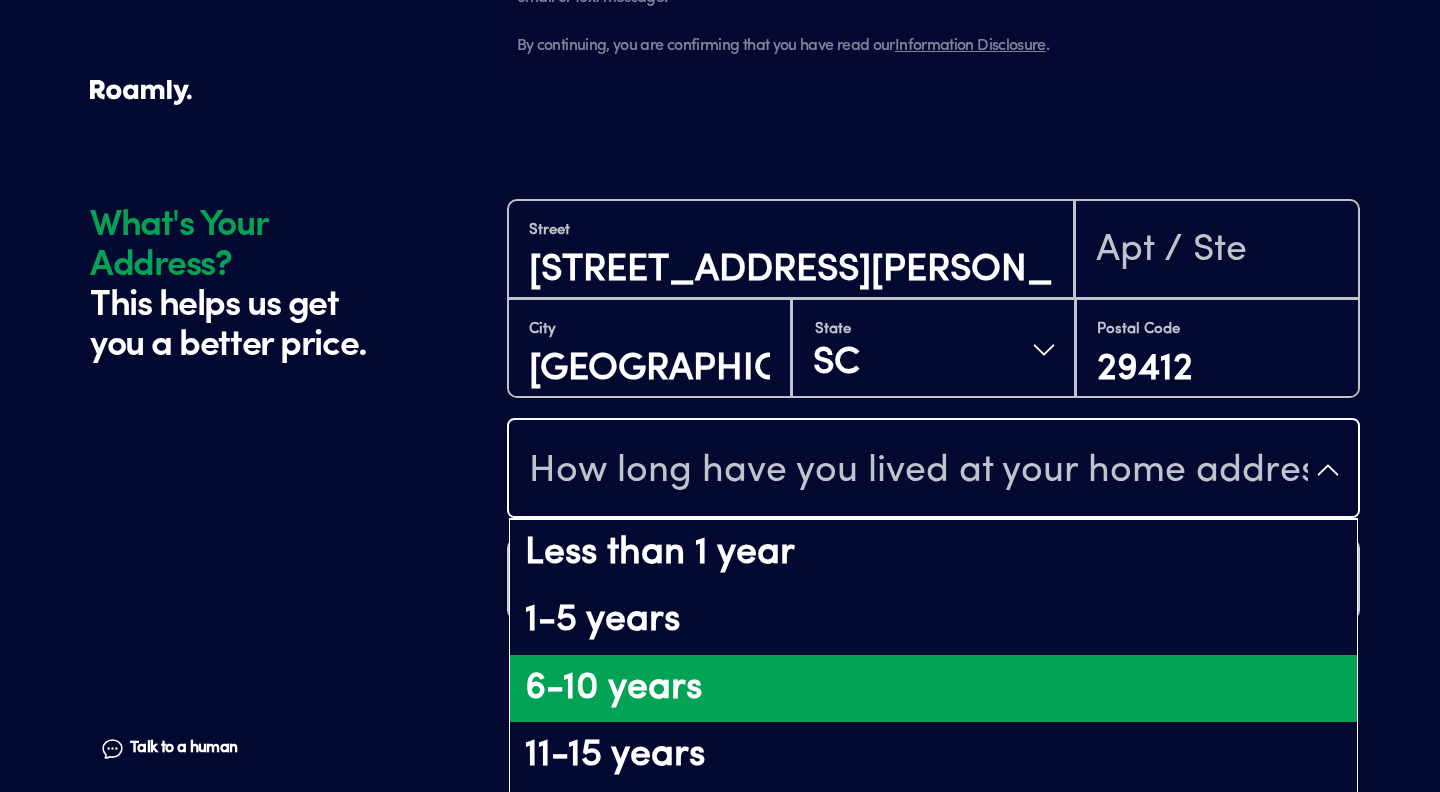 click on "6-10 years" at bounding box center (933, 689) 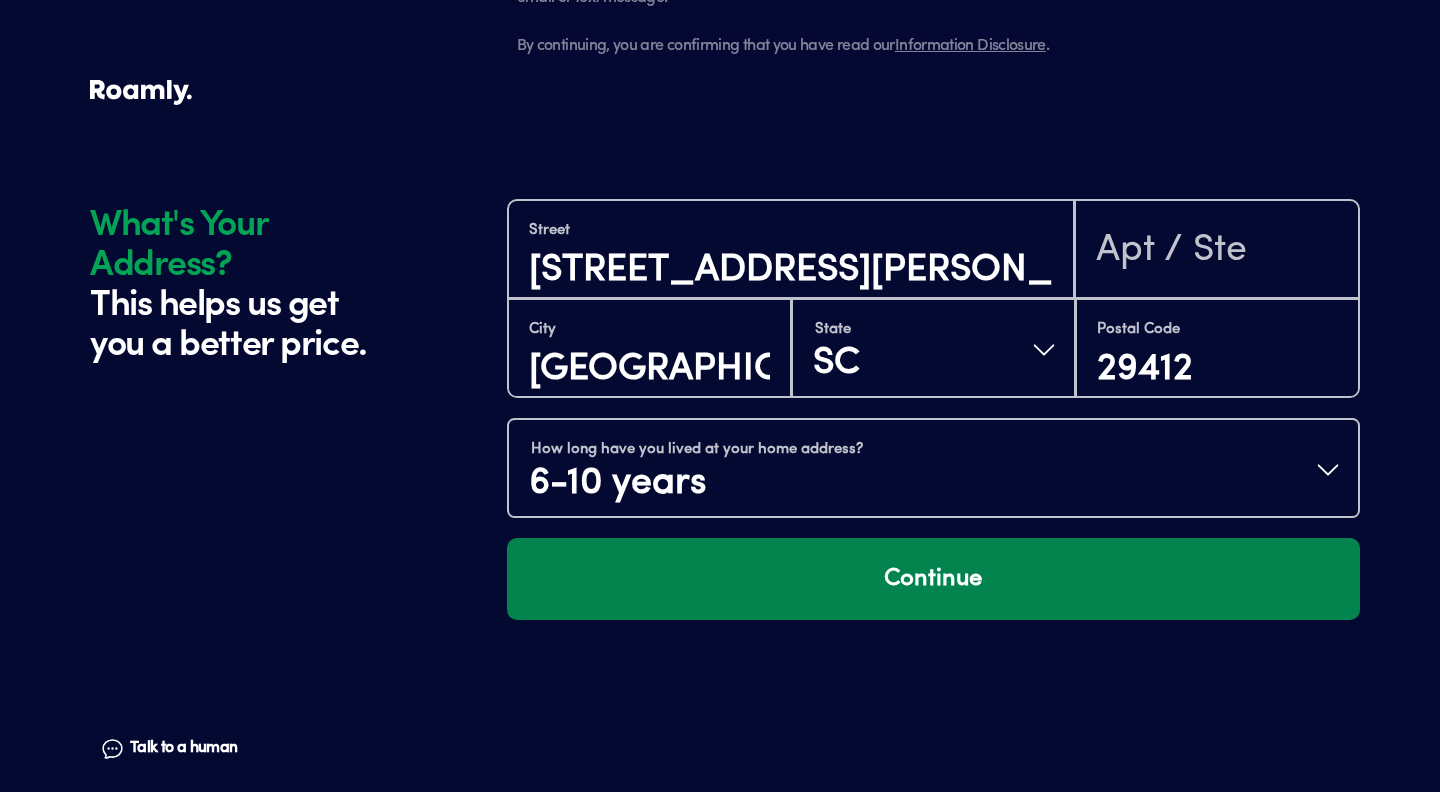 click on "Continue" at bounding box center [933, 579] 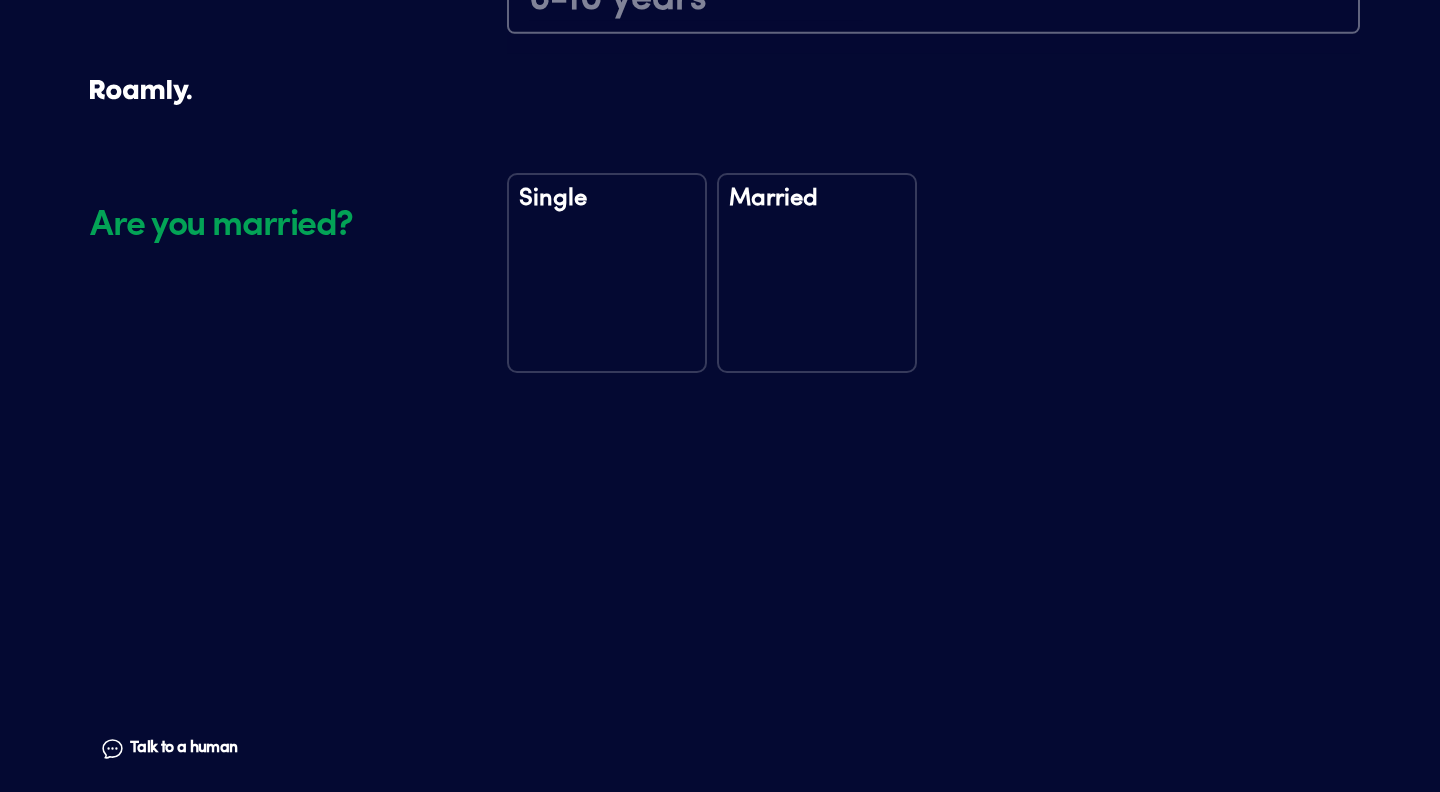 scroll, scrollTop: 2545, scrollLeft: 0, axis: vertical 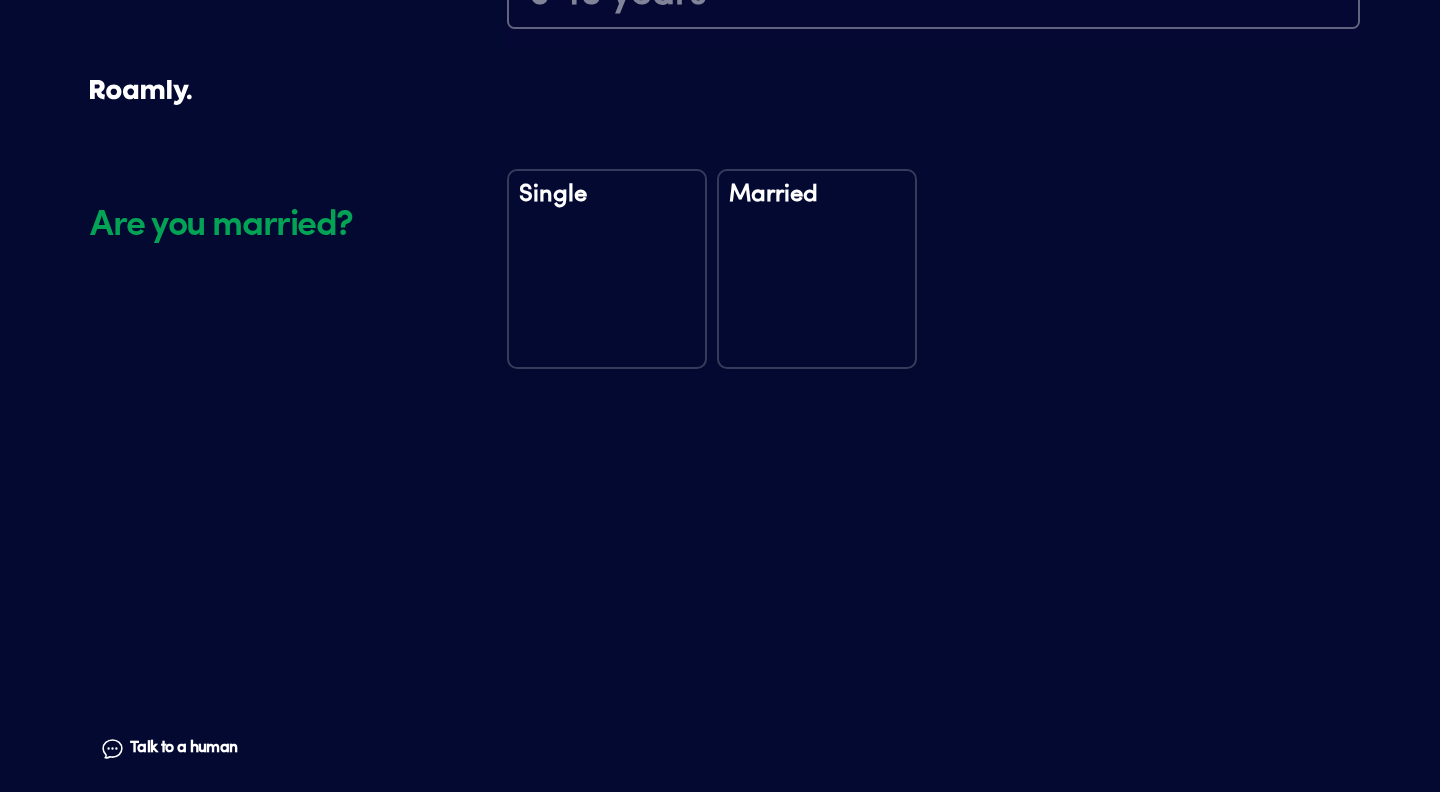 click on "Married" at bounding box center (817, 269) 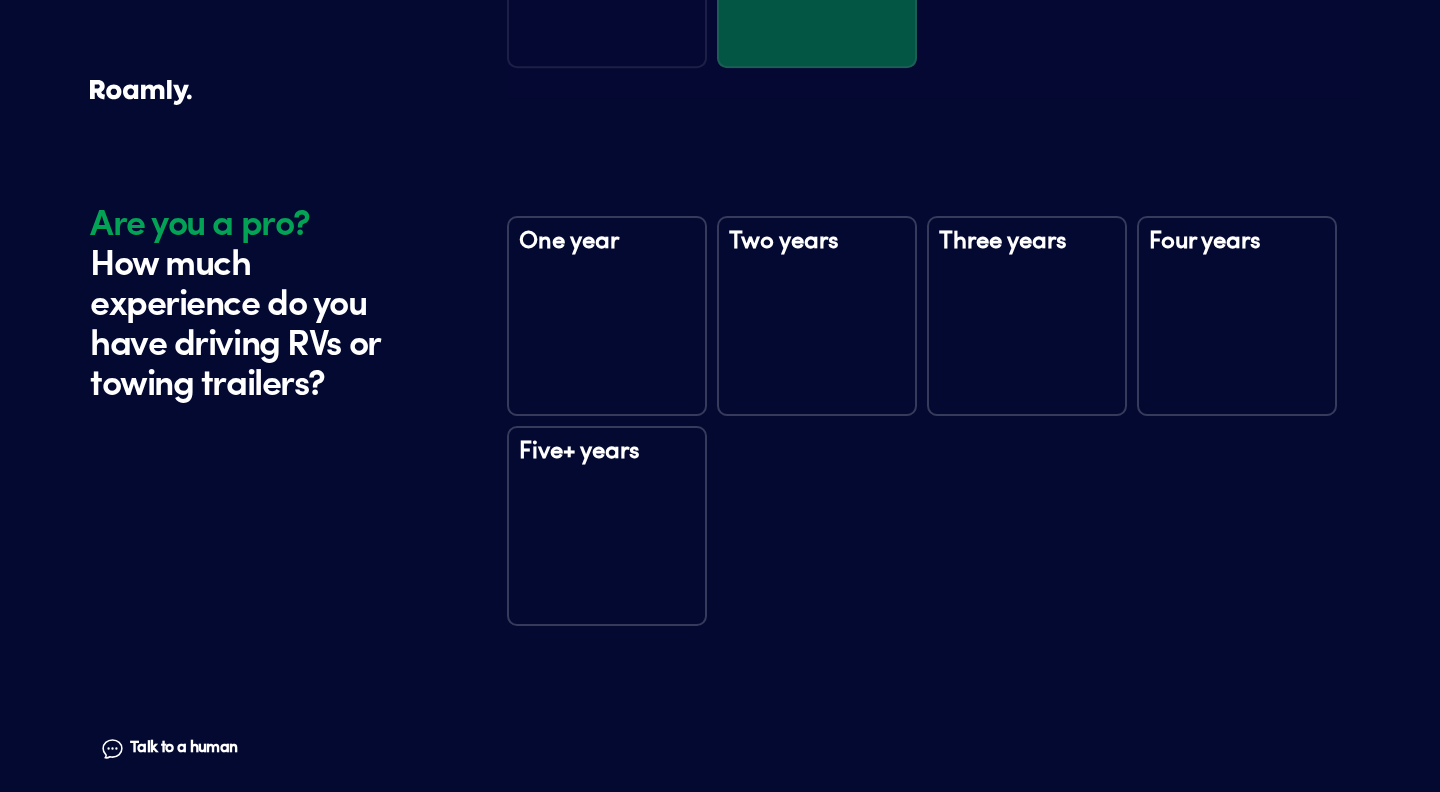 scroll, scrollTop: 2935, scrollLeft: 0, axis: vertical 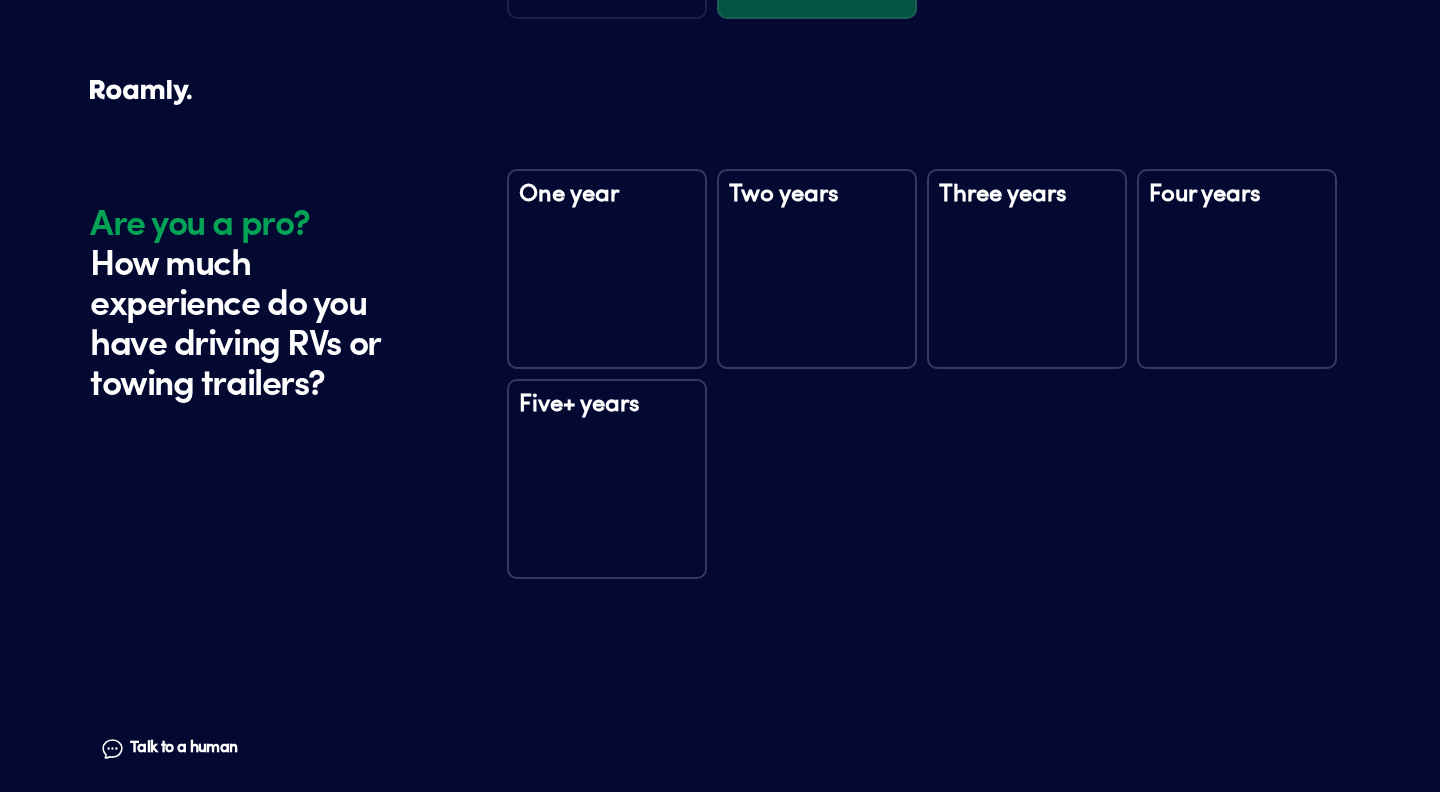 click on "Five+ years" at bounding box center [607, 479] 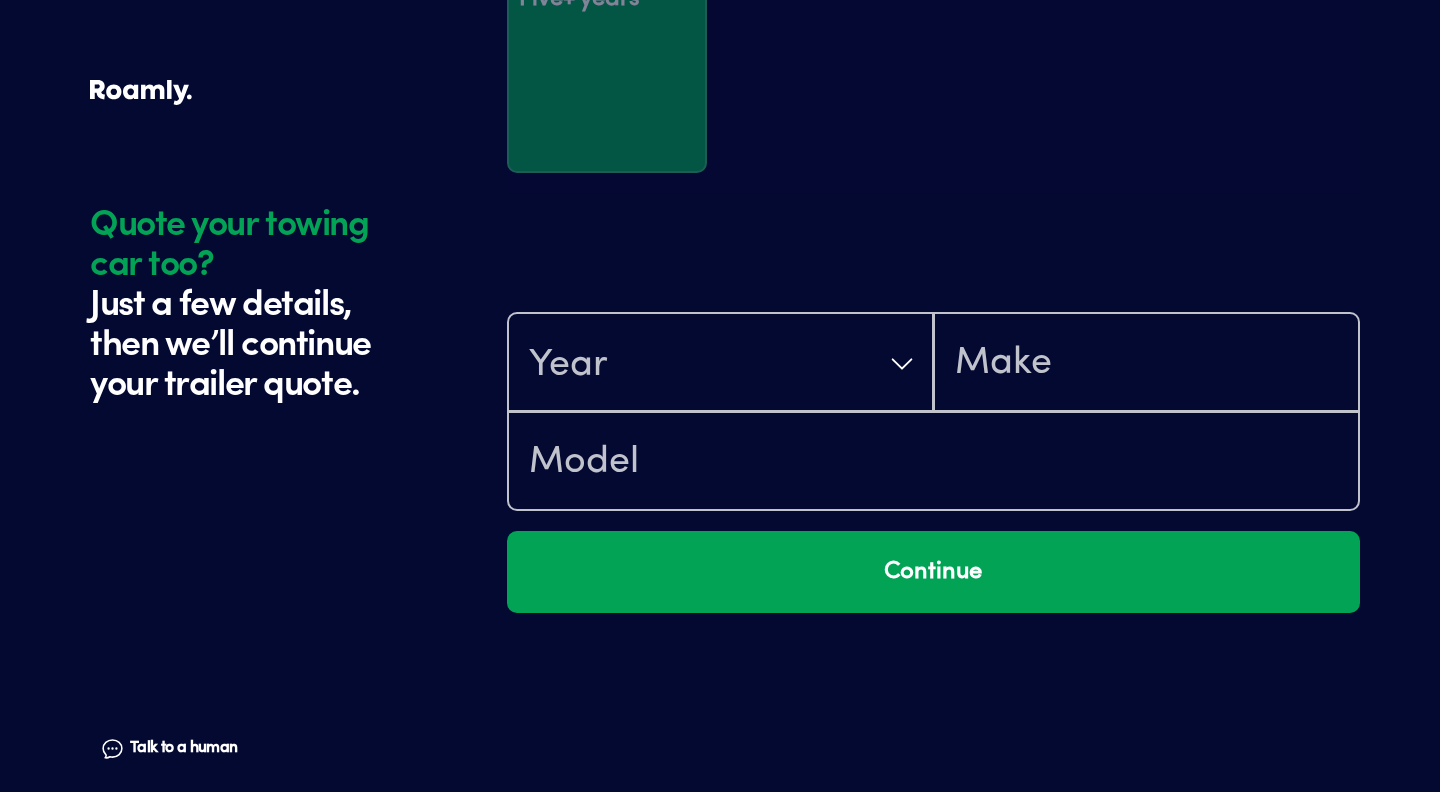 scroll, scrollTop: 3525, scrollLeft: 0, axis: vertical 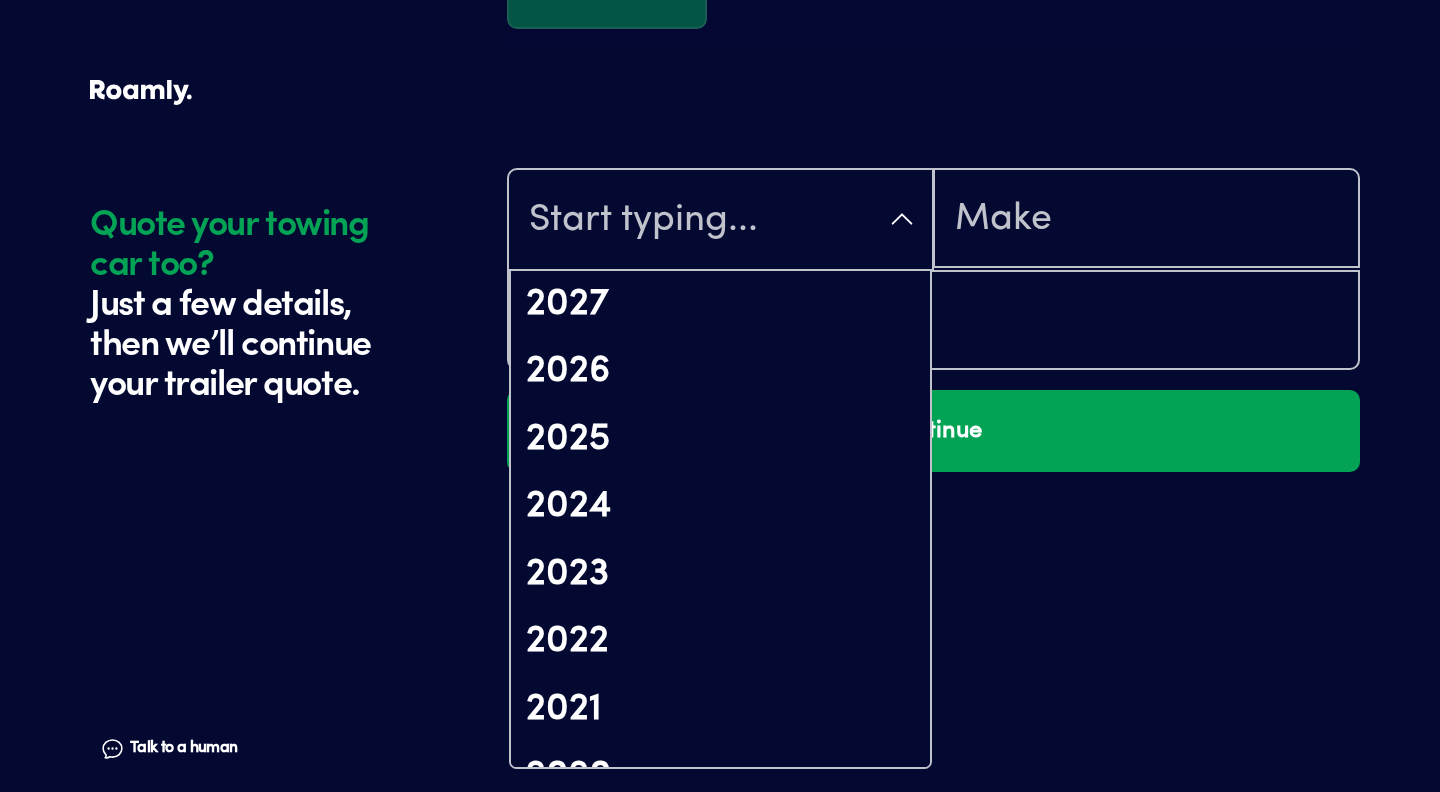click on "Quote your towing car too? Just a few details, then we’ll continue your trailer quote. Talk to a human Chat 1 2 3 4+ Edit How many RVs or Trailers do you want to cover? Year 2016 Make Forest River Model Salem Cruise Lite Length 17FT Vehicle type Trailer Actual cash value 6000 Original owner No How many years have you owned it? How many nights do you camp in your RV? 0 - 29 nights / year How do you store your RV? Open lot Yes No Does this RV have a salvage title? Edit Tell us about your RV. First name Eric Last name Brooks Date of Birth 04/14/1988 Email ericmbrooks1@gmail.com Phone (843) 300-8573 By entering your phone number, you give a licensed Roamly agent permission to assist with this quote through recorded call, email or text message. By continuing, you are confirming that you have read our  Information Disclosure . Edit Who’s the primary driver on this policy? 433 Buckner Street Charleston, SC 29412 Clear Add a new address How long have you lived at your home address? 6-10 years Edit Single Married" at bounding box center (720, -1367) 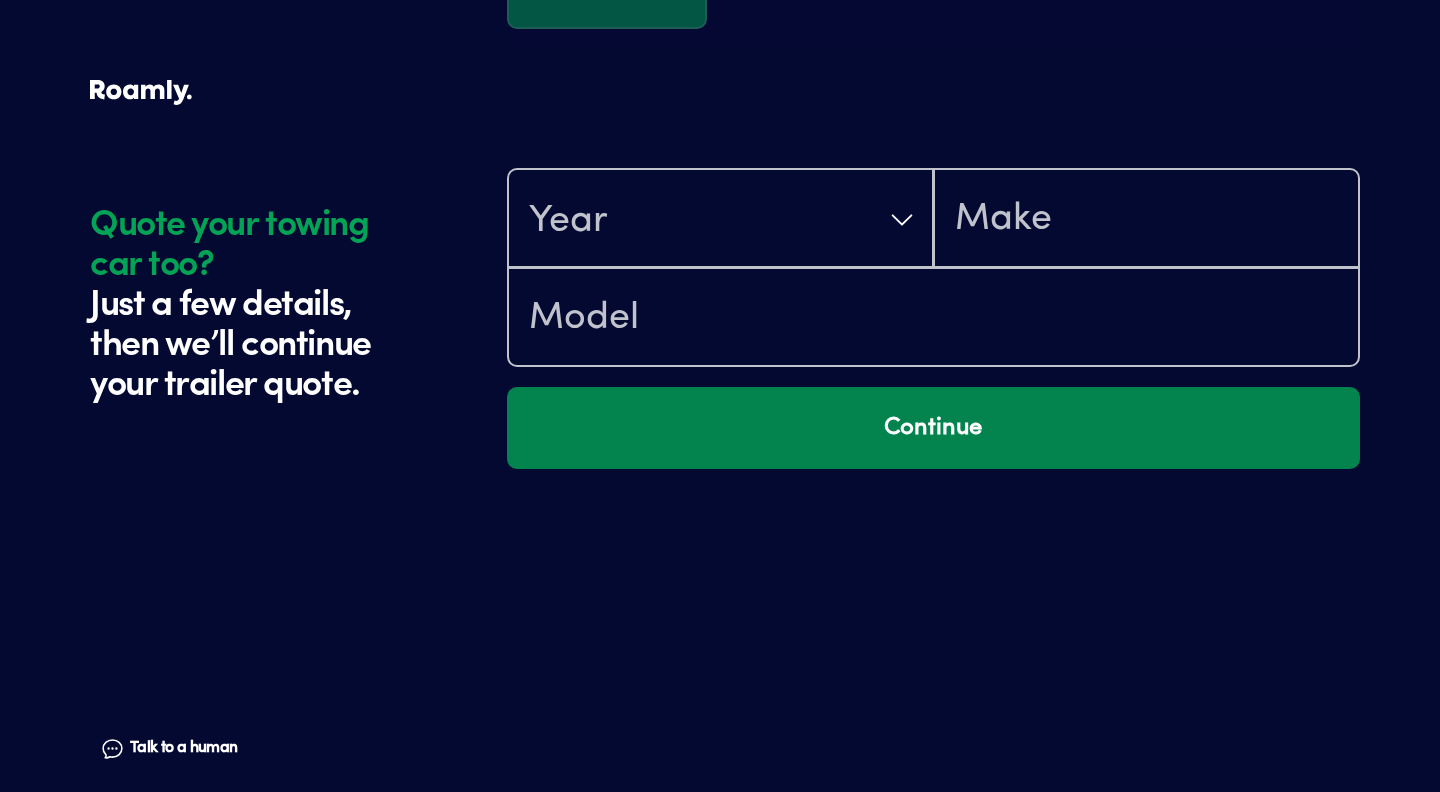 click on "Continue" at bounding box center (933, 428) 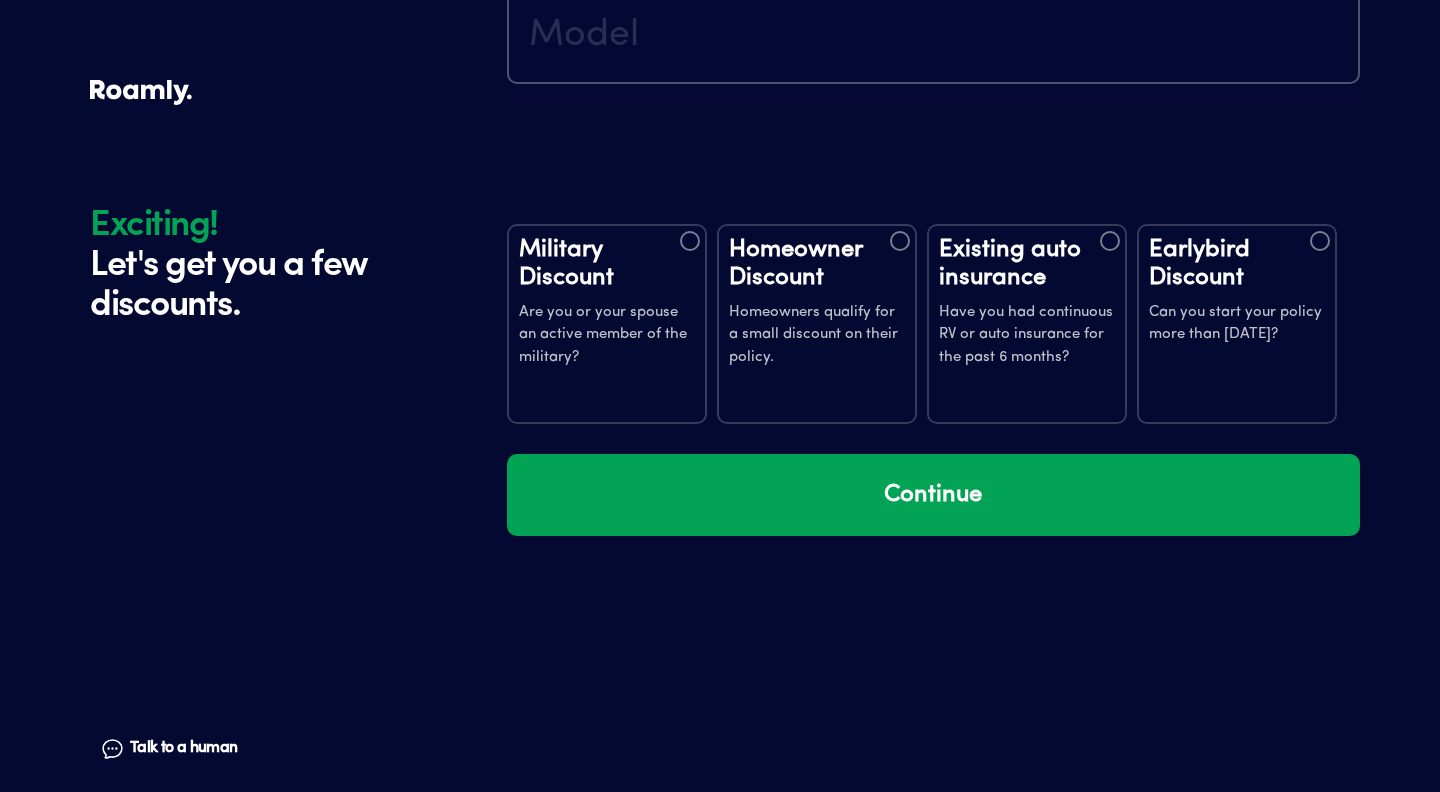scroll, scrollTop: 3849, scrollLeft: 0, axis: vertical 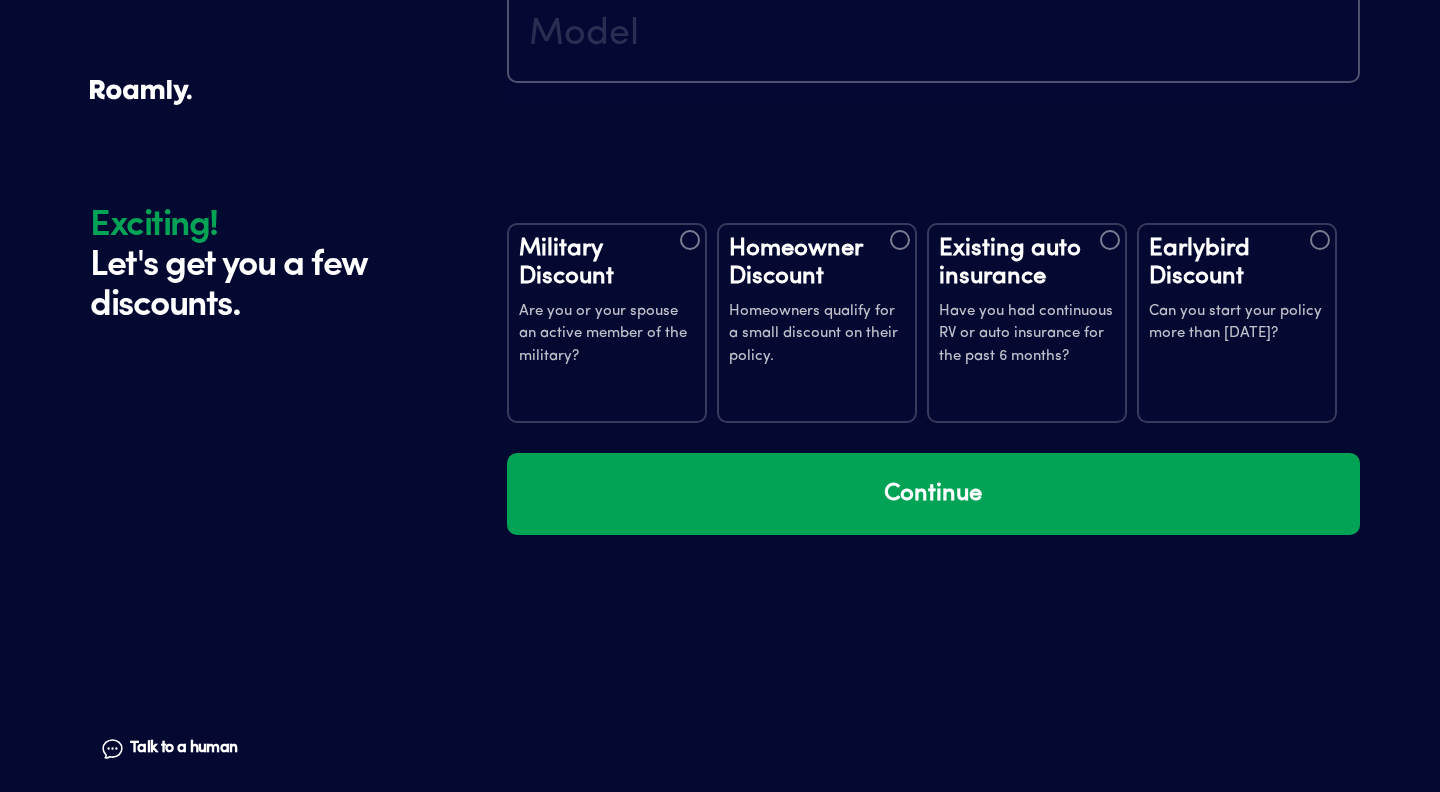 click on "Homeowner Discount" at bounding box center (817, 263) 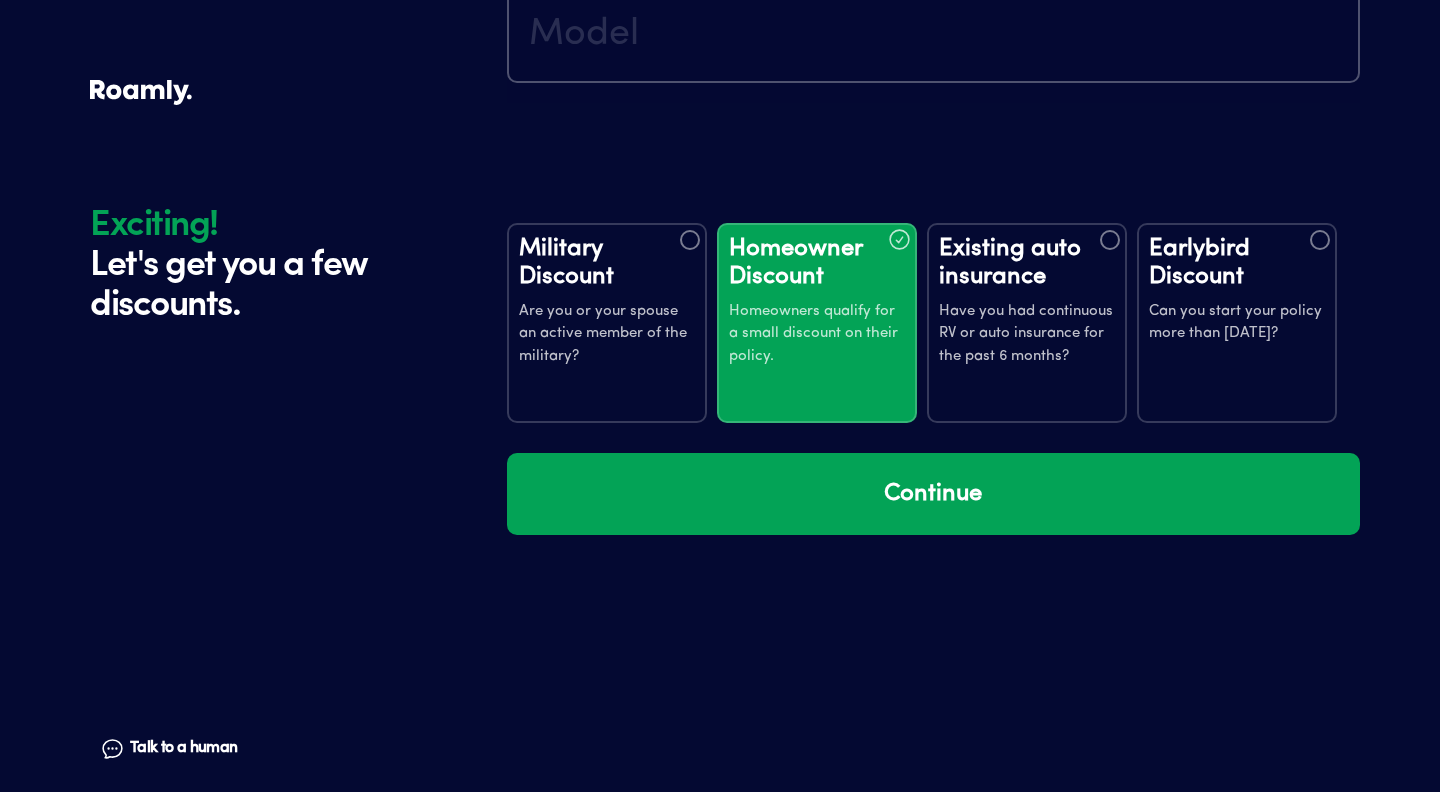 click on "Existing auto insurance" at bounding box center (1027, 263) 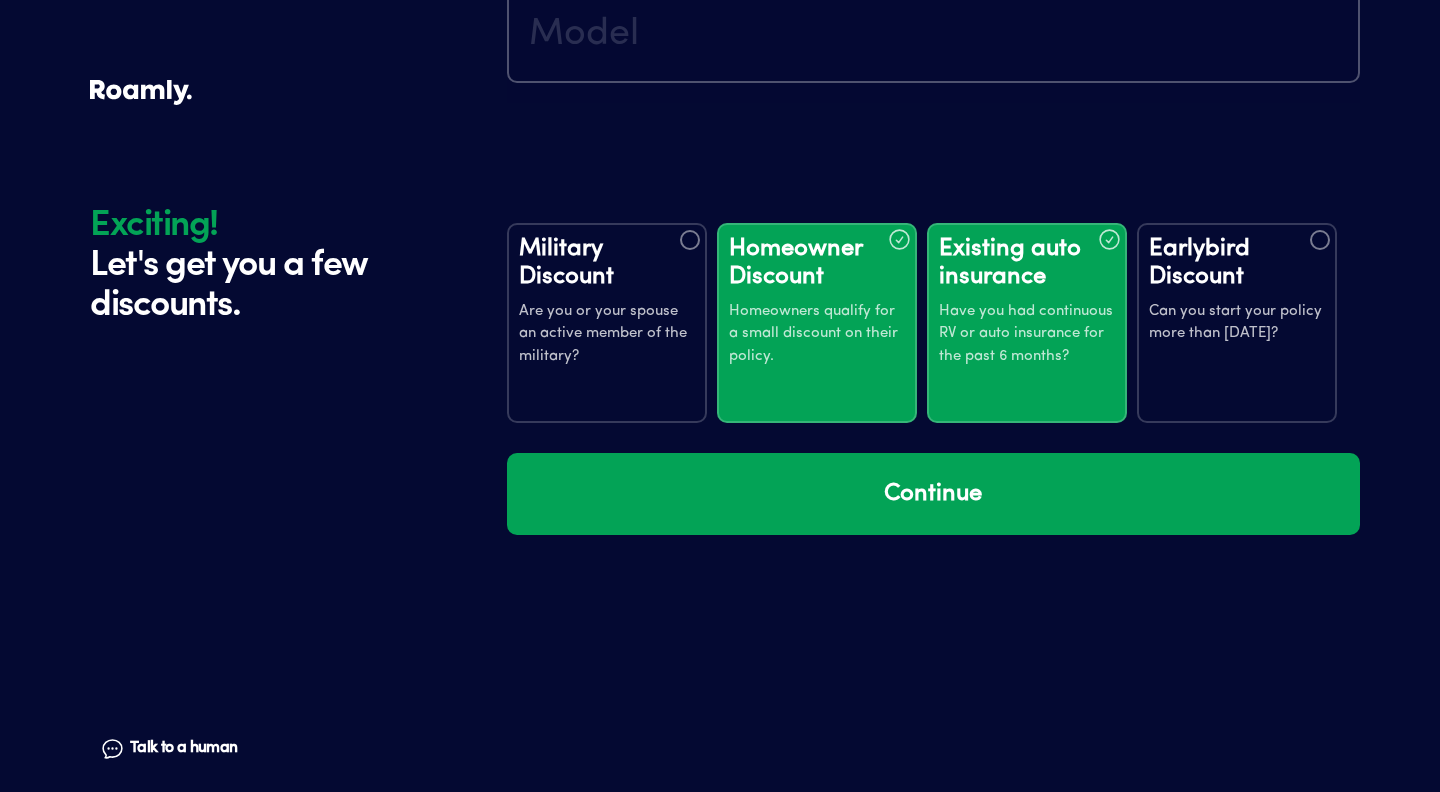 click on "Earlybird Discount Can you start your policy more than seven days from now?" at bounding box center (1237, 290) 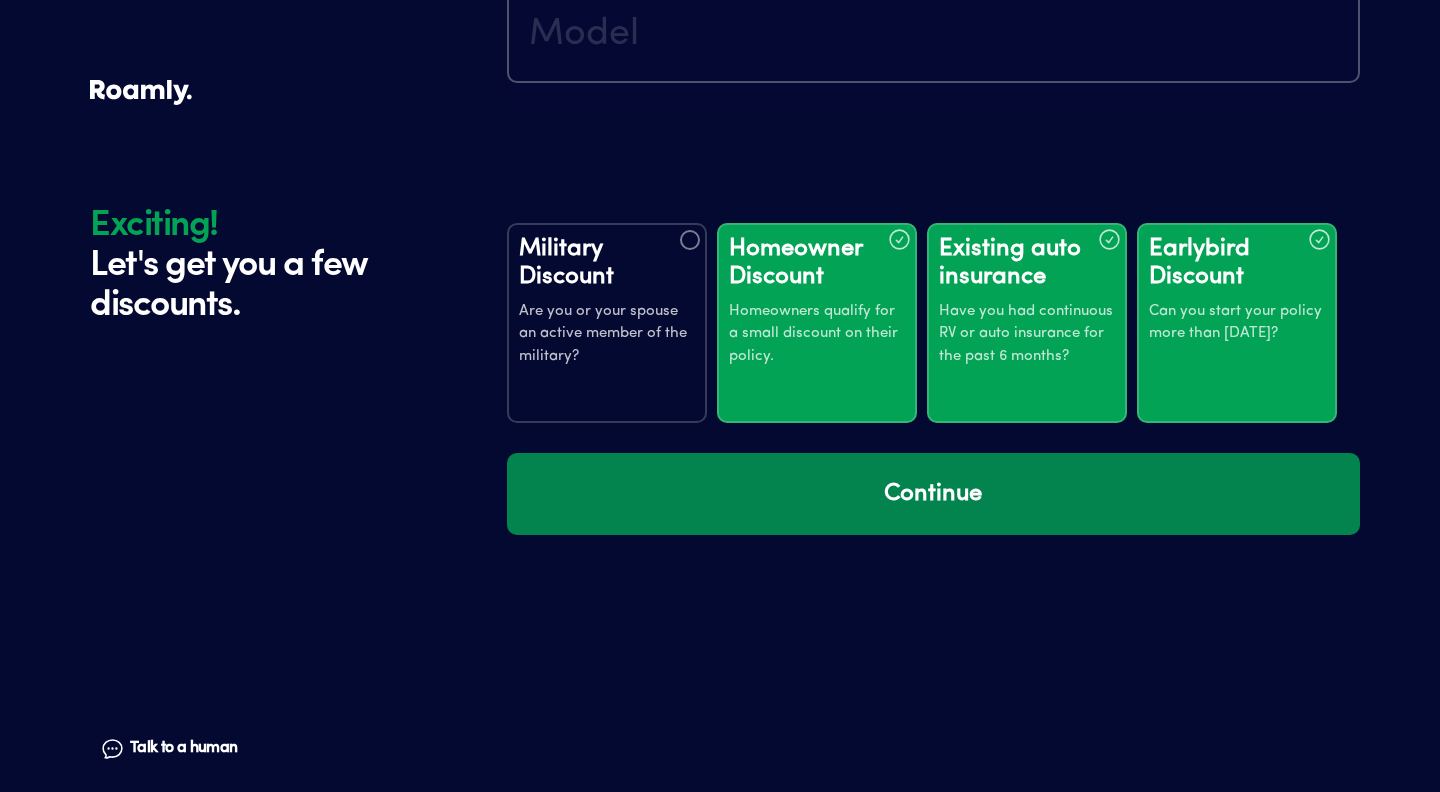 click on "Continue" at bounding box center (933, 494) 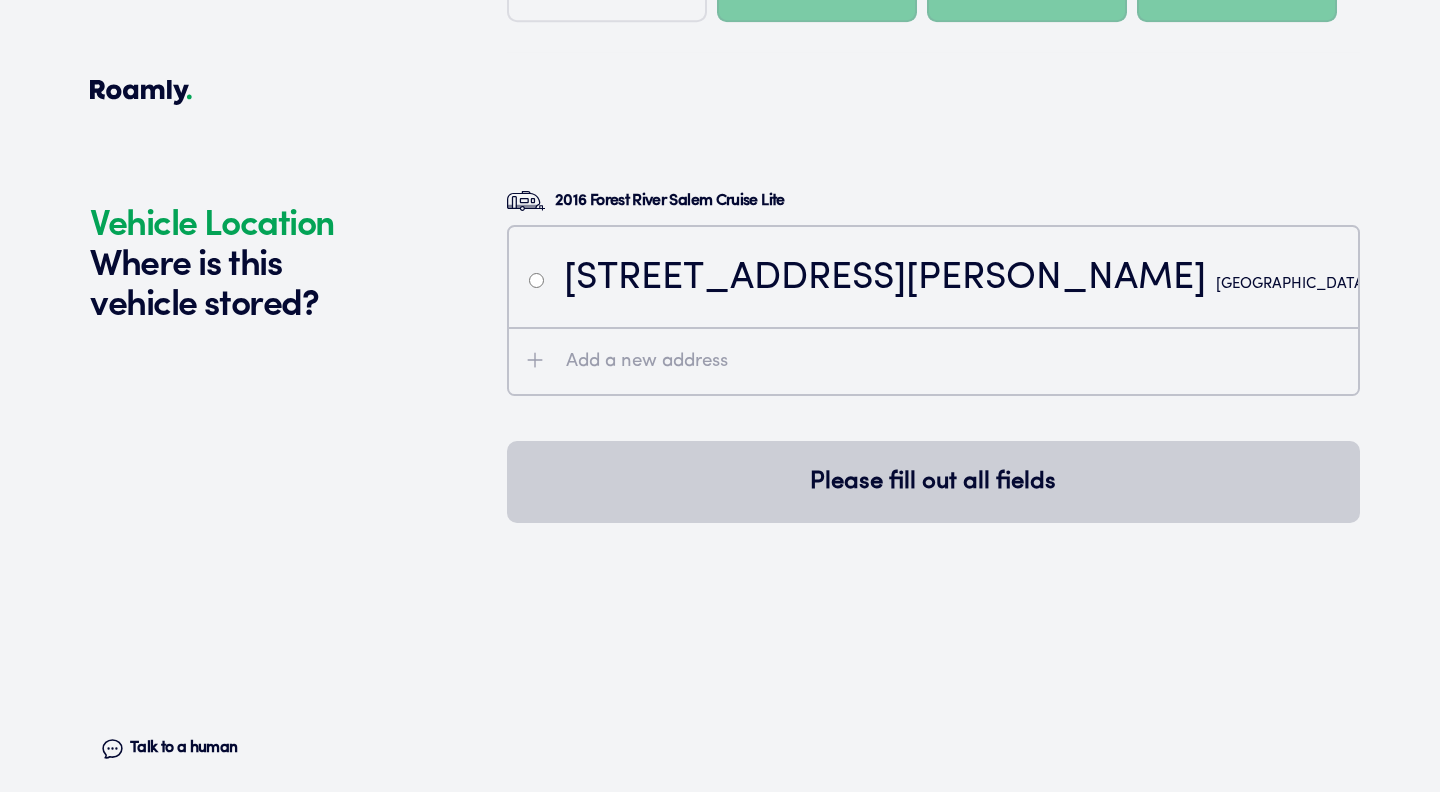 scroll, scrollTop: 4293, scrollLeft: 0, axis: vertical 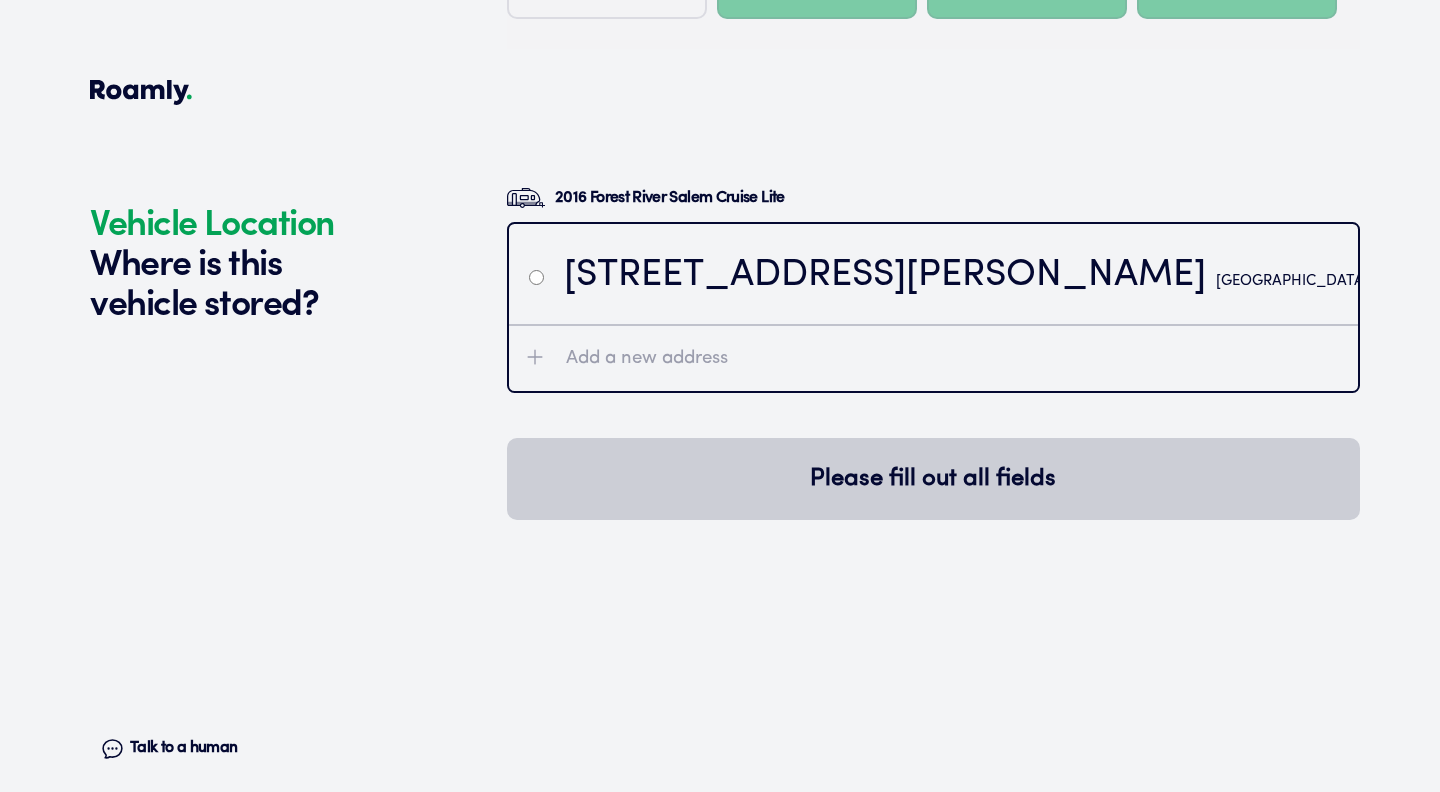 click at bounding box center [536, 277] 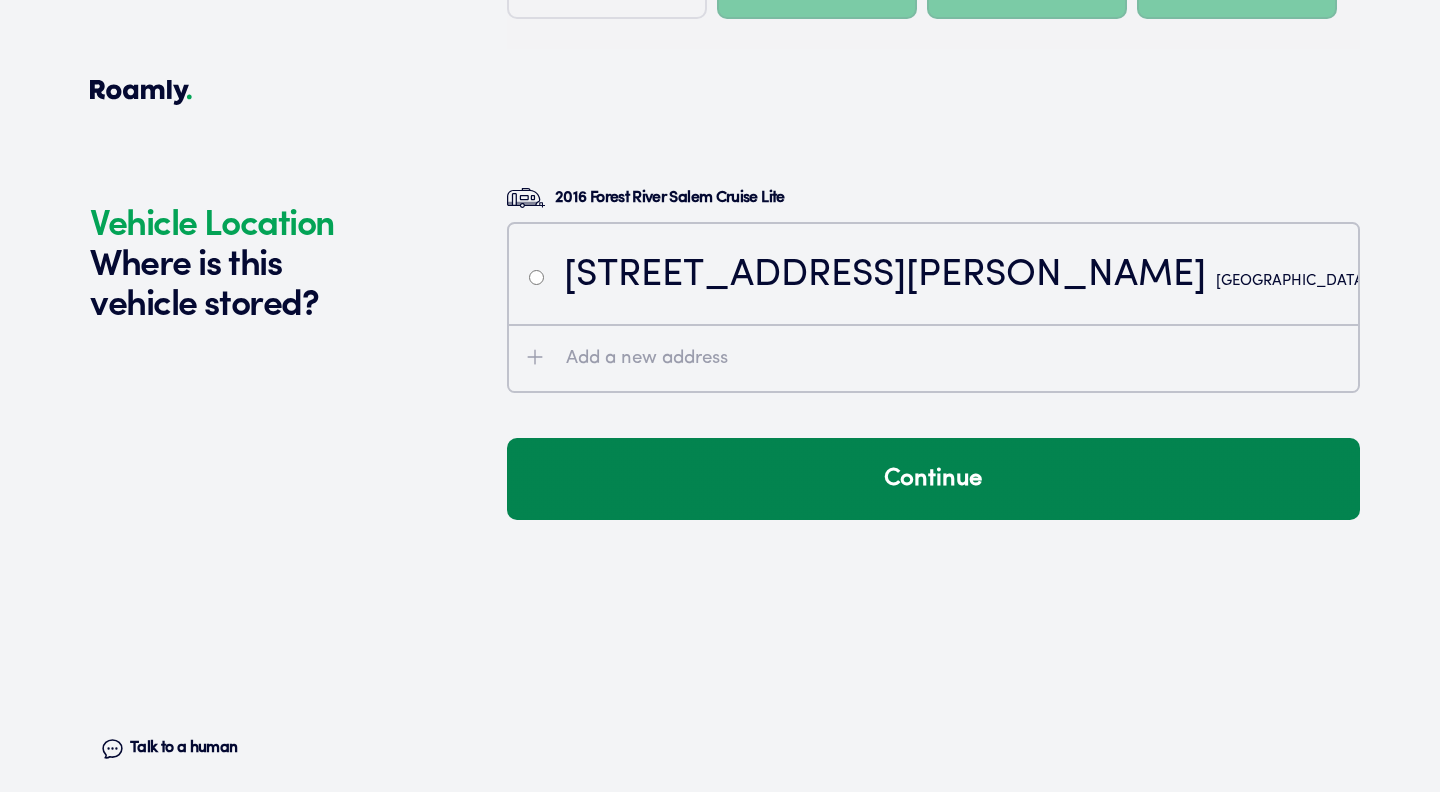 click on "Continue" at bounding box center [933, 479] 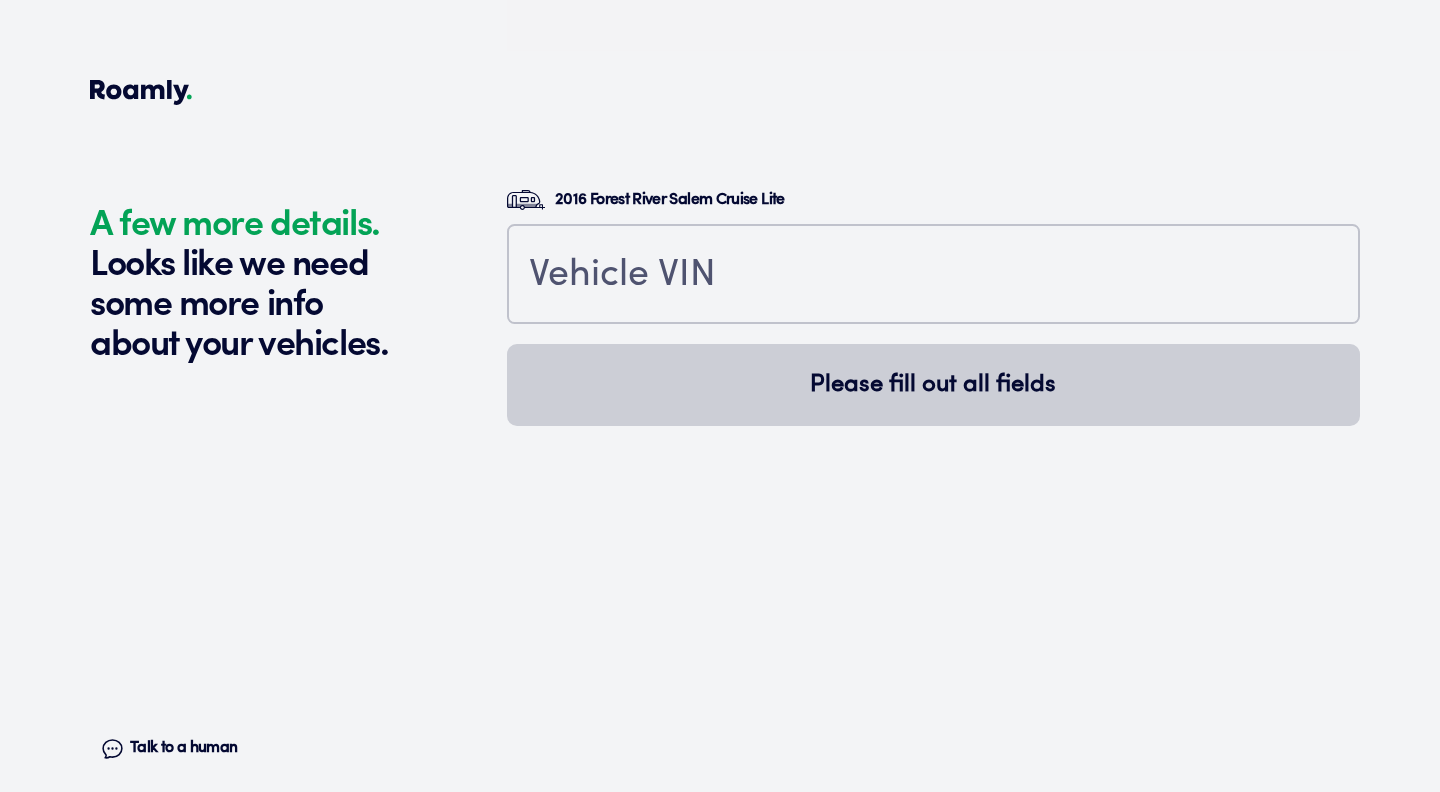 scroll, scrollTop: 4732, scrollLeft: 0, axis: vertical 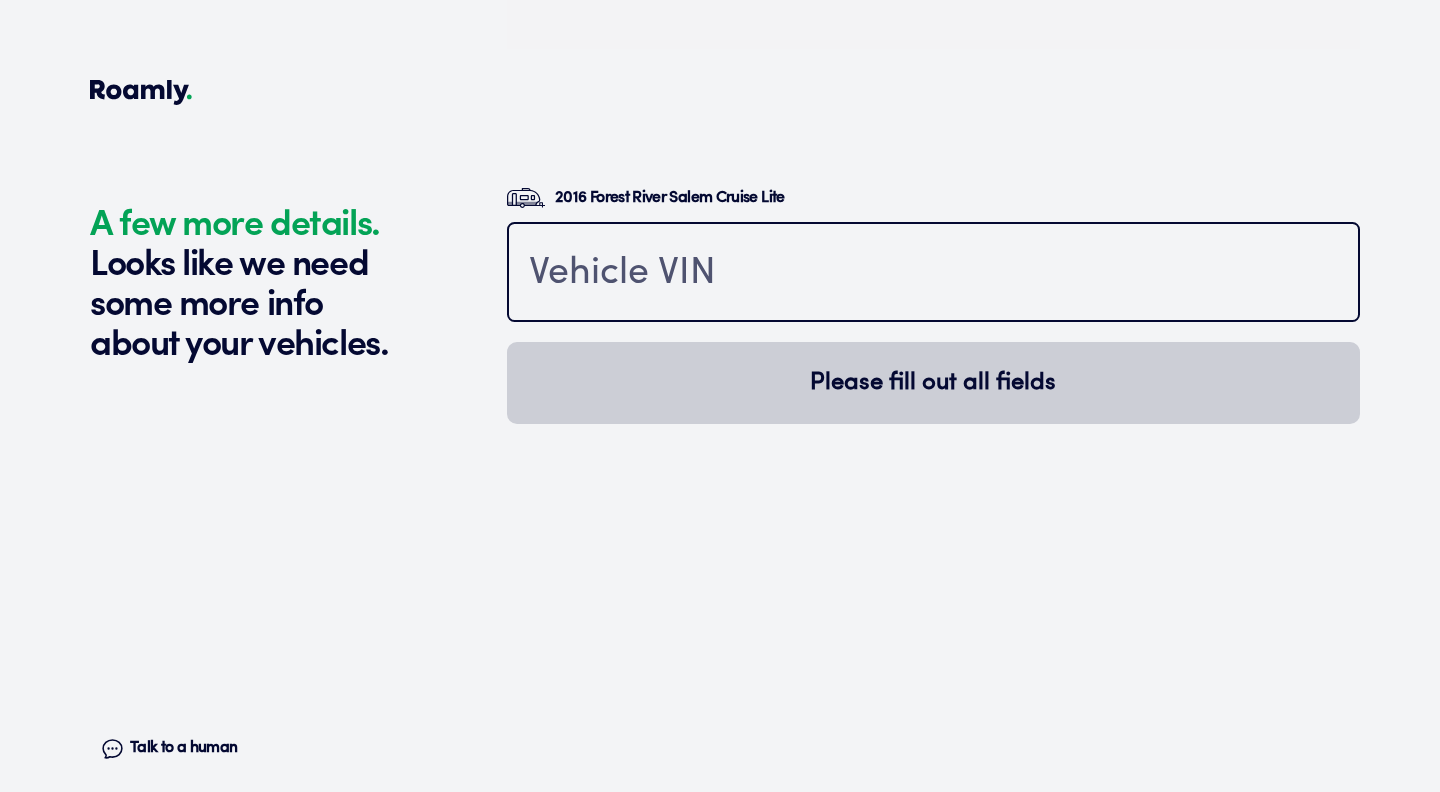 click at bounding box center [933, 274] 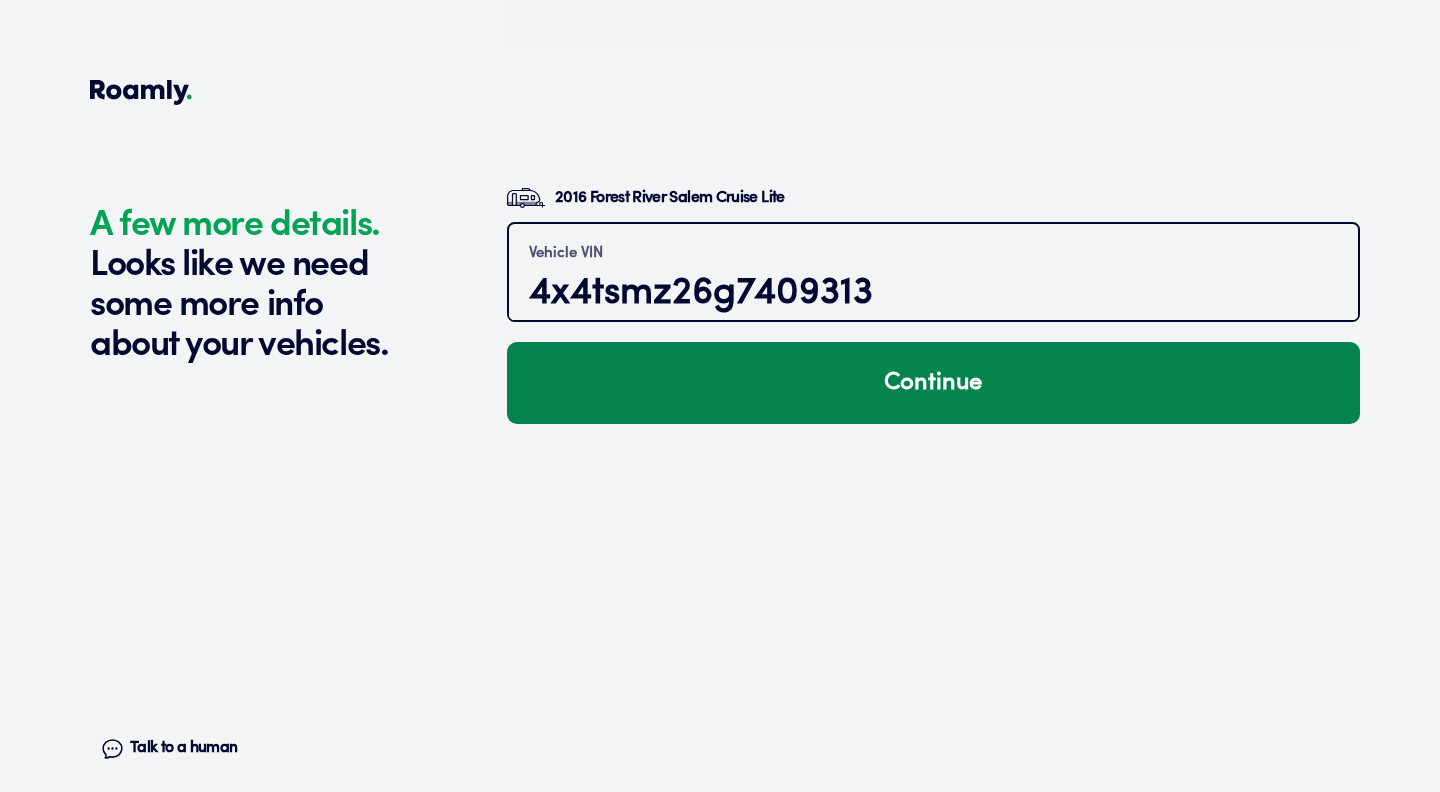 type on "4x4tsmz26g7409313" 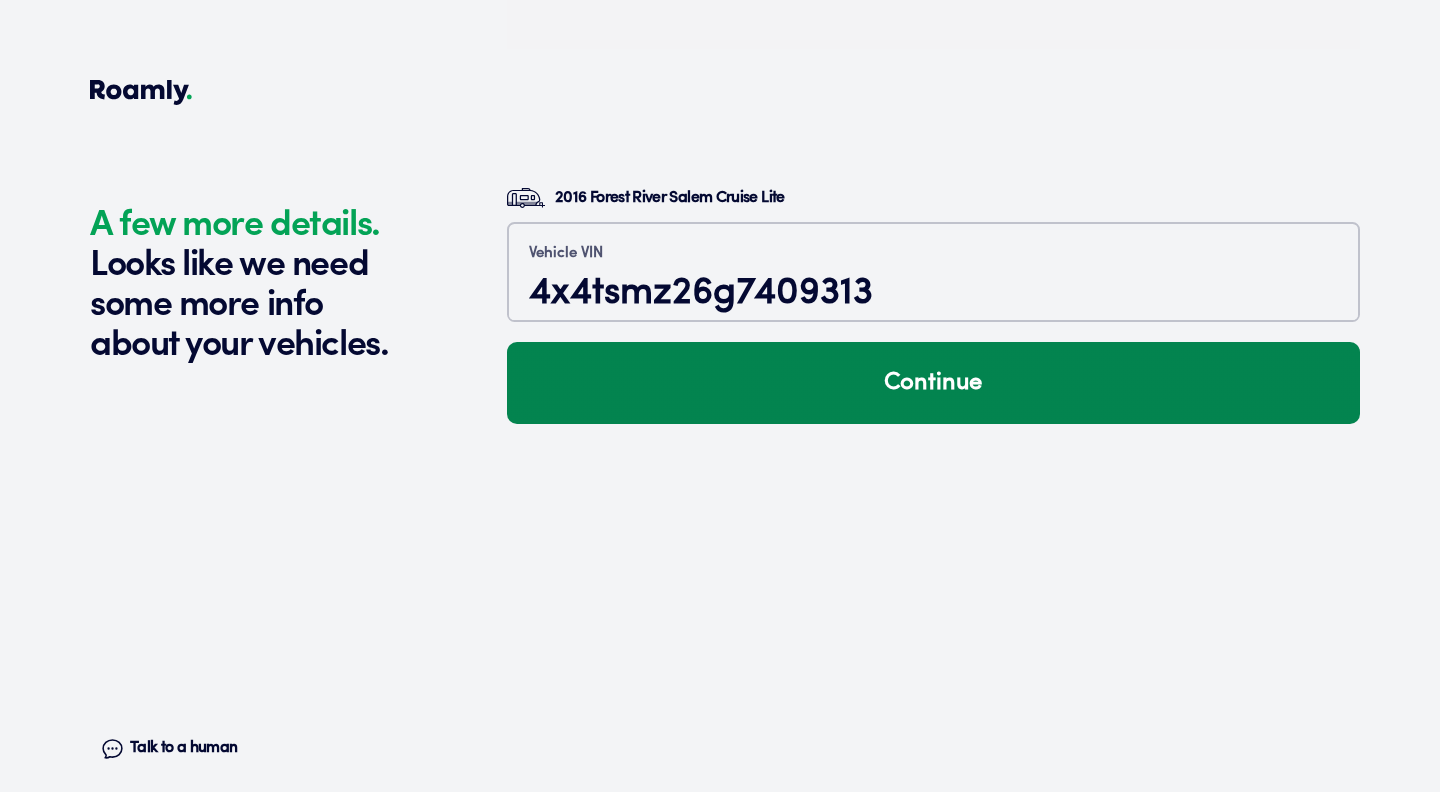 click on "Continue" at bounding box center [933, 383] 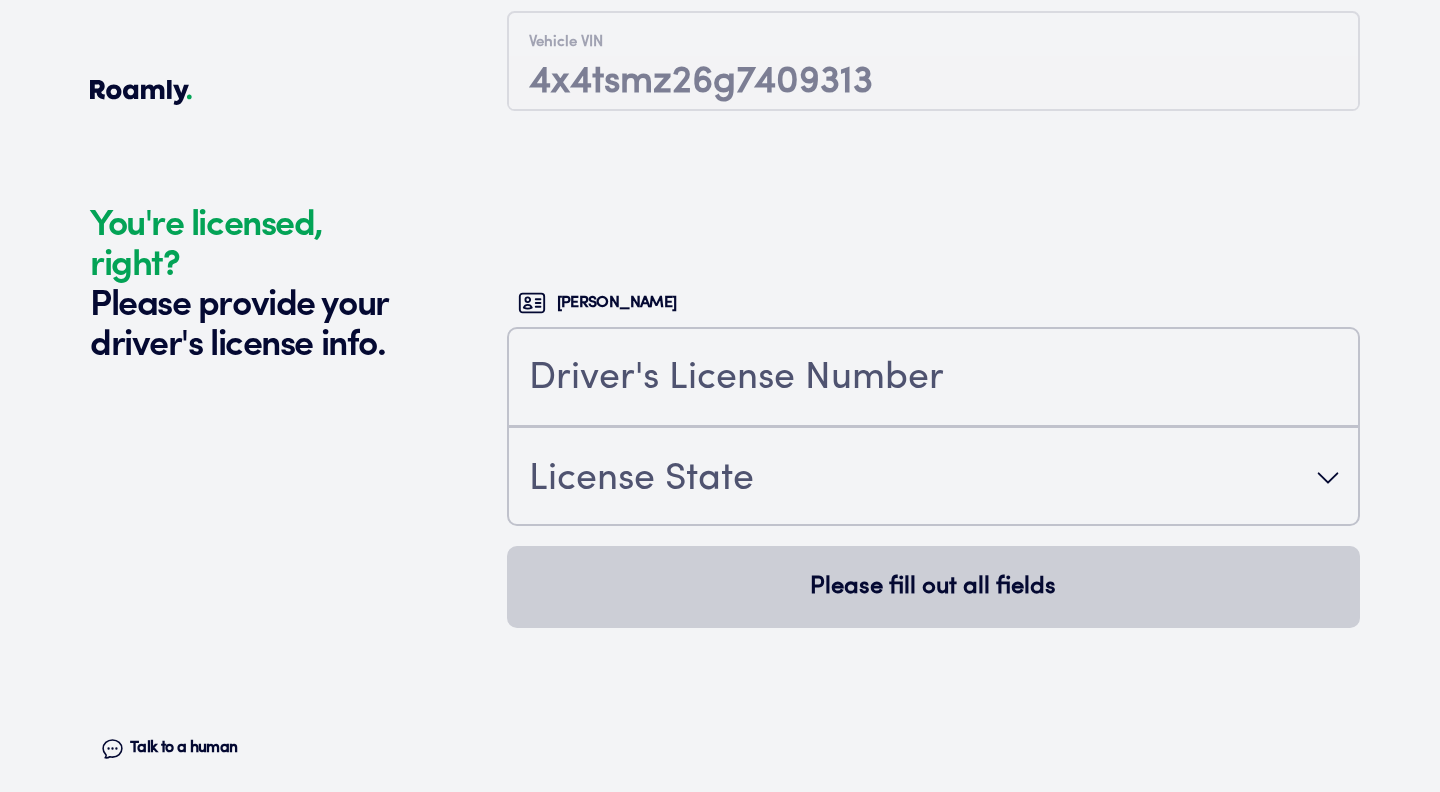 scroll, scrollTop: 5075, scrollLeft: 0, axis: vertical 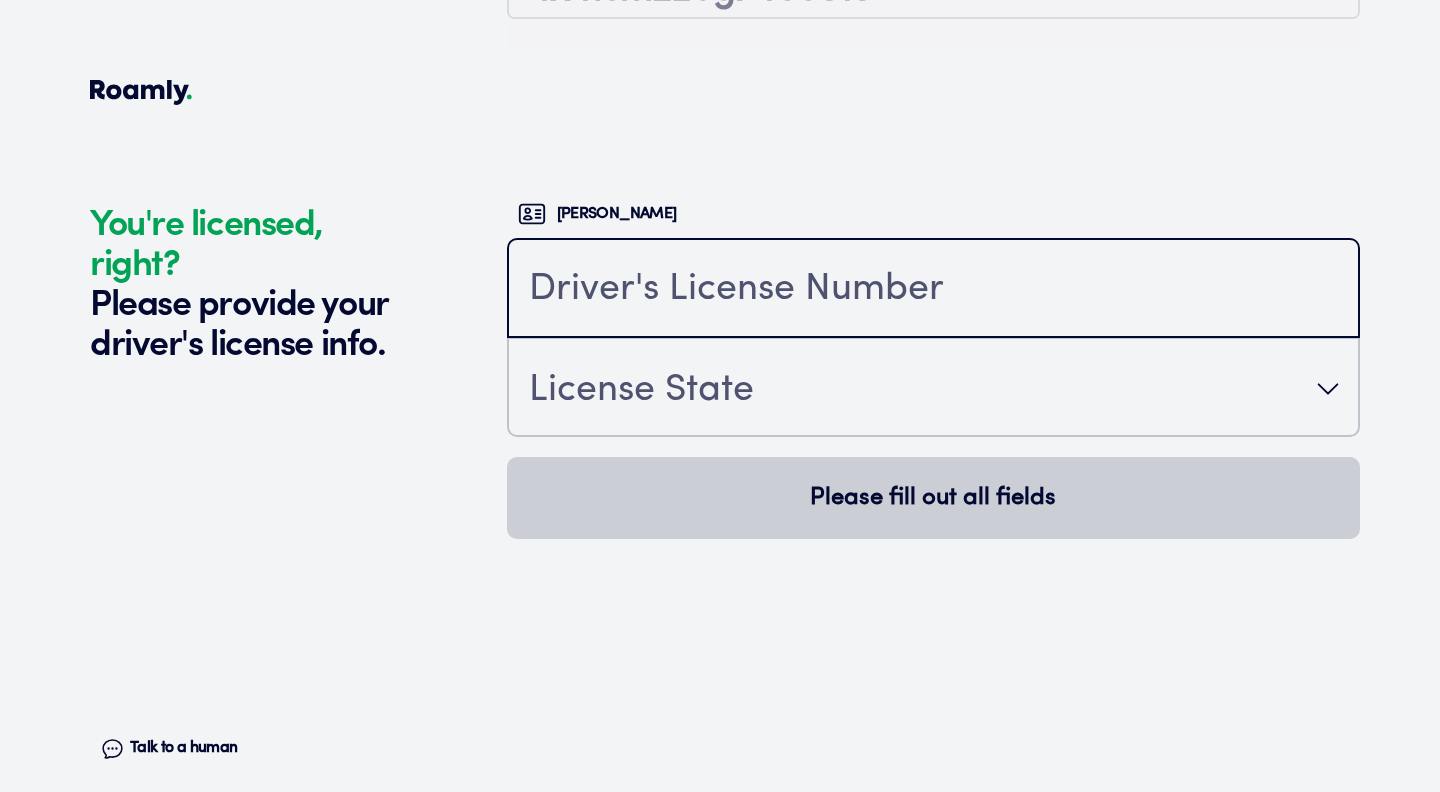 click at bounding box center (933, 290) 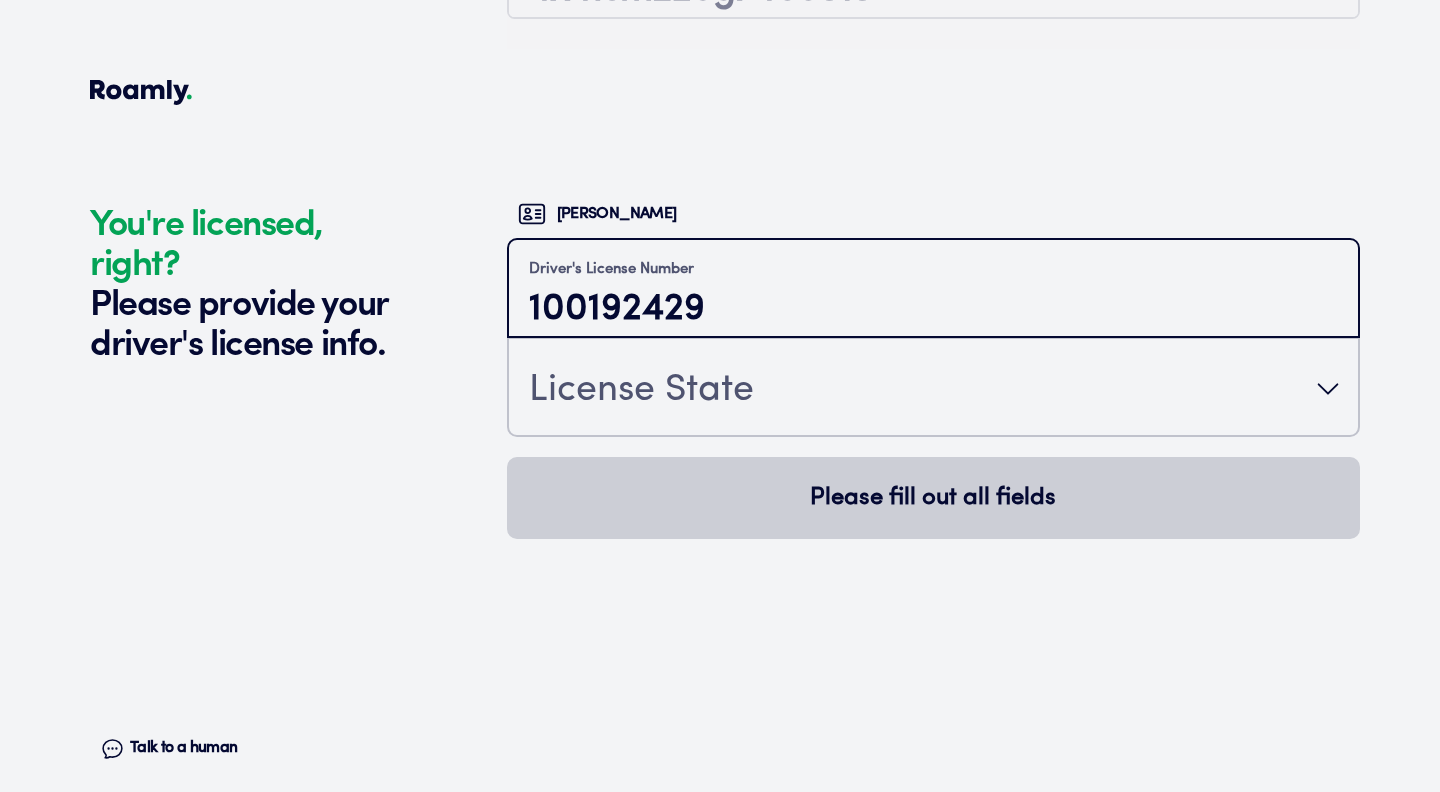 type on "100192429" 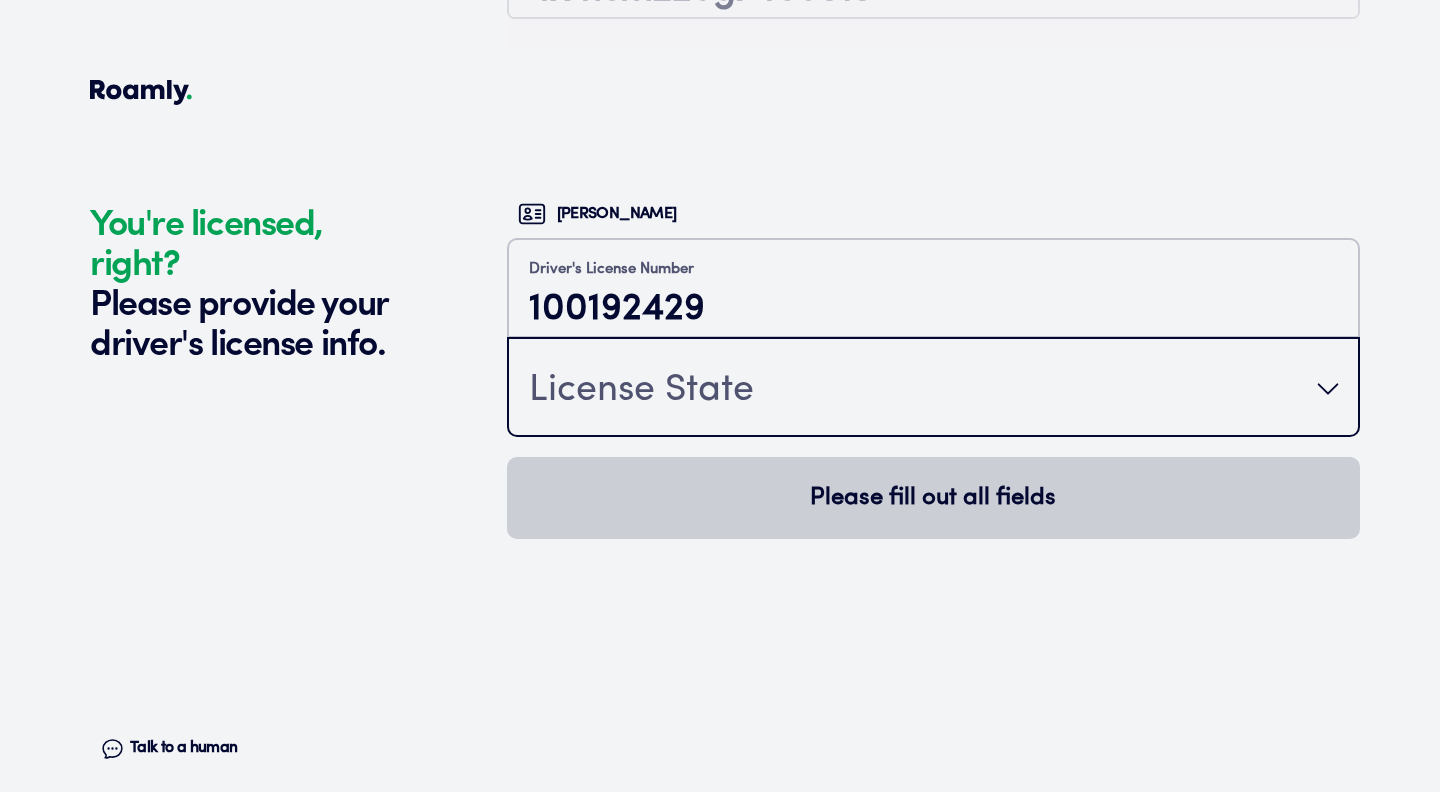 type 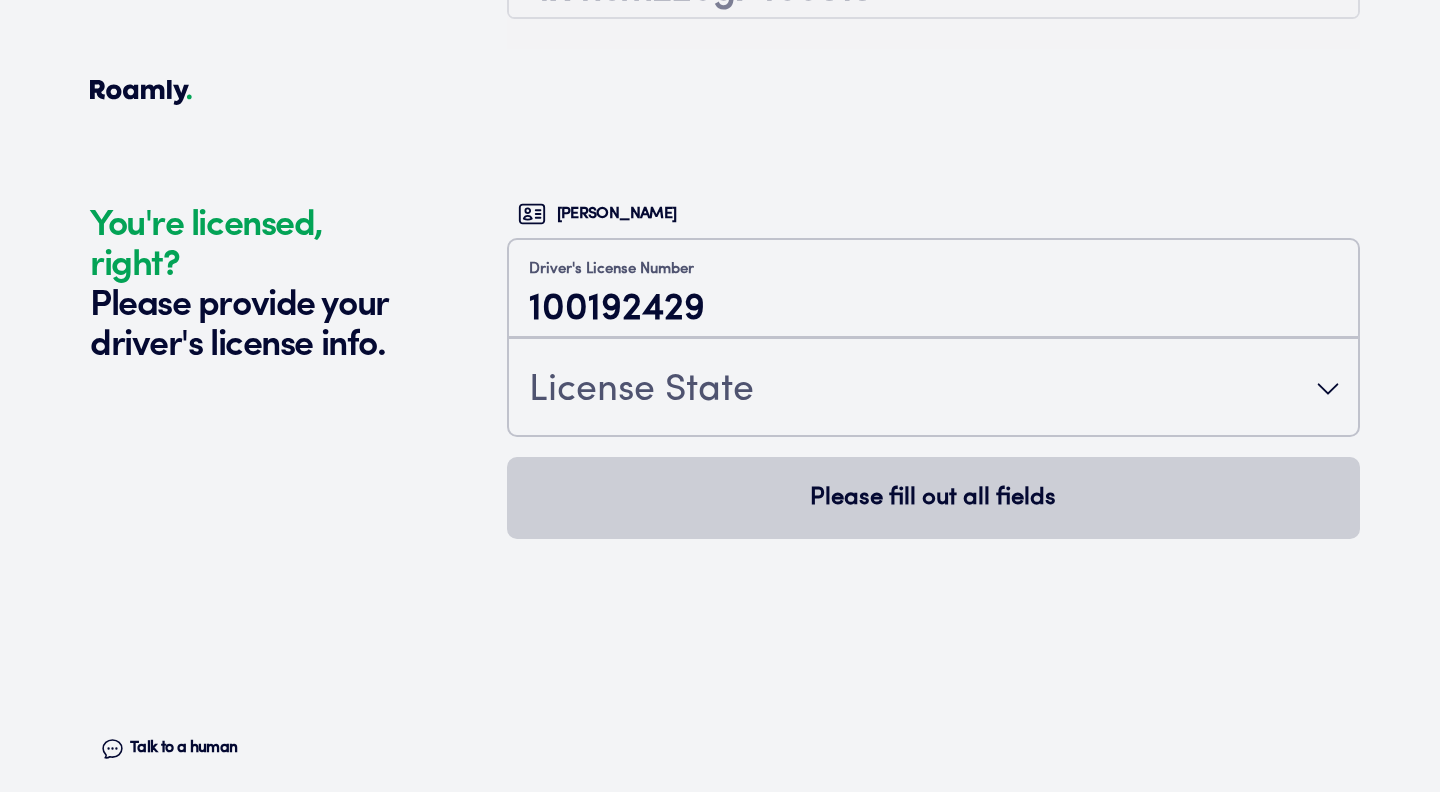 click on "License State" at bounding box center [933, 389] 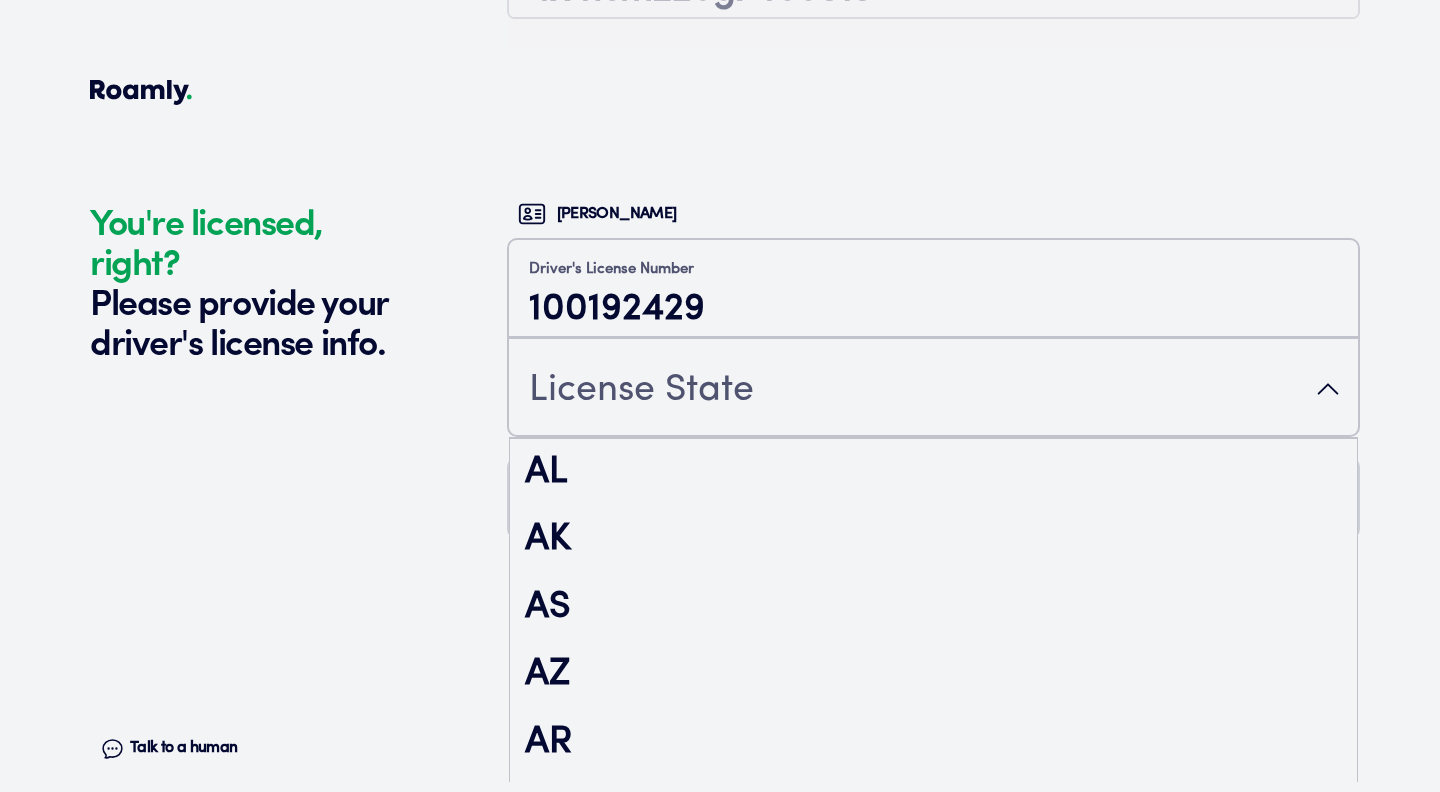 scroll, scrollTop: 153, scrollLeft: 0, axis: vertical 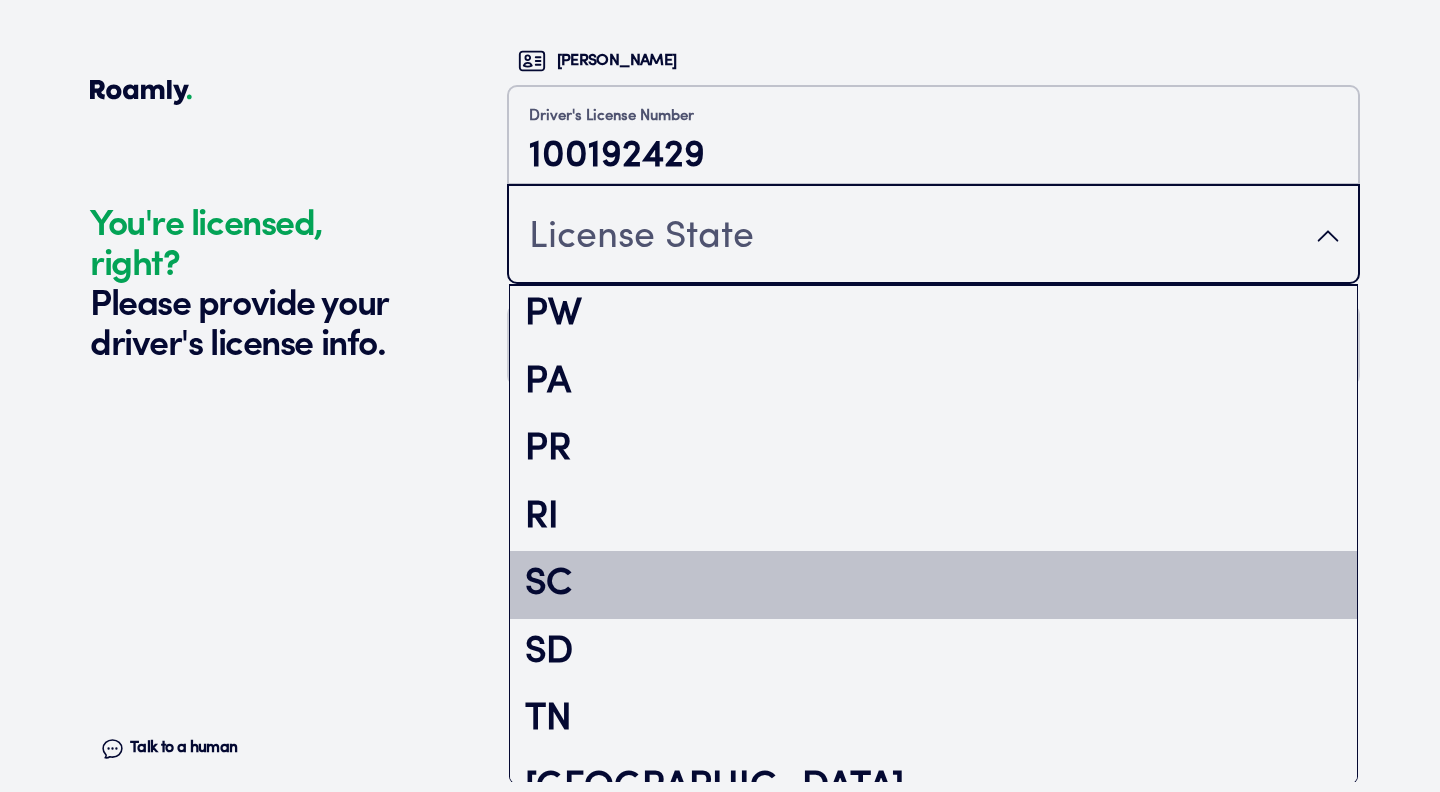click on "SC" at bounding box center (933, 585) 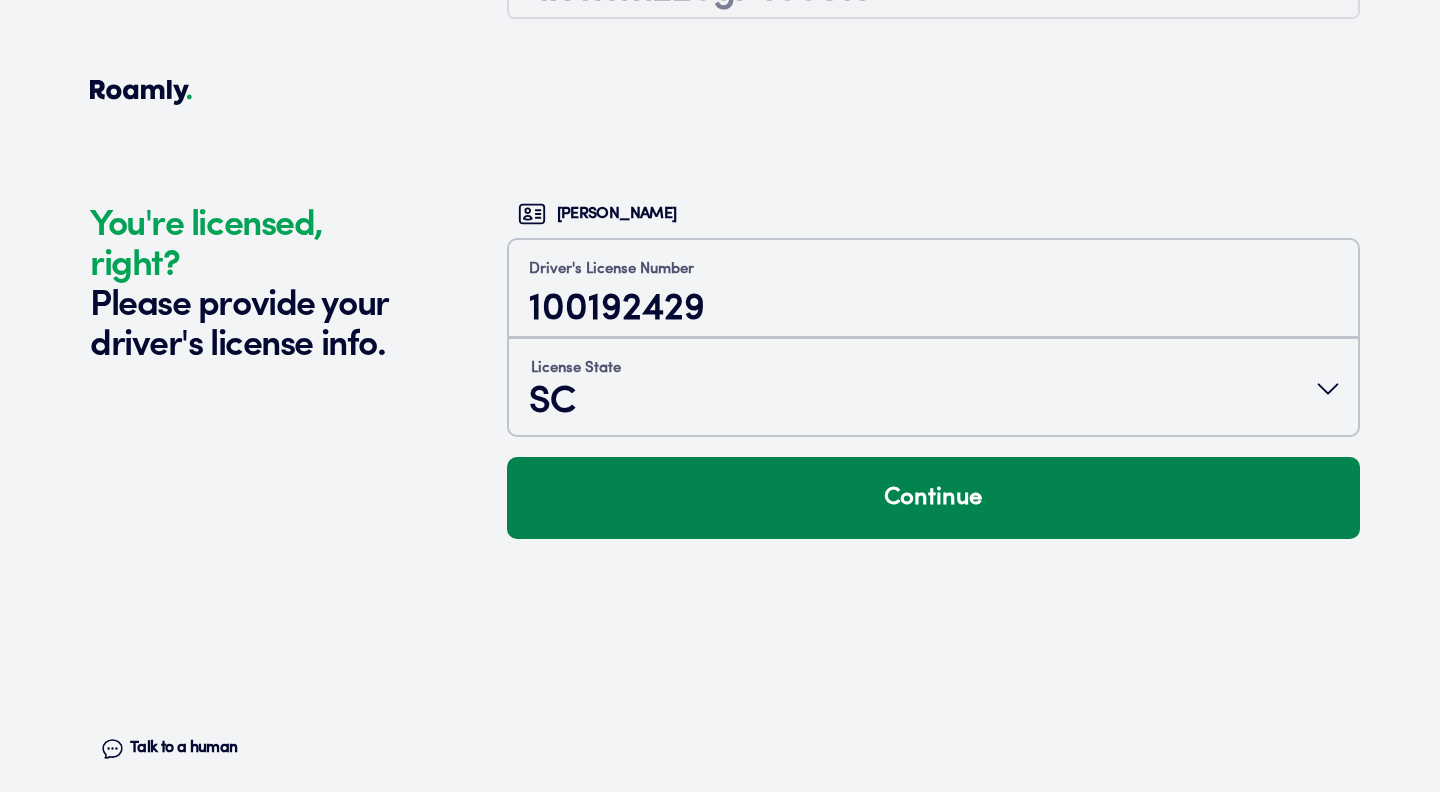 click on "Continue" at bounding box center (933, 498) 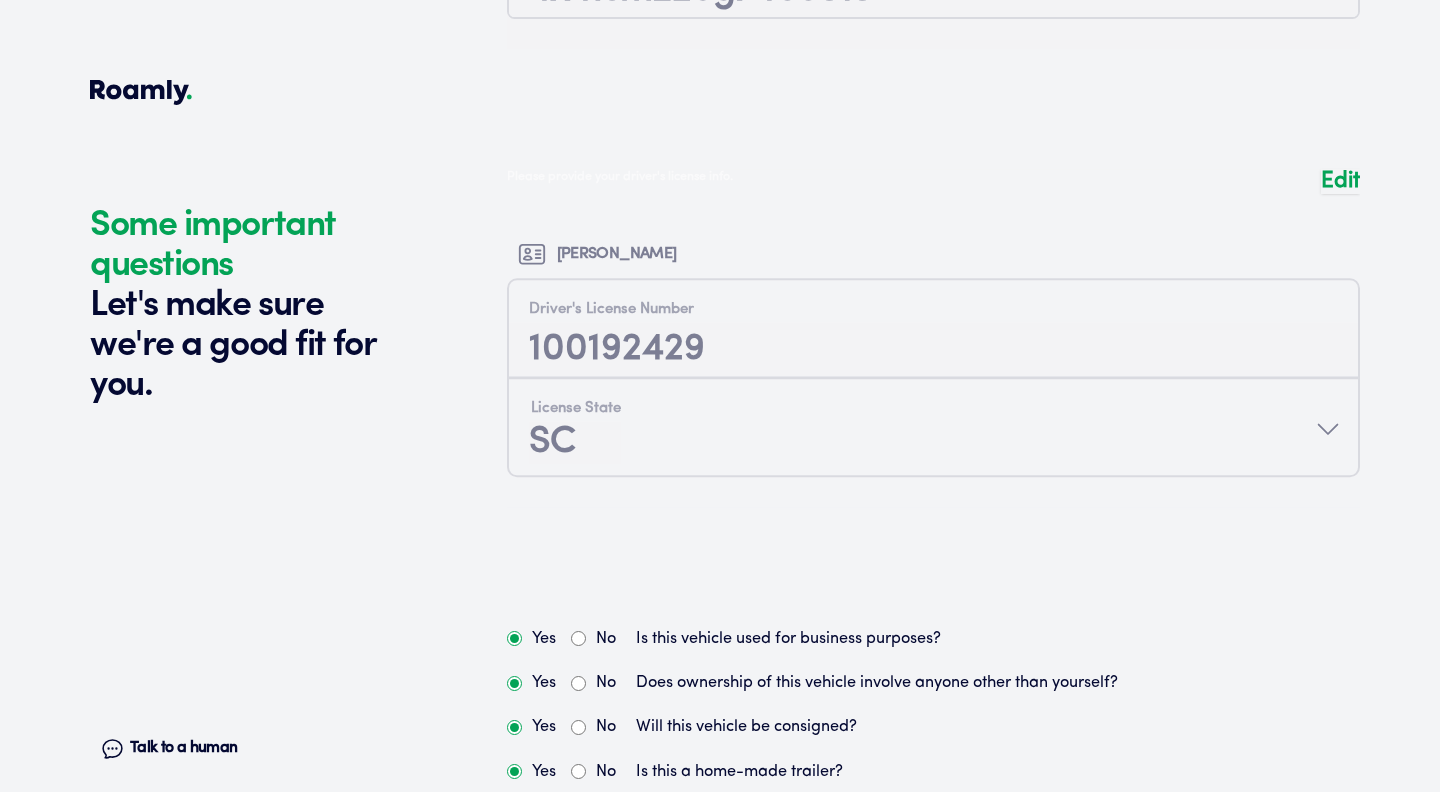scroll, scrollTop: 5561, scrollLeft: 0, axis: vertical 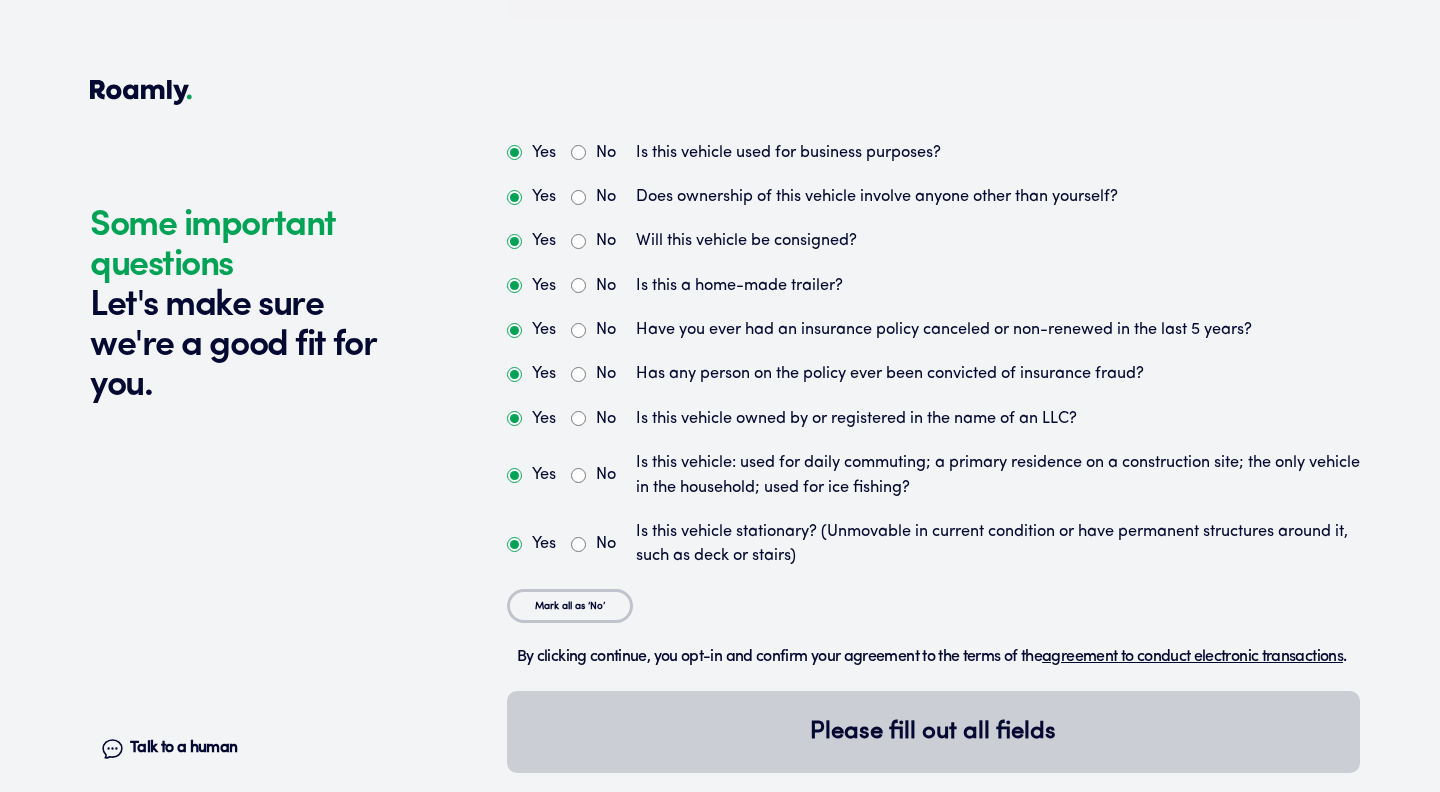 click on "Yes" at bounding box center [514, 152] 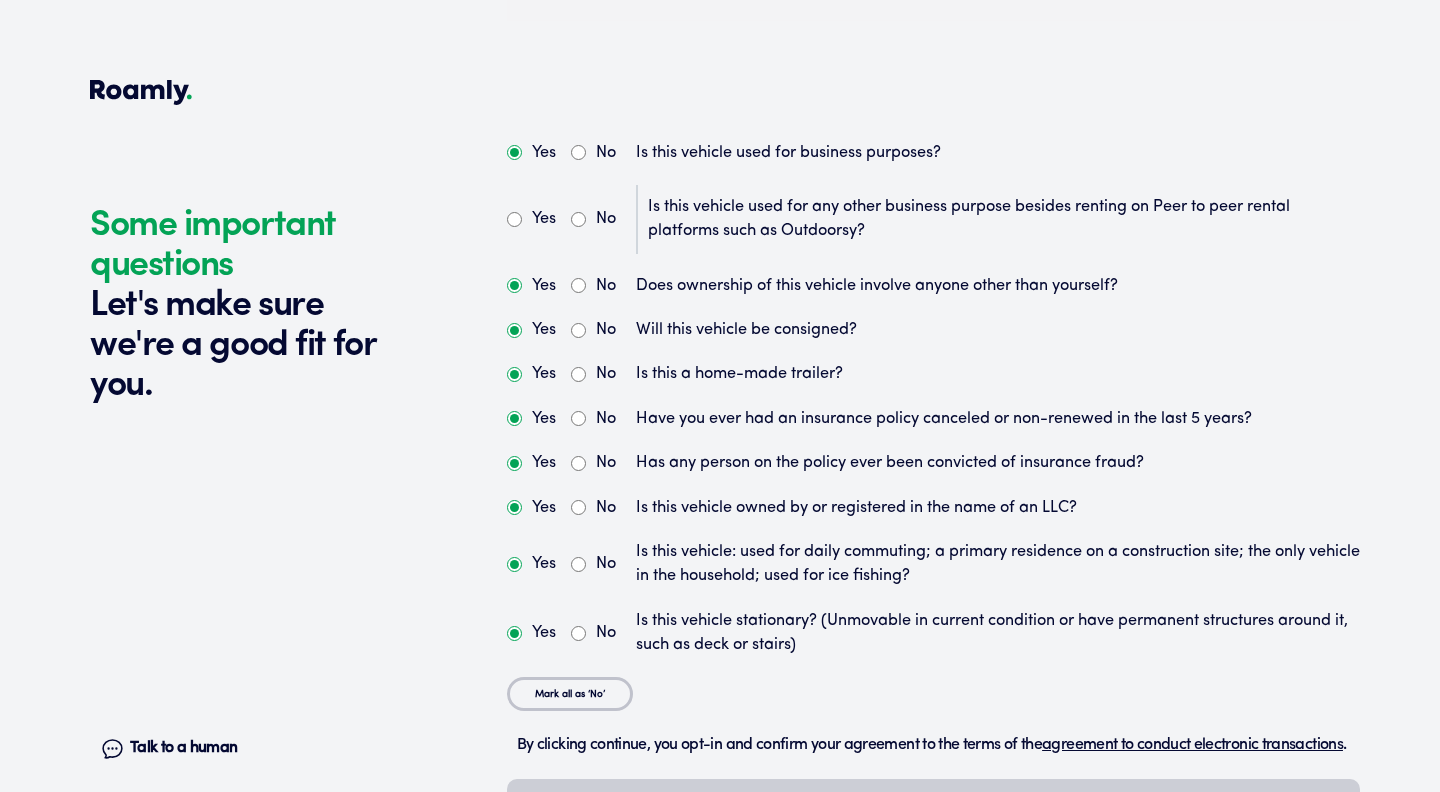 click on "No" at bounding box center [578, 219] 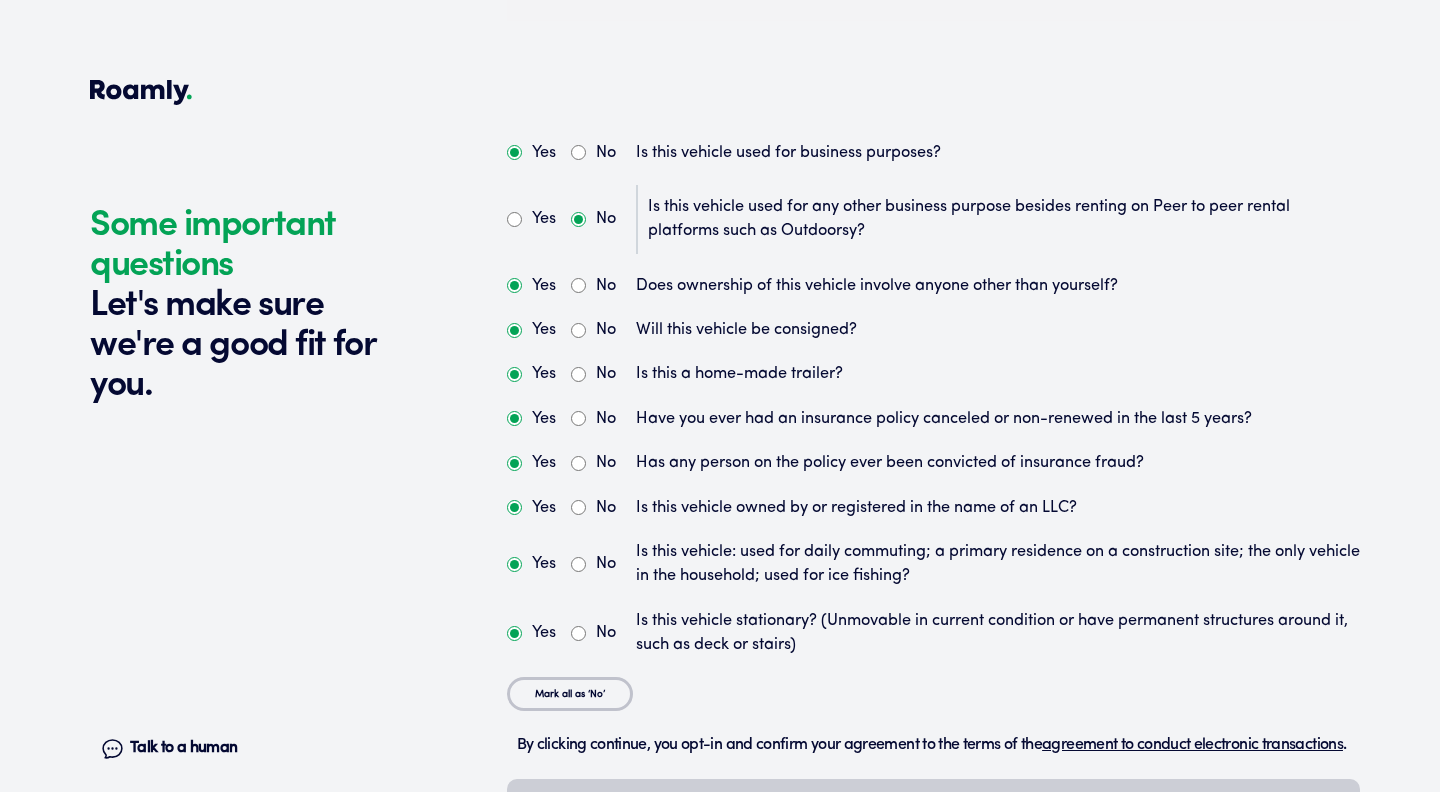 radio on "true" 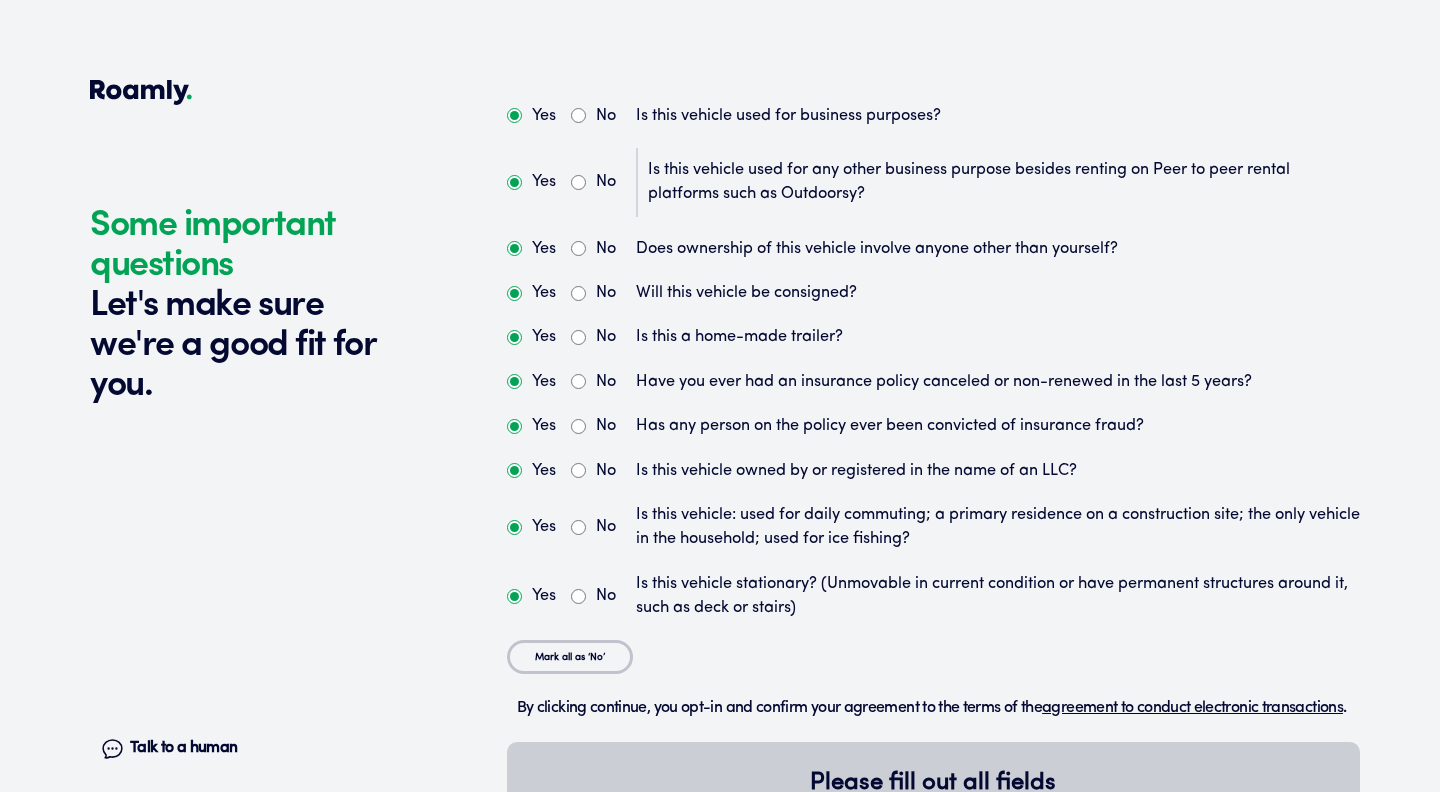 scroll, scrollTop: 5602, scrollLeft: 0, axis: vertical 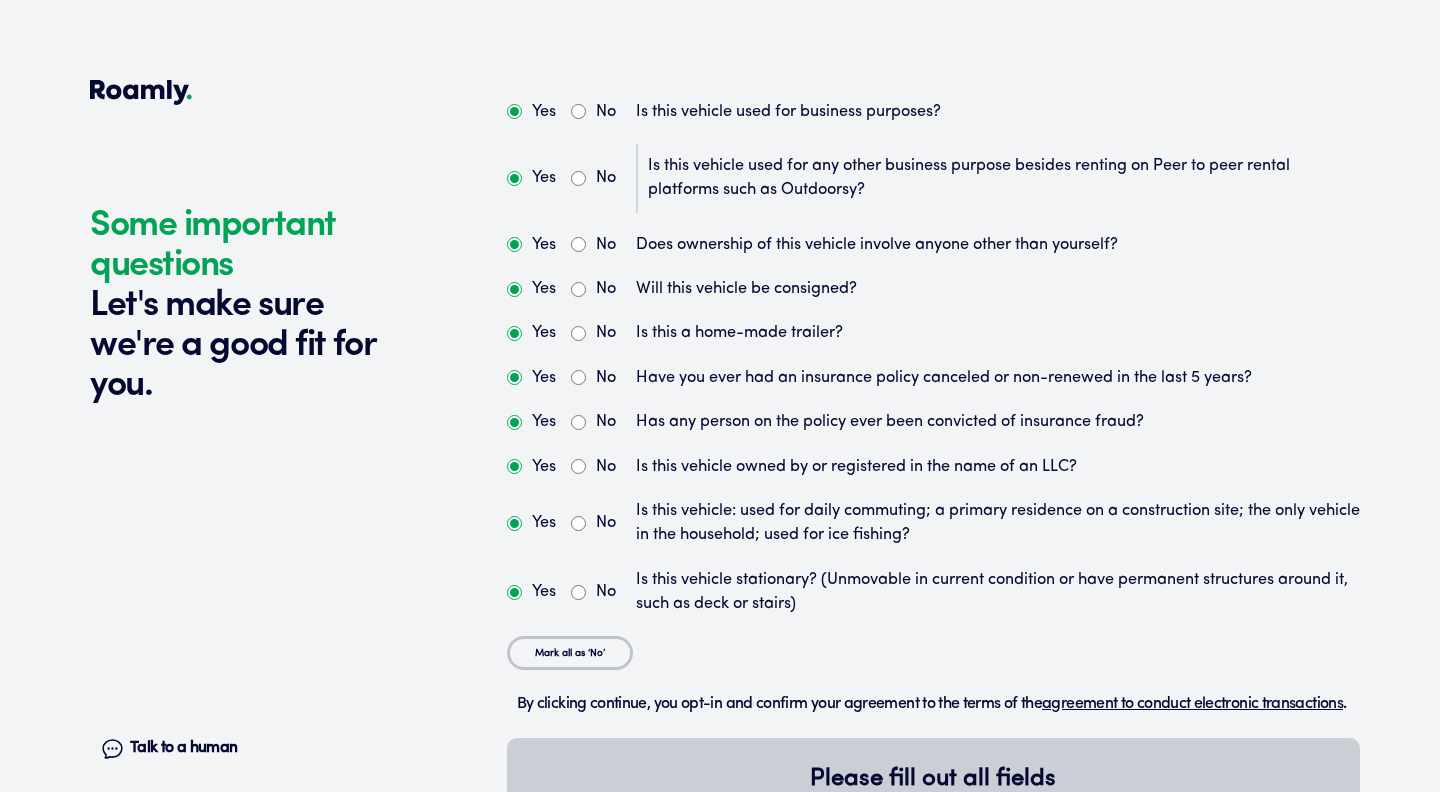click on "Yes" at bounding box center (514, 244) 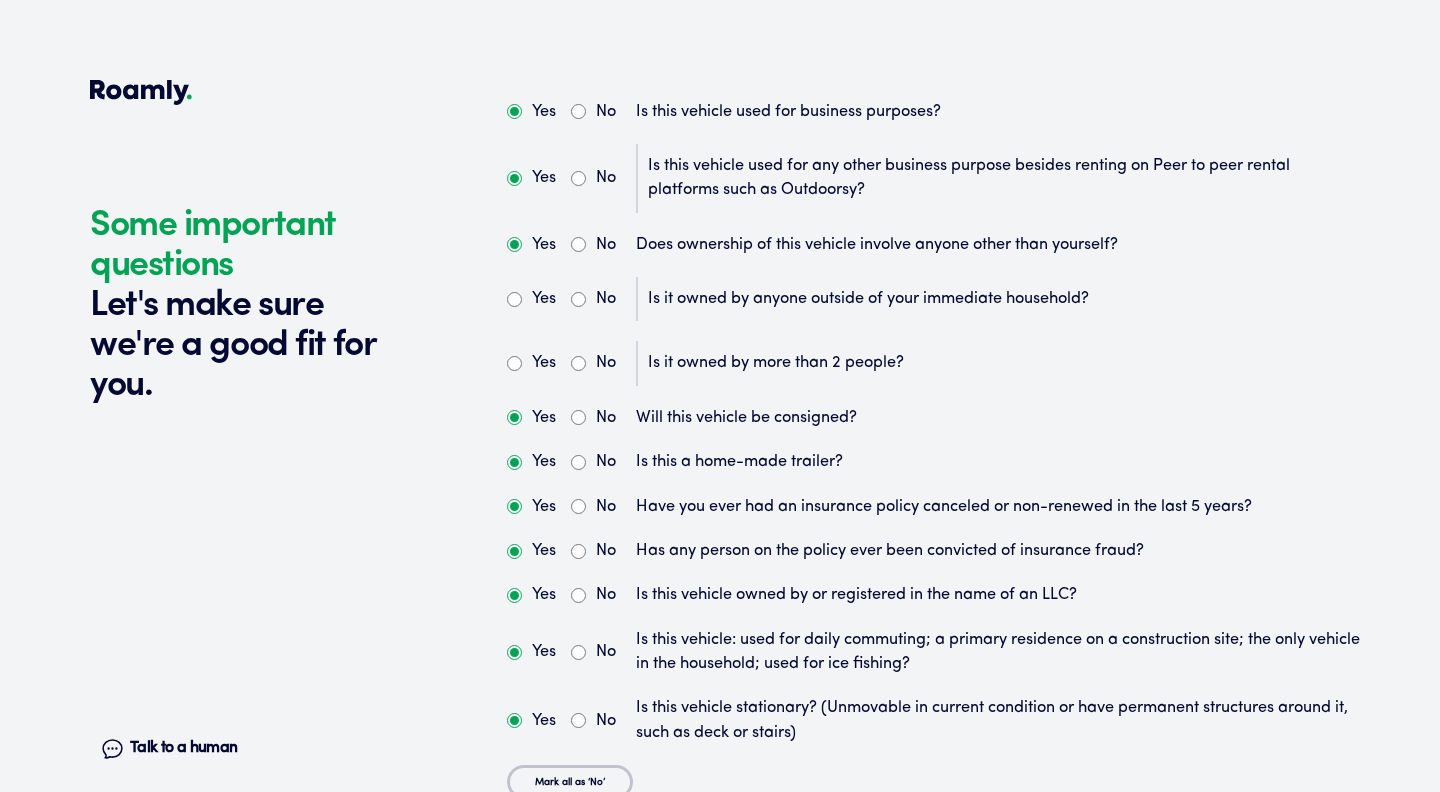 click on "No" at bounding box center (578, 299) 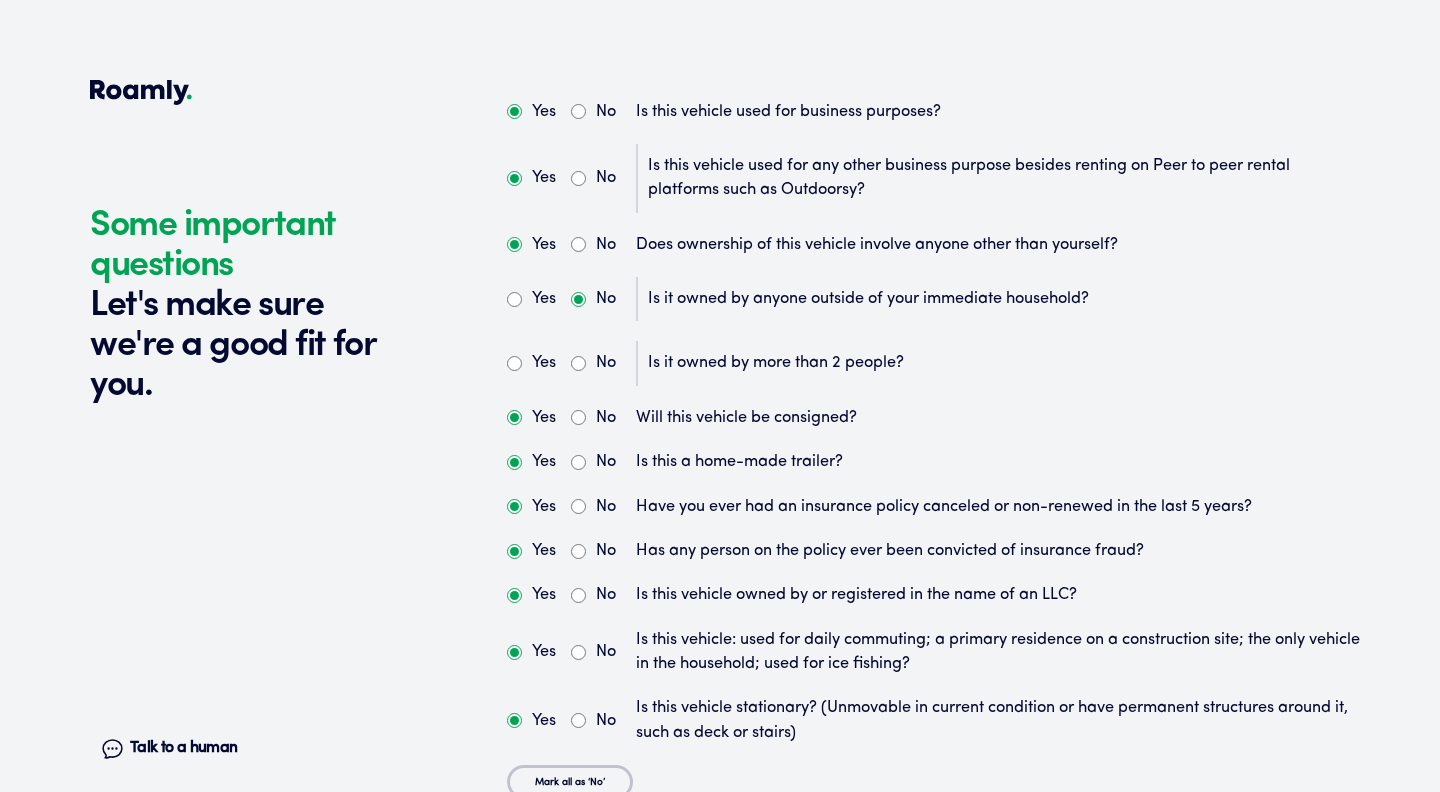 radio on "true" 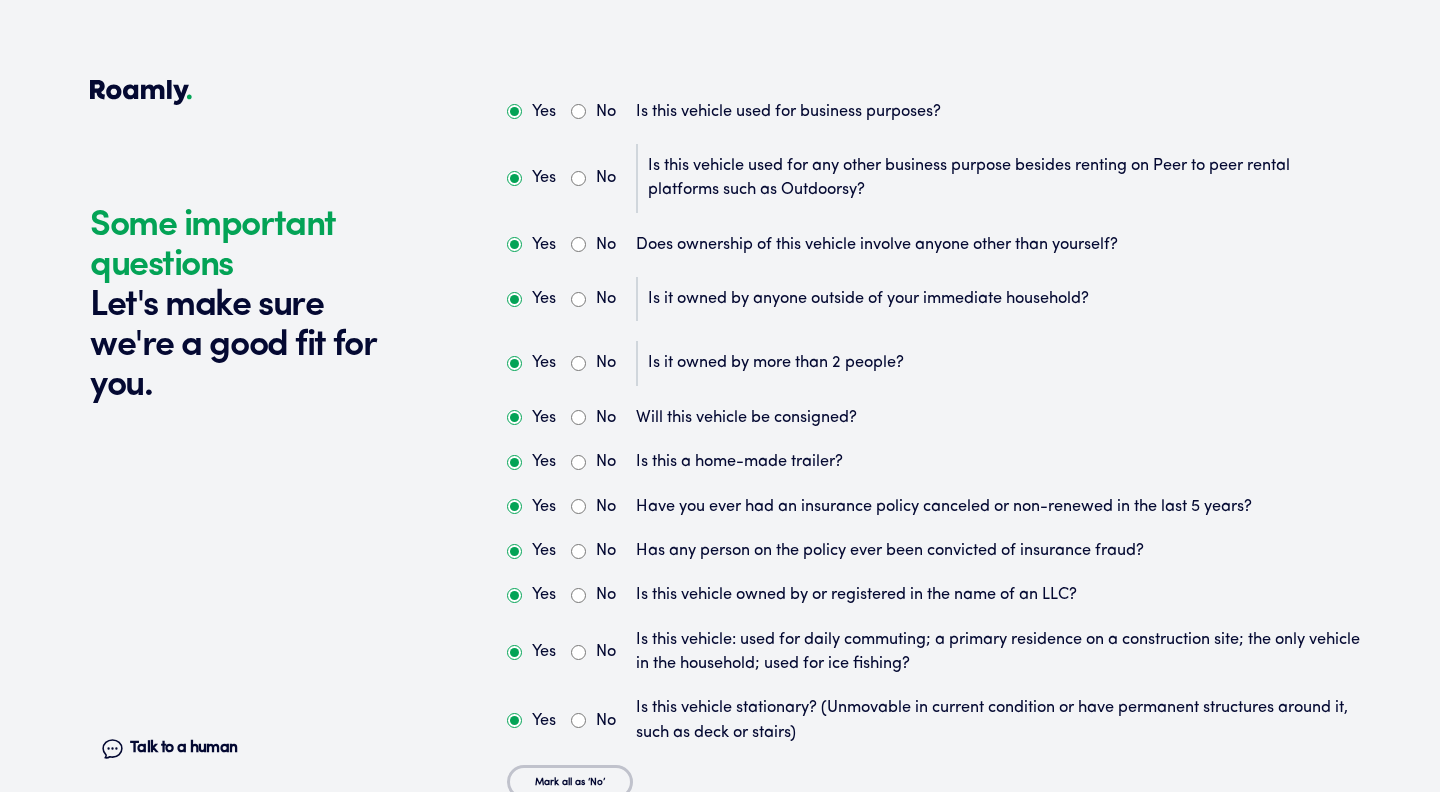 click on "No" at bounding box center [578, 363] 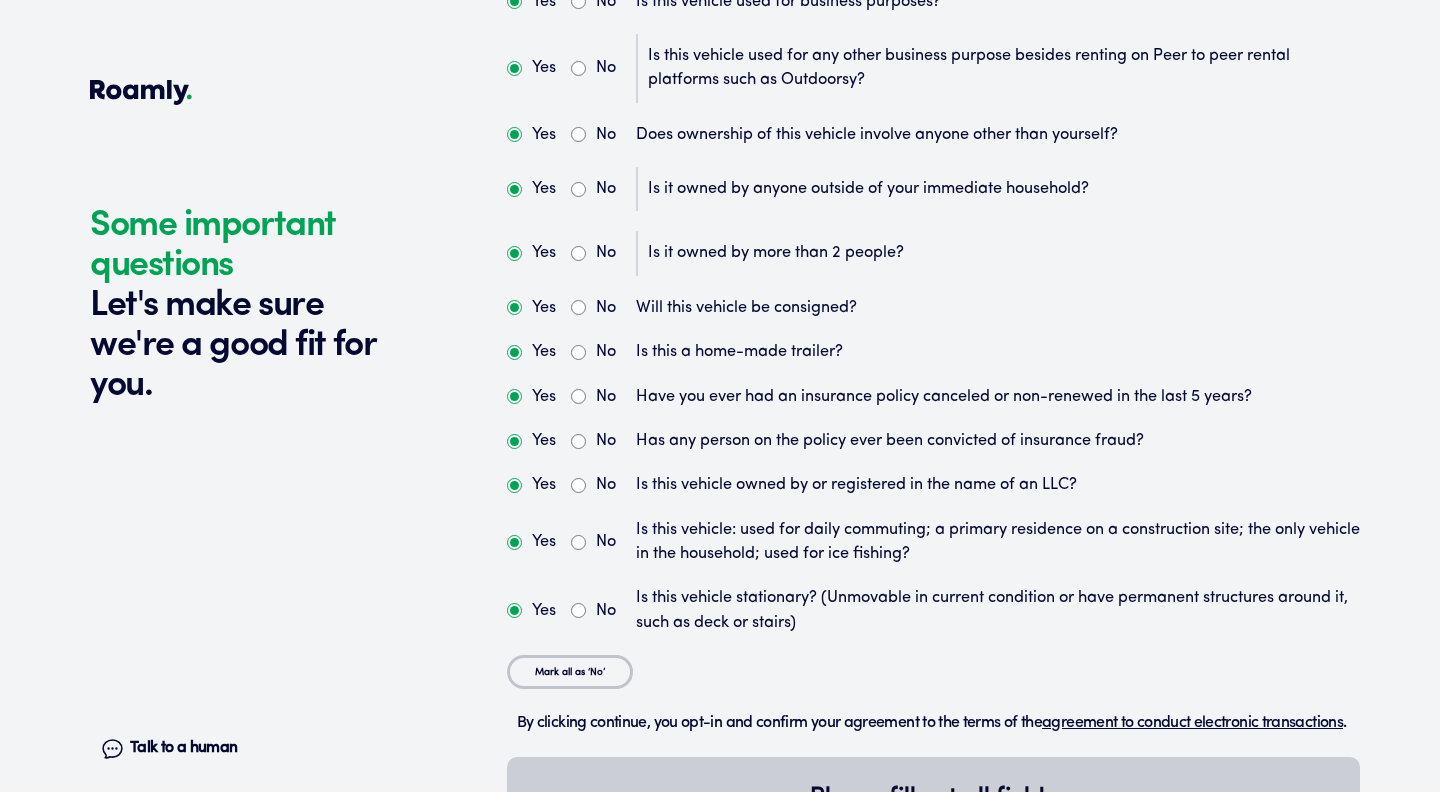 scroll, scrollTop: 5717, scrollLeft: 0, axis: vertical 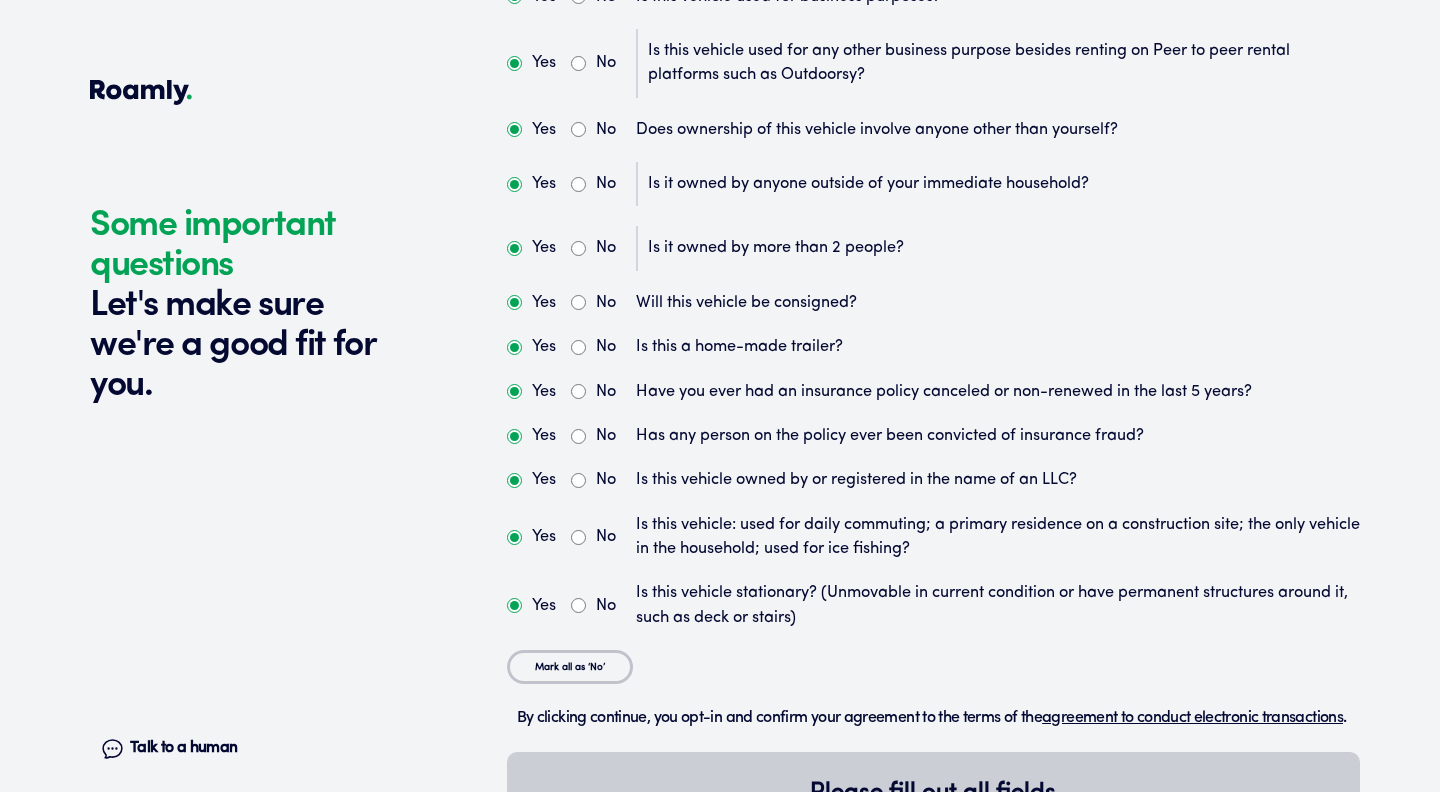 click on "No" at bounding box center [578, 302] 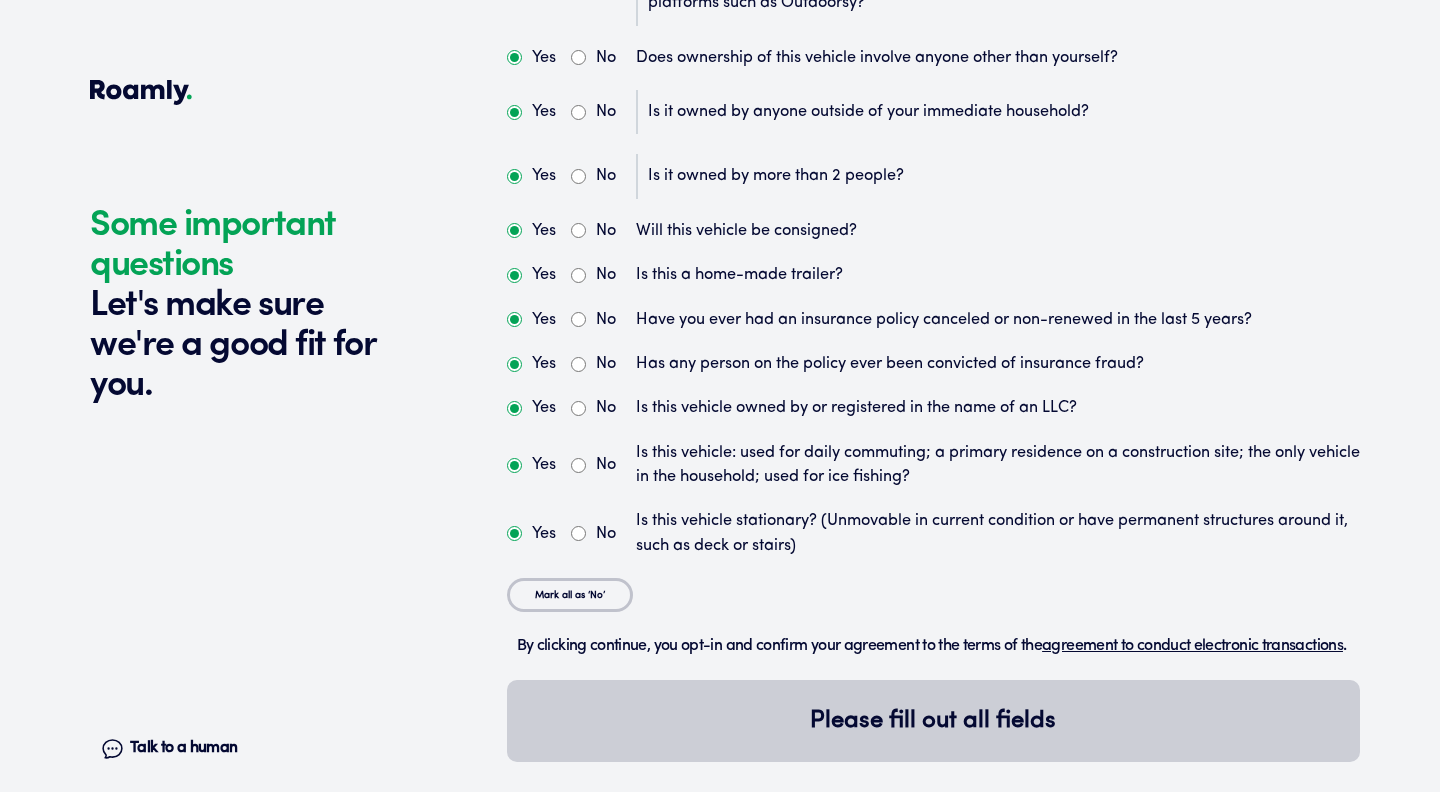 scroll, scrollTop: 5817, scrollLeft: 0, axis: vertical 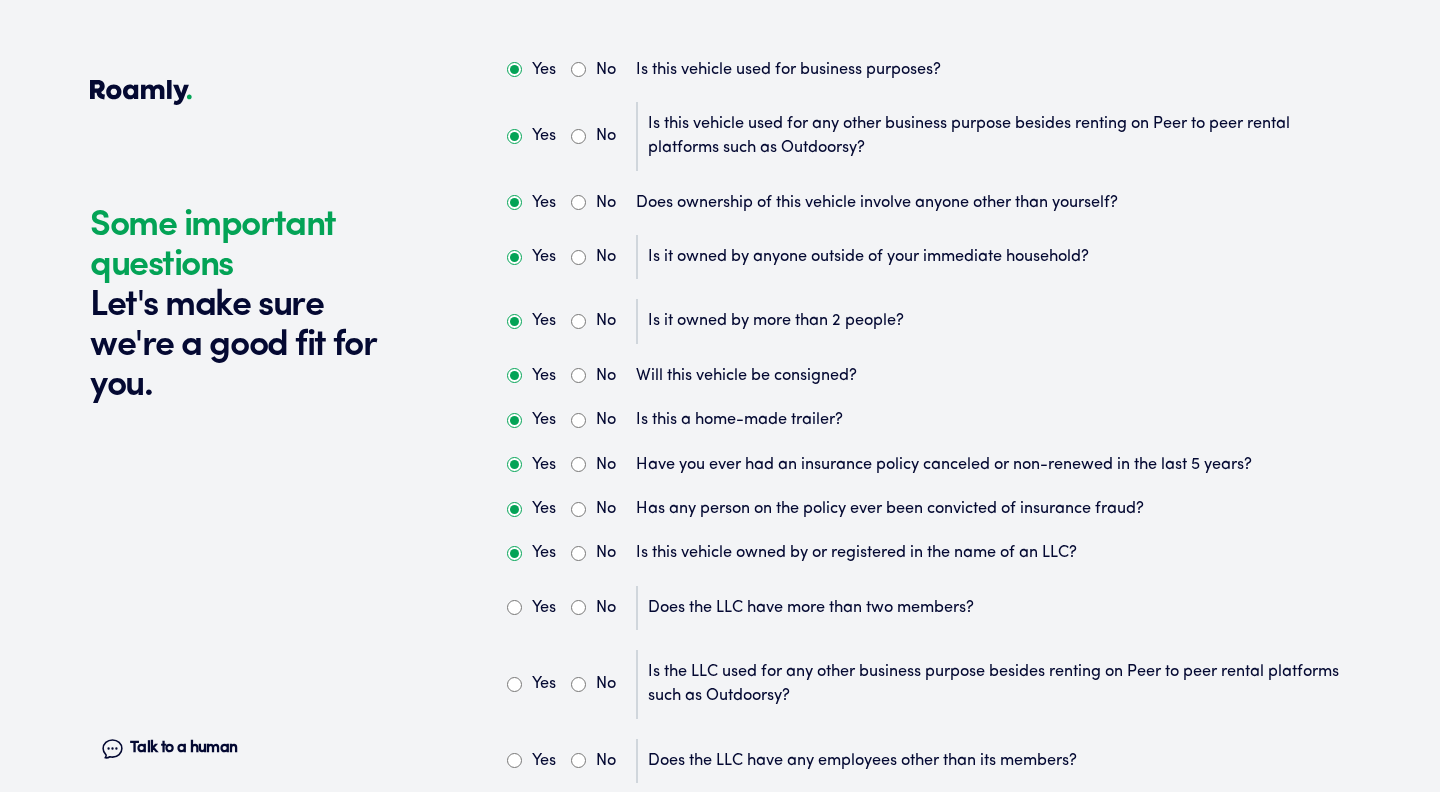 click on "No" at bounding box center [578, 202] 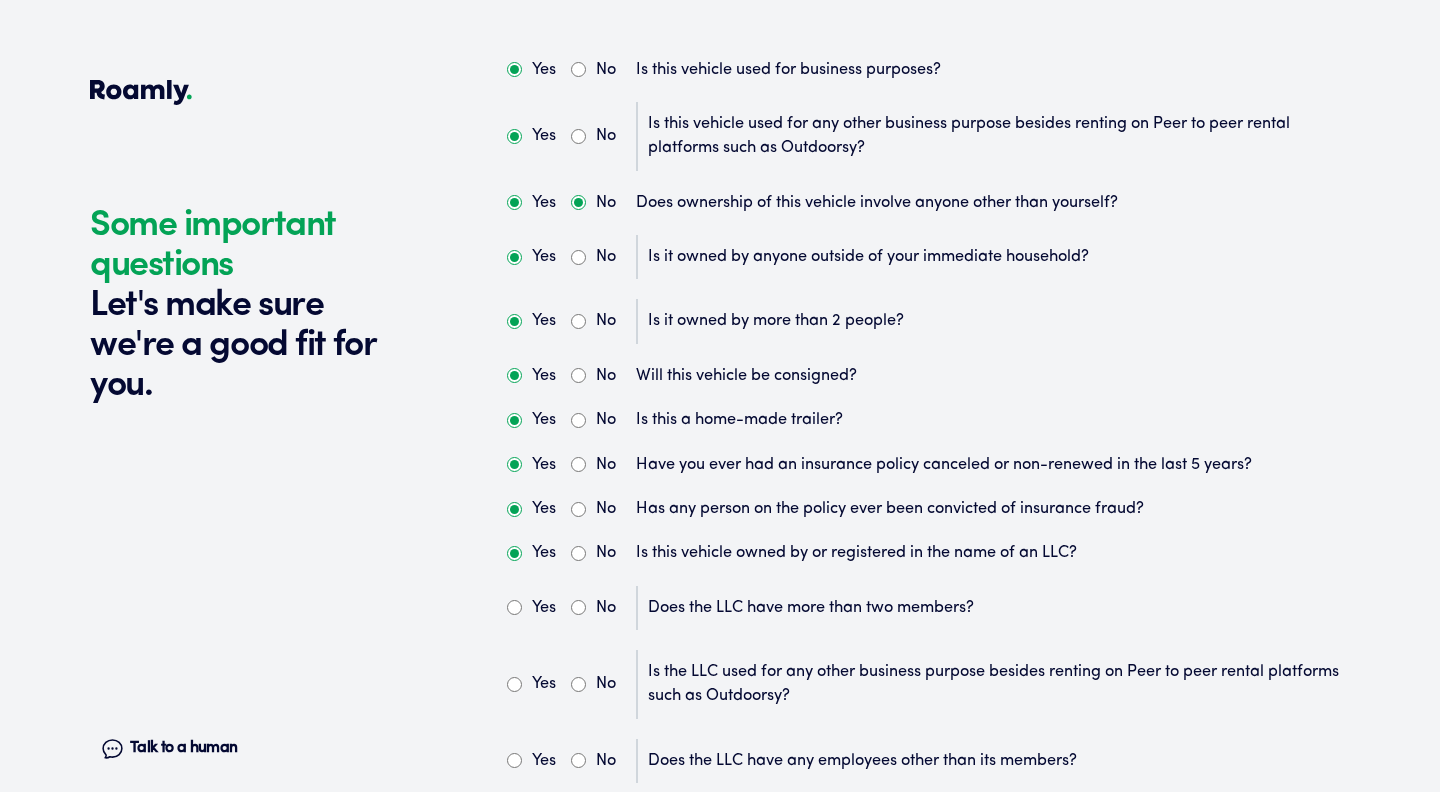 radio on "false" 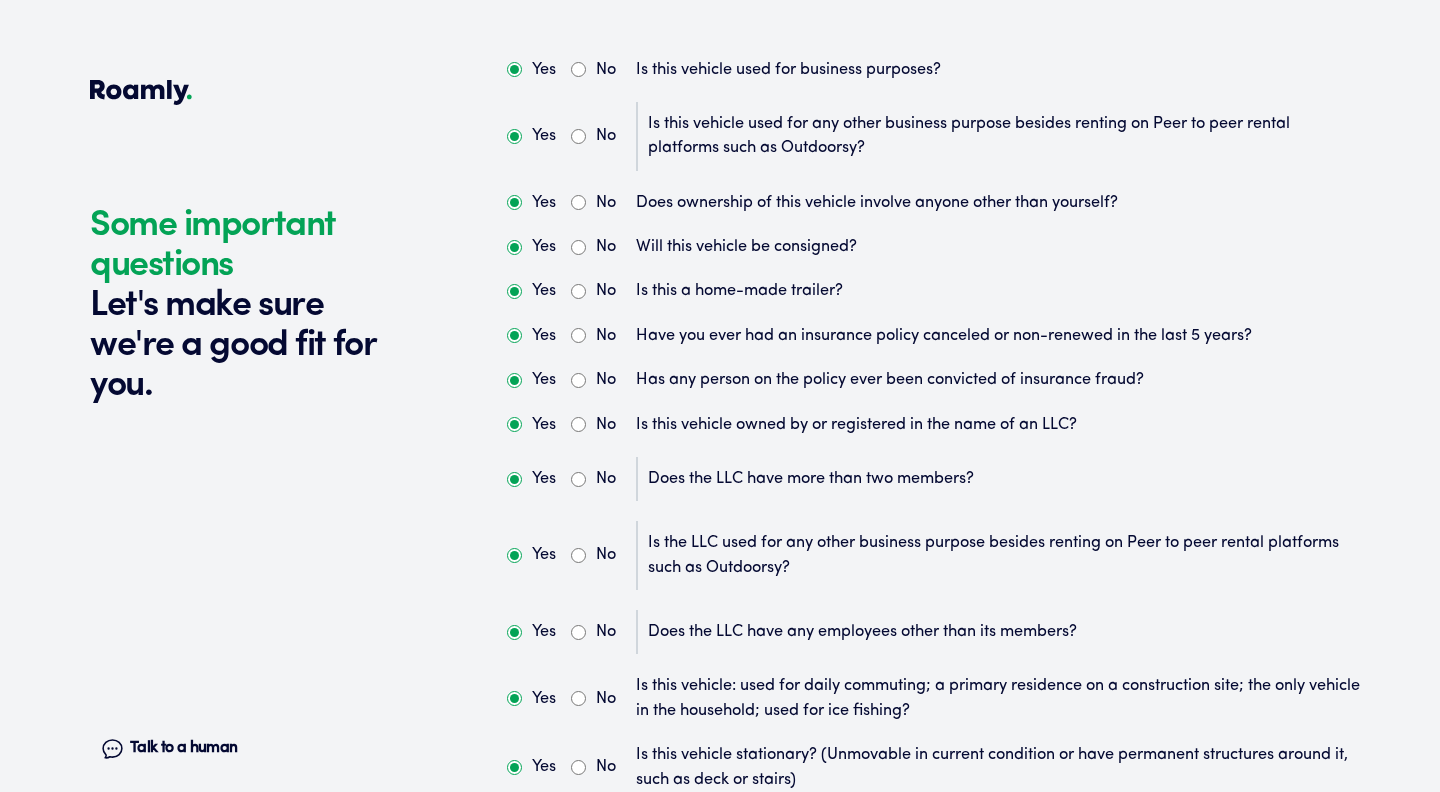 click on "No" at bounding box center [578, 424] 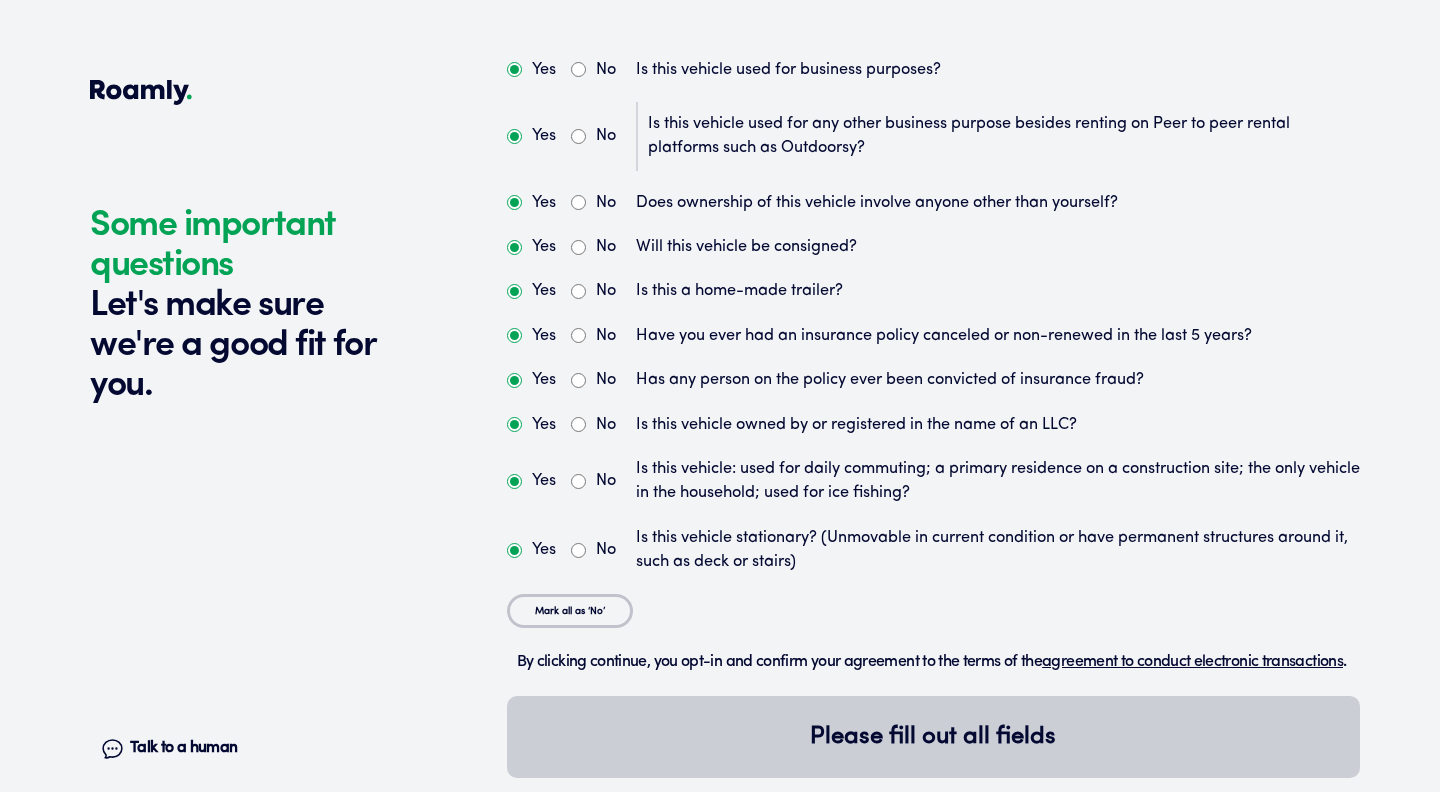 click on "Yes" at bounding box center (514, 424) 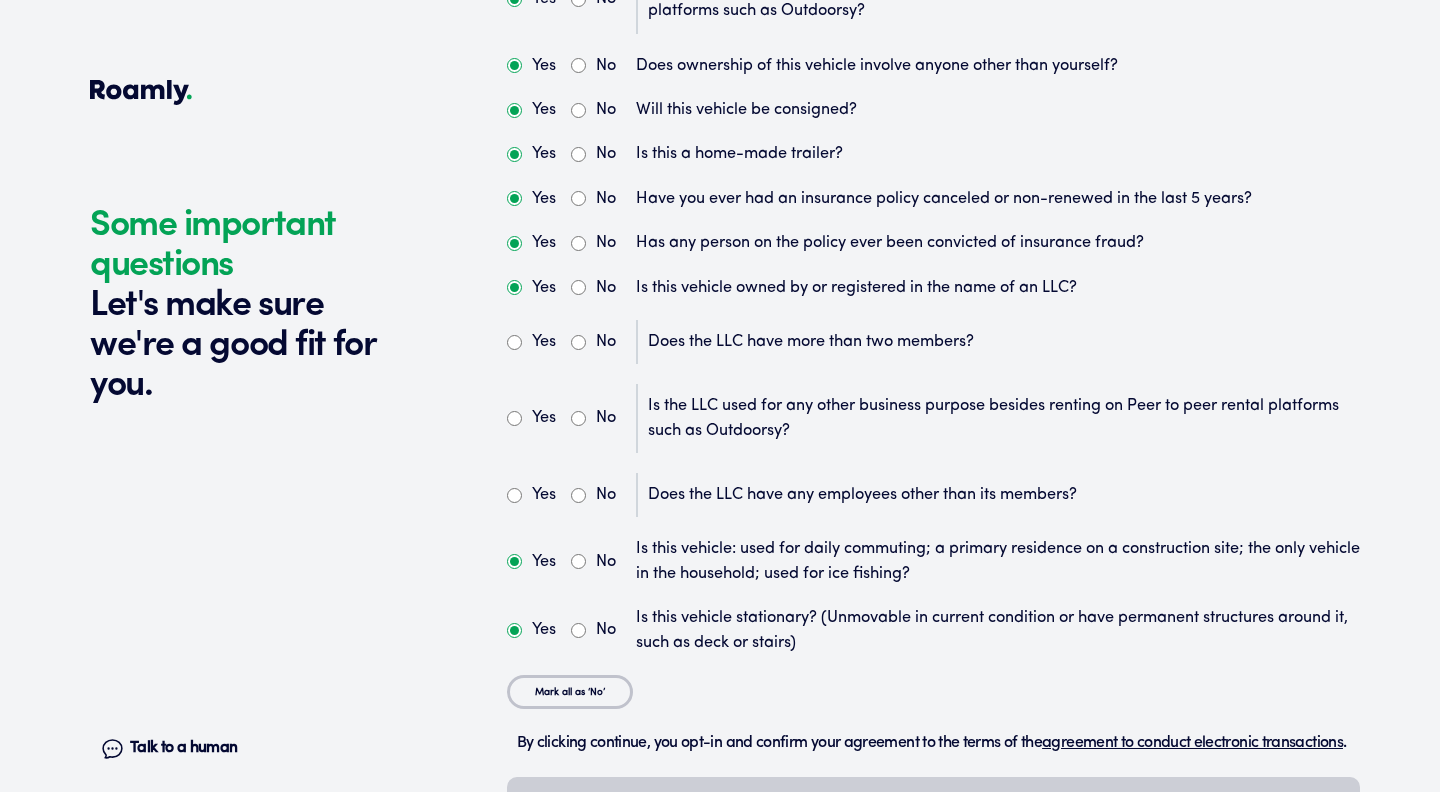 scroll, scrollTop: 5785, scrollLeft: 0, axis: vertical 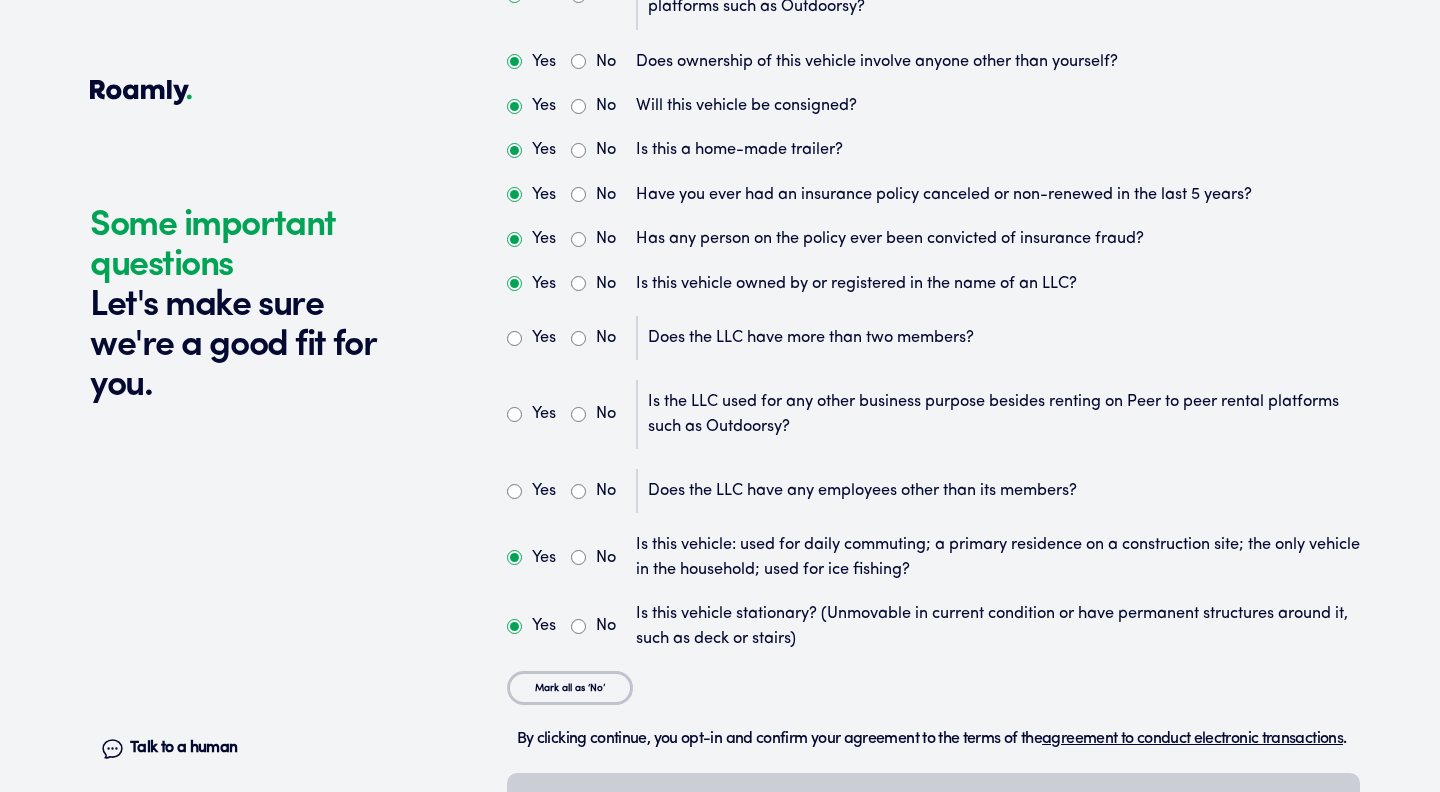 click on "Yes" at bounding box center (514, 338) 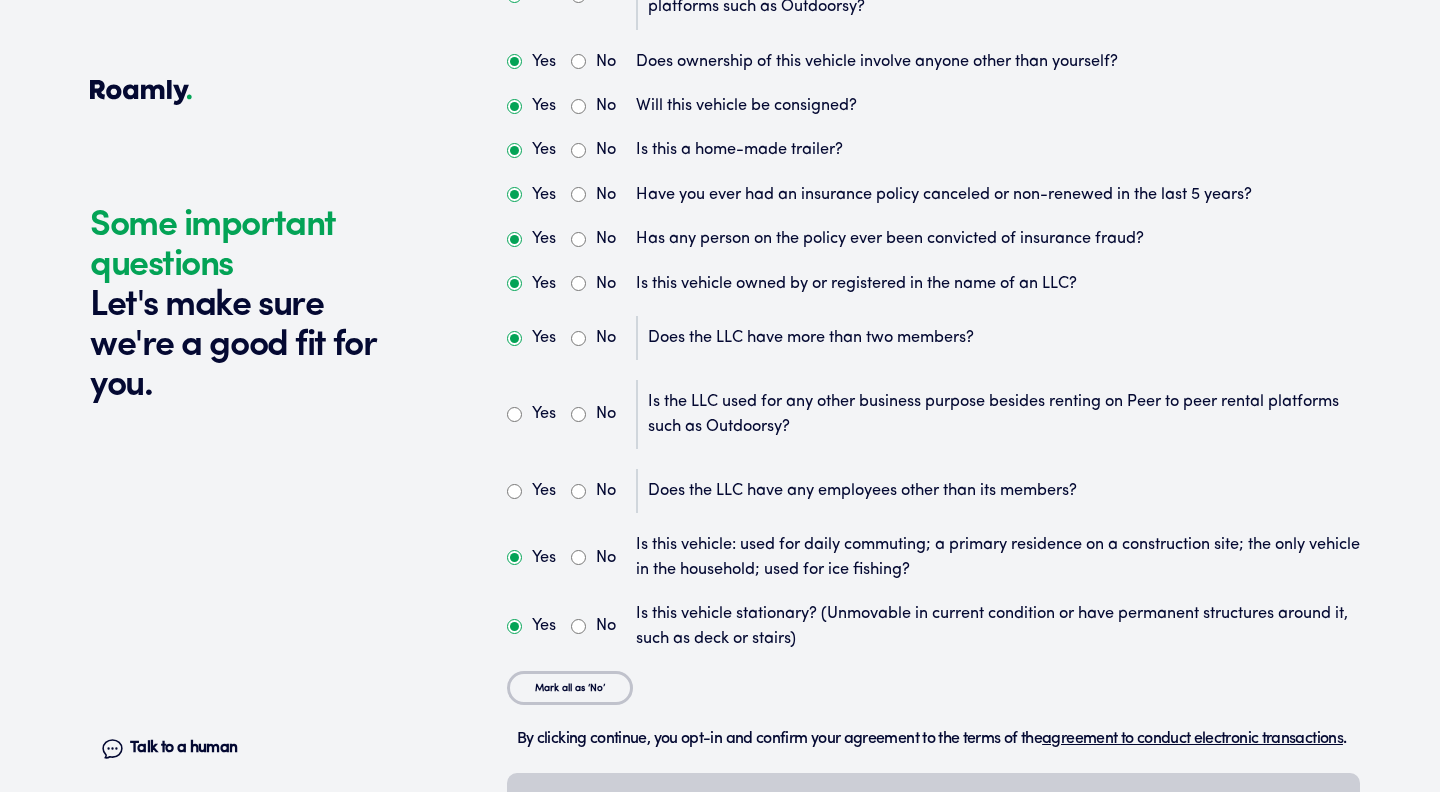 radio on "true" 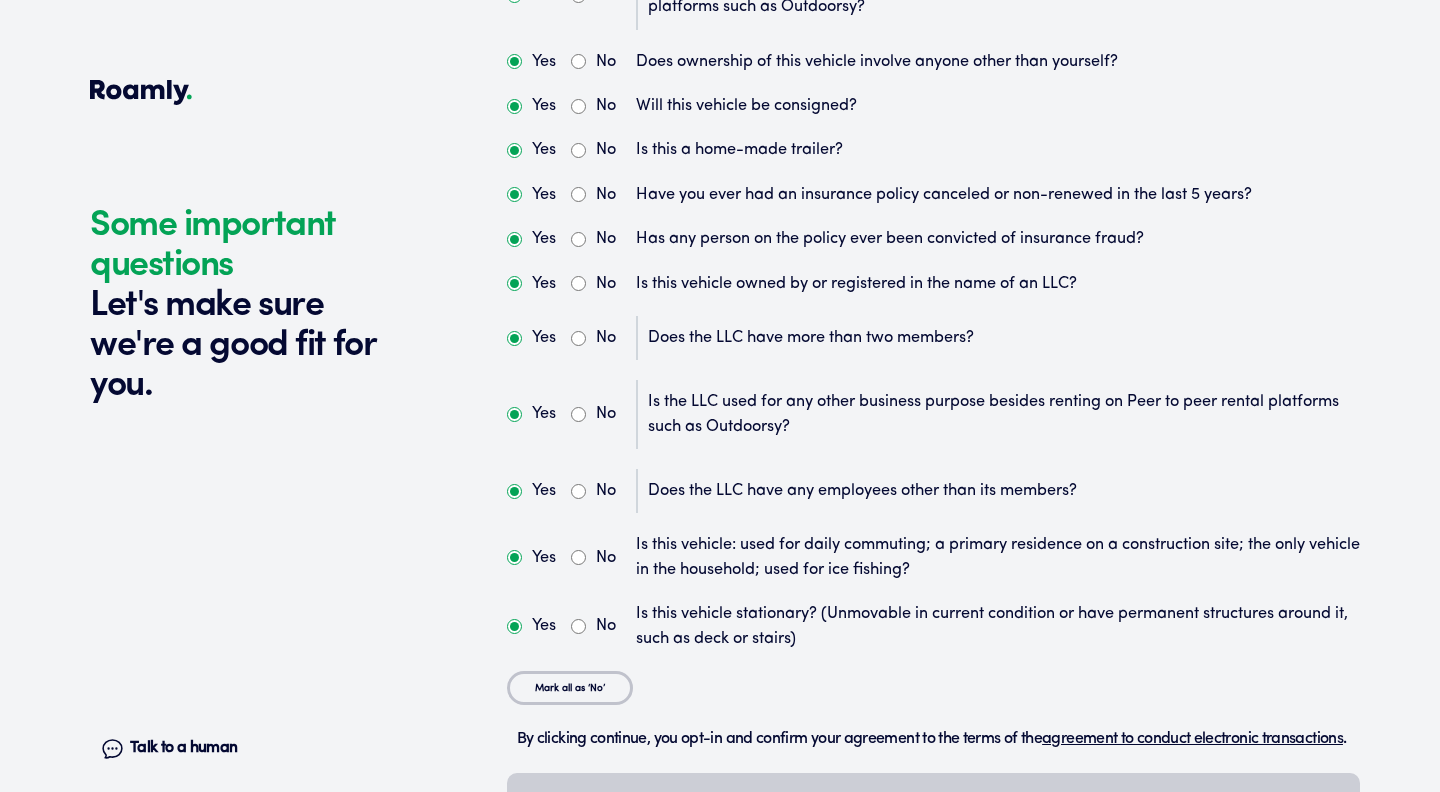 click on "No" at bounding box center [578, 338] 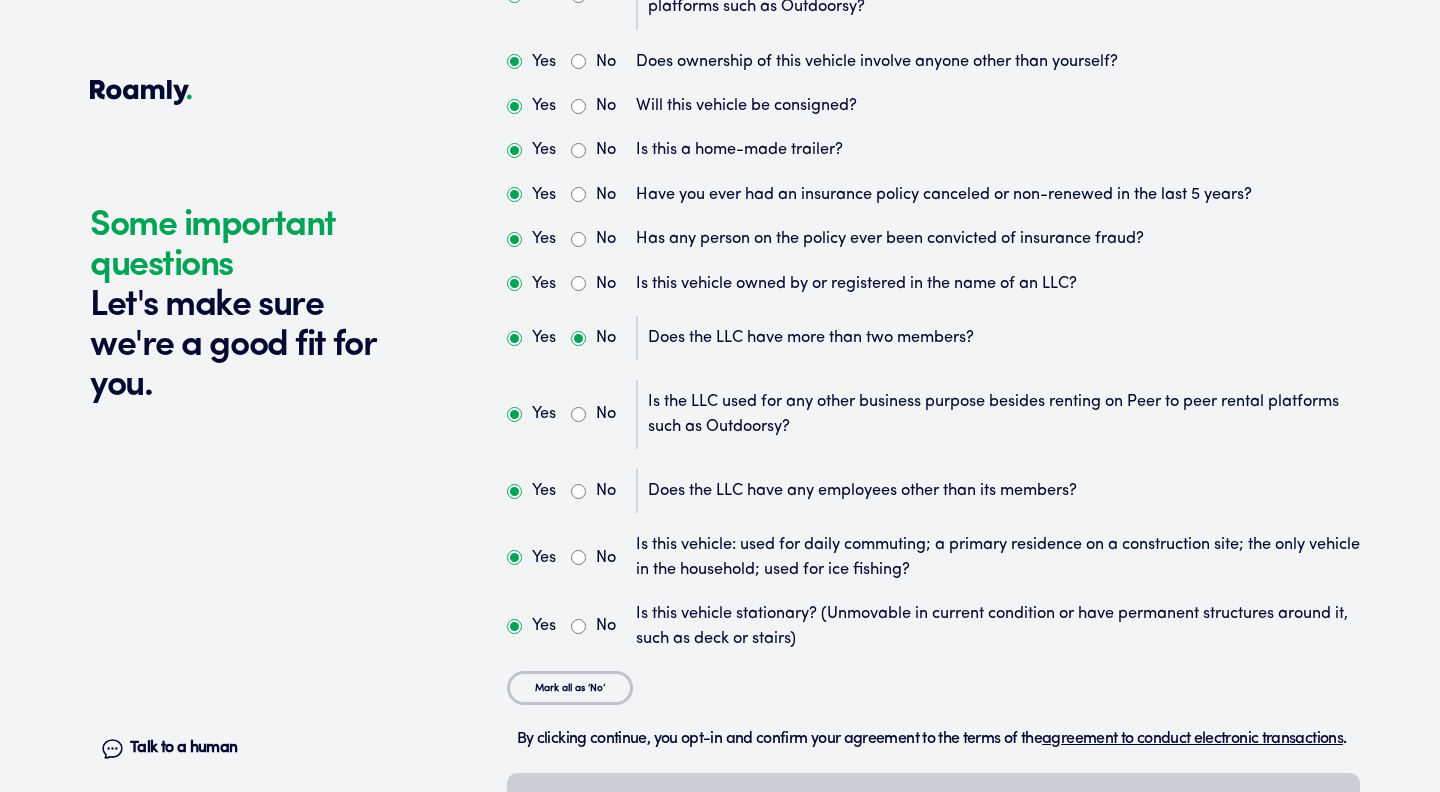 radio on "false" 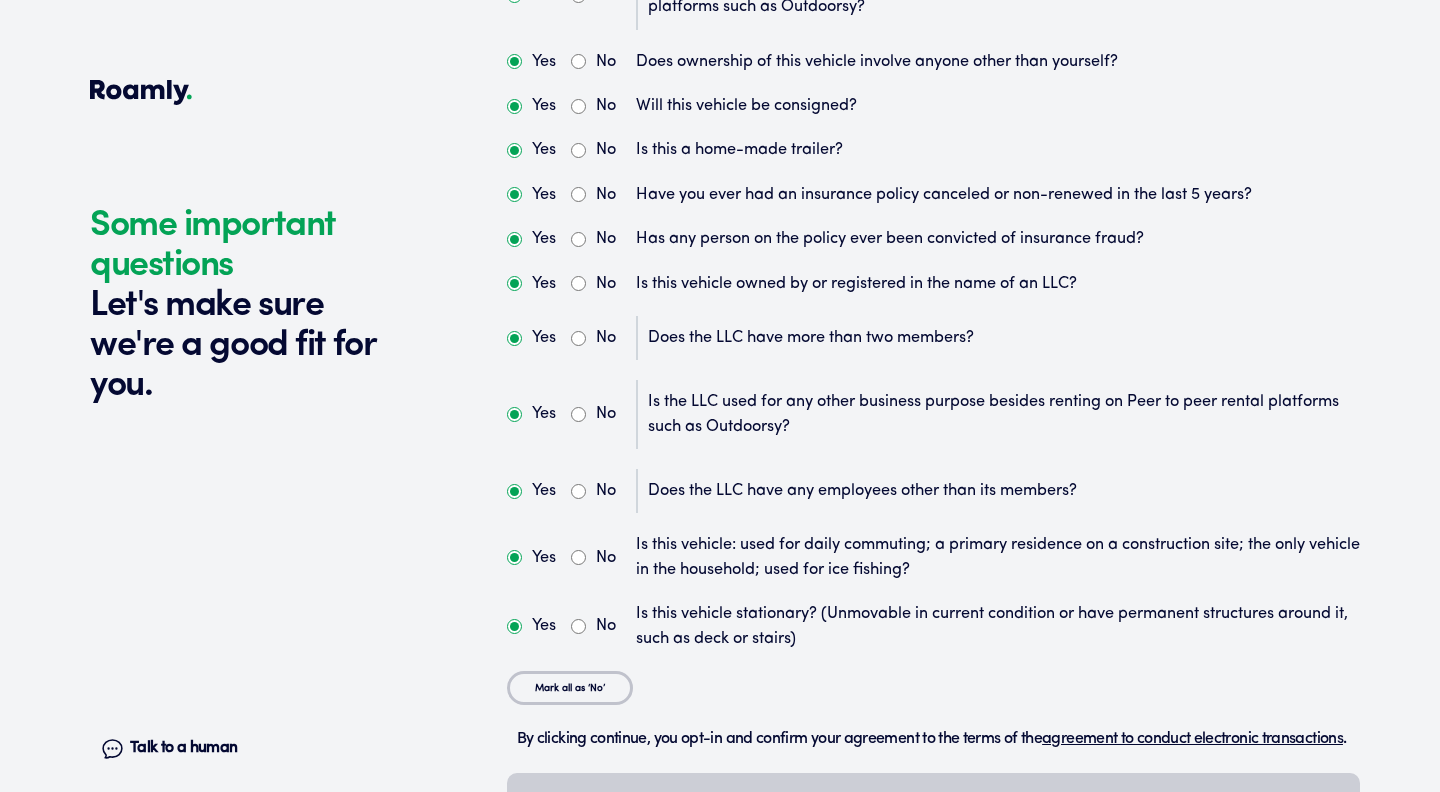 click on "No" at bounding box center [578, 414] 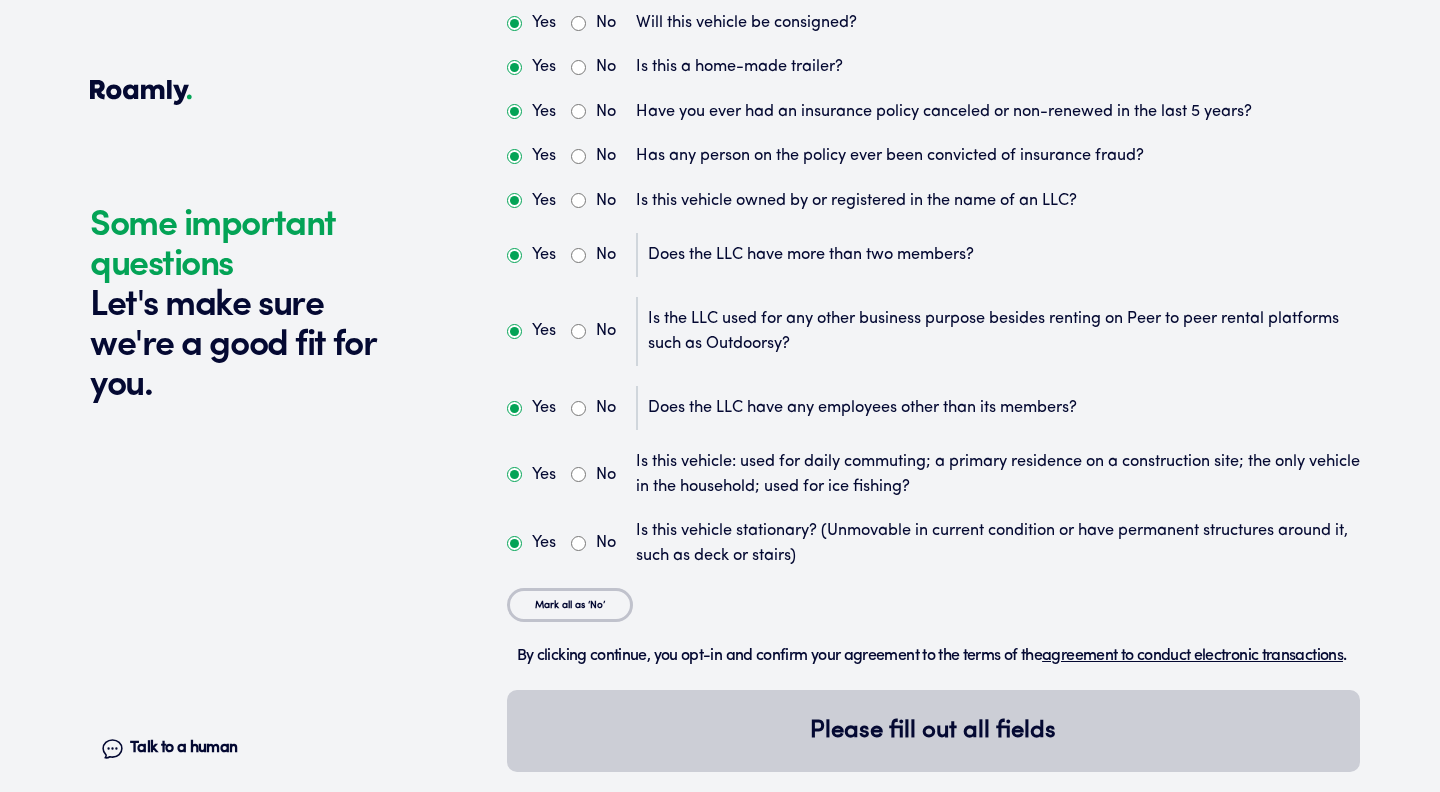 scroll, scrollTop: 5867, scrollLeft: 0, axis: vertical 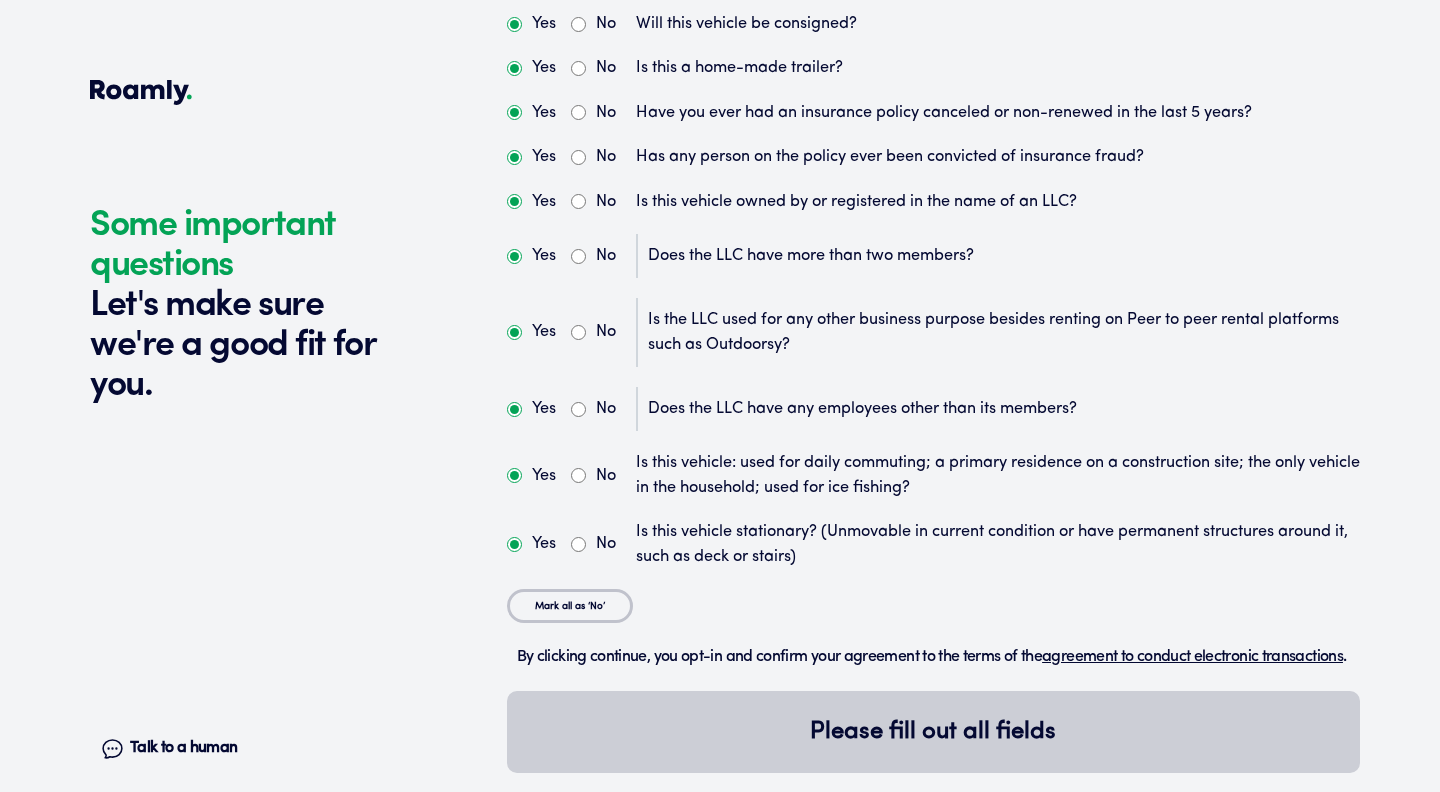 click on "No" at bounding box center [578, 409] 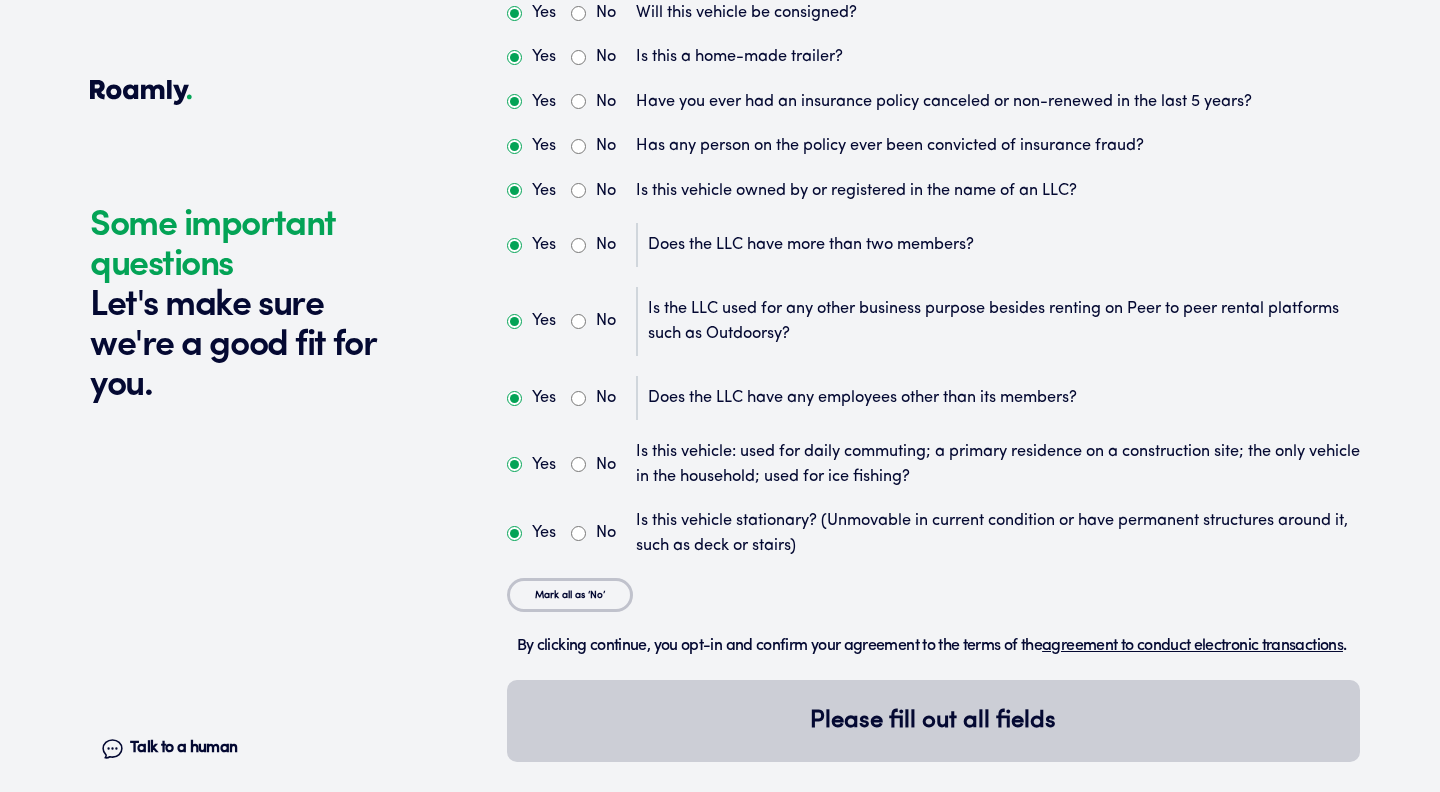 scroll, scrollTop: 5906, scrollLeft: 0, axis: vertical 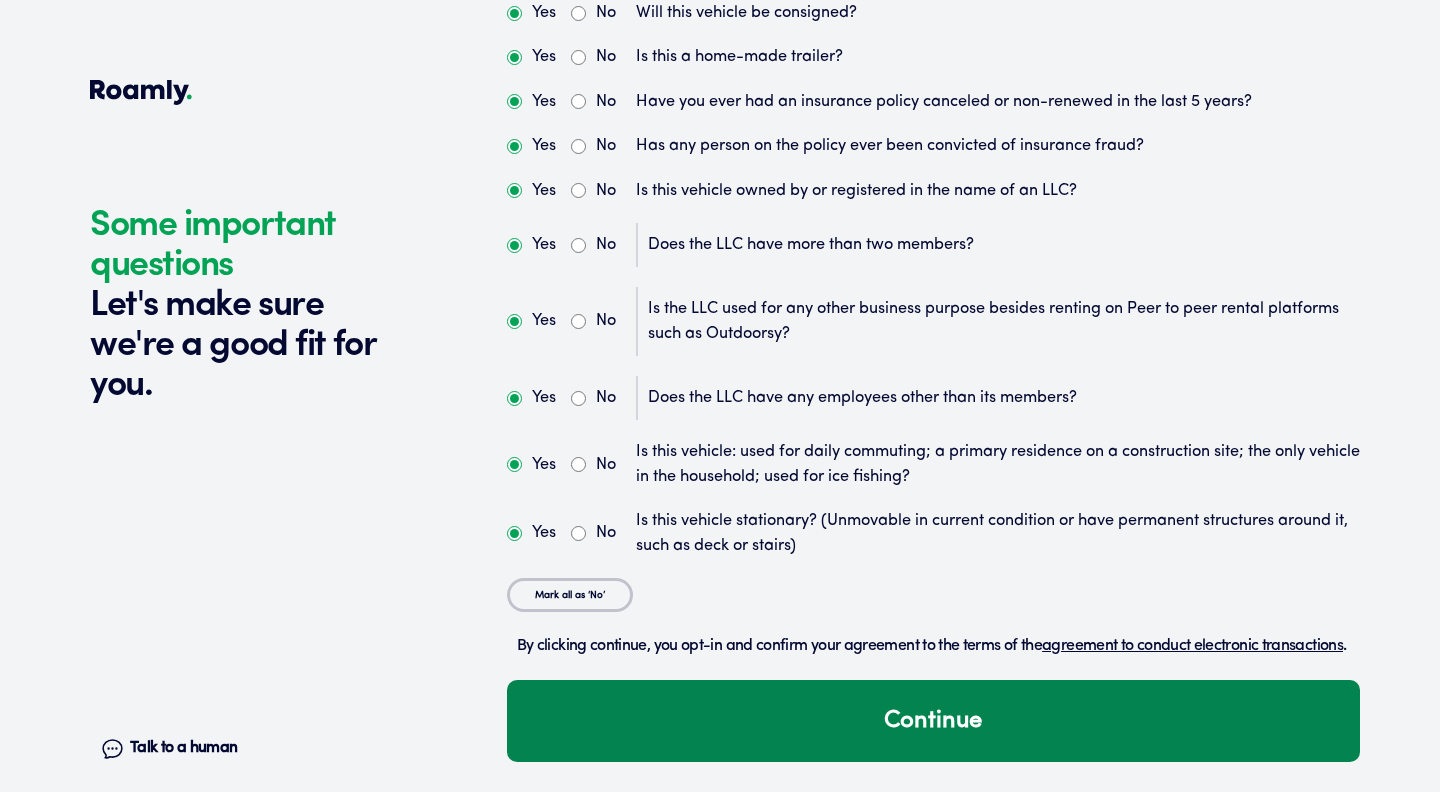 click on "Continue" at bounding box center (933, 721) 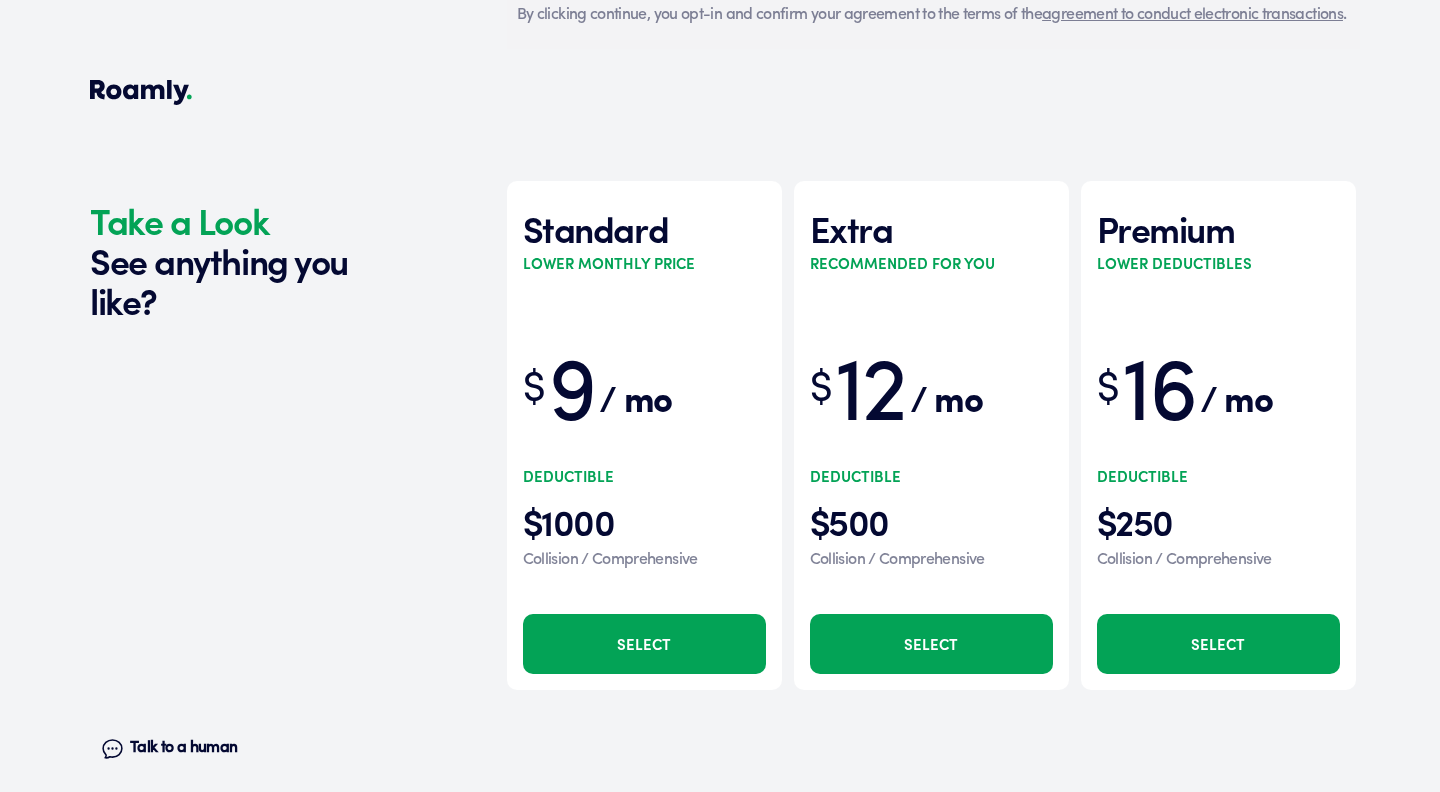scroll, scrollTop: 6577, scrollLeft: 0, axis: vertical 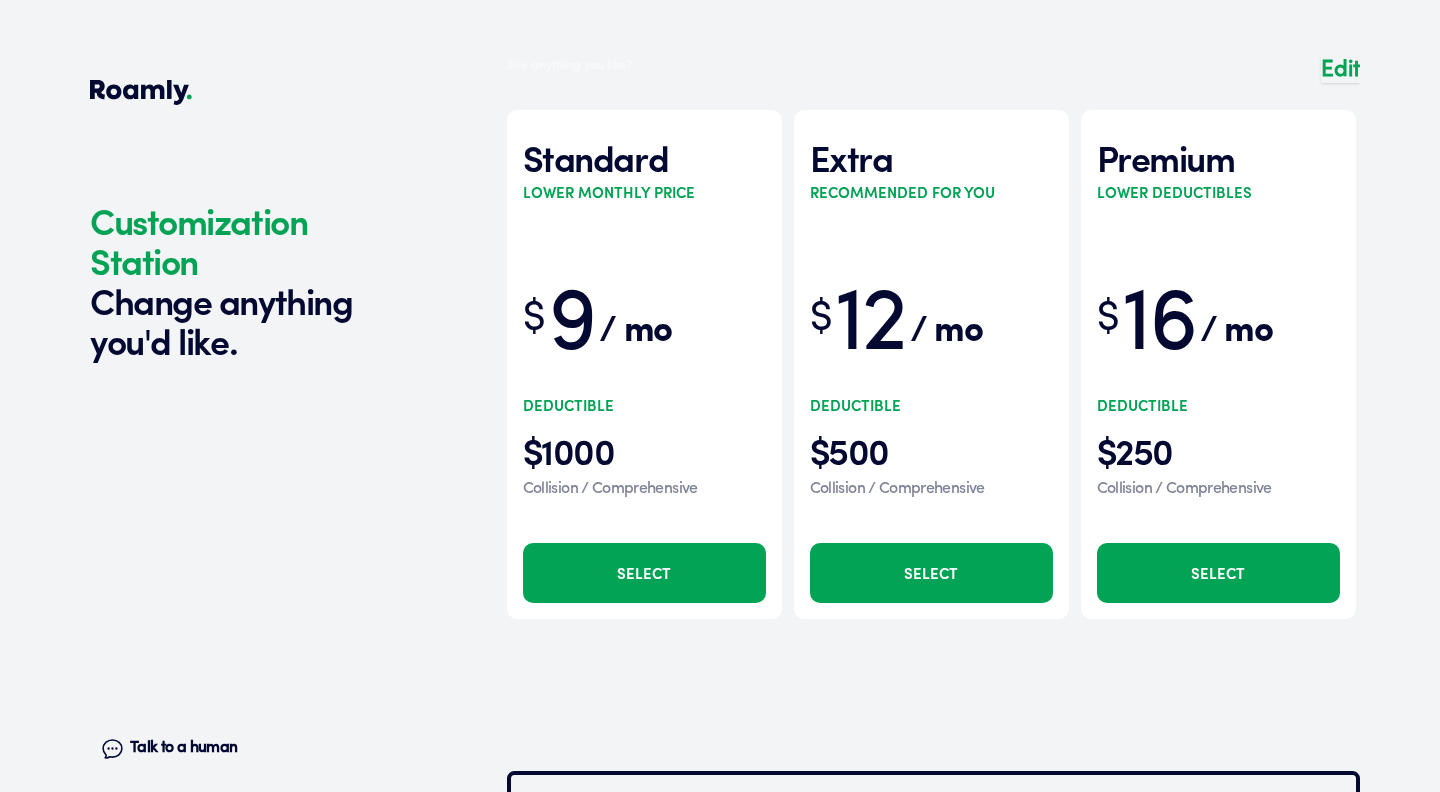 click at bounding box center [933, 354] 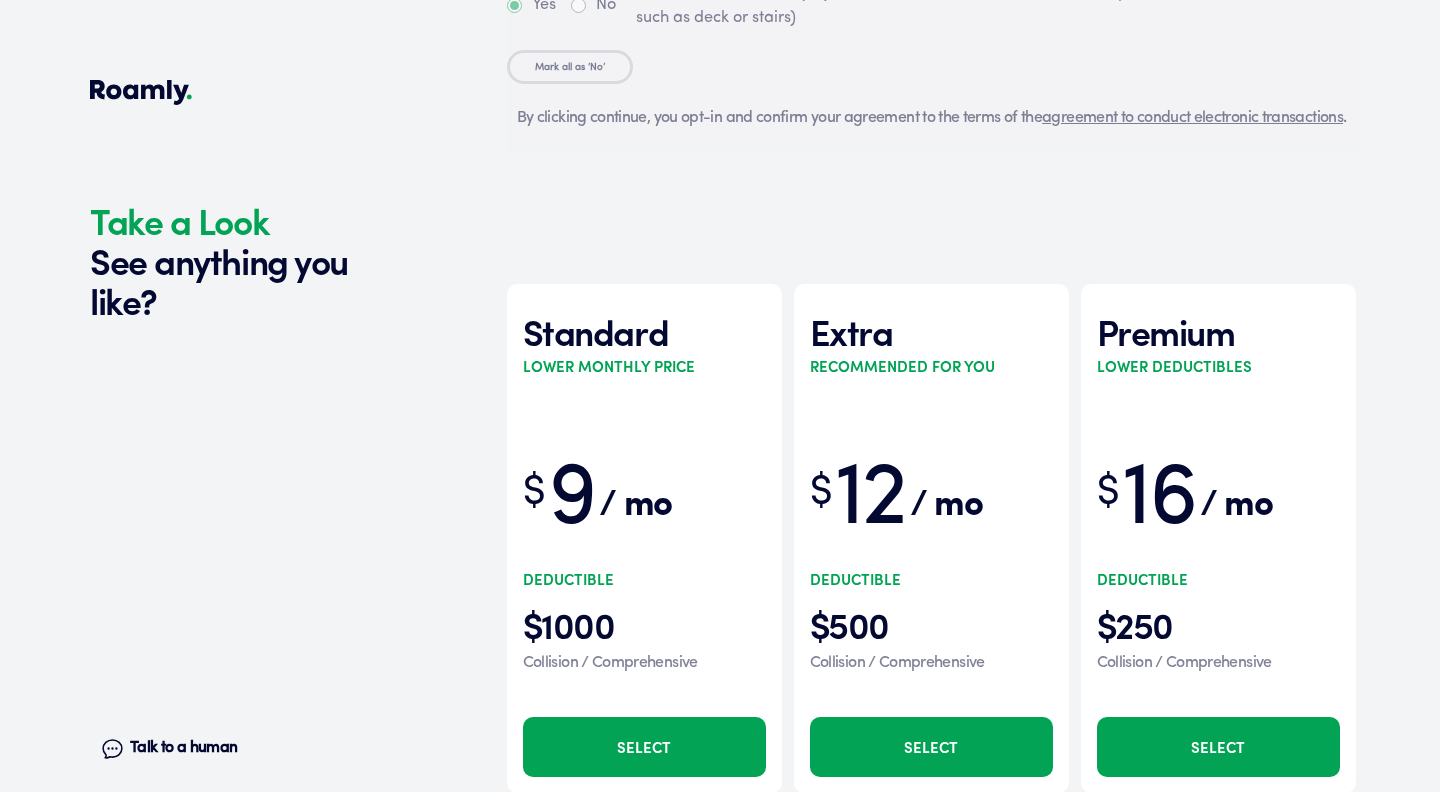 scroll, scrollTop: 6577, scrollLeft: 0, axis: vertical 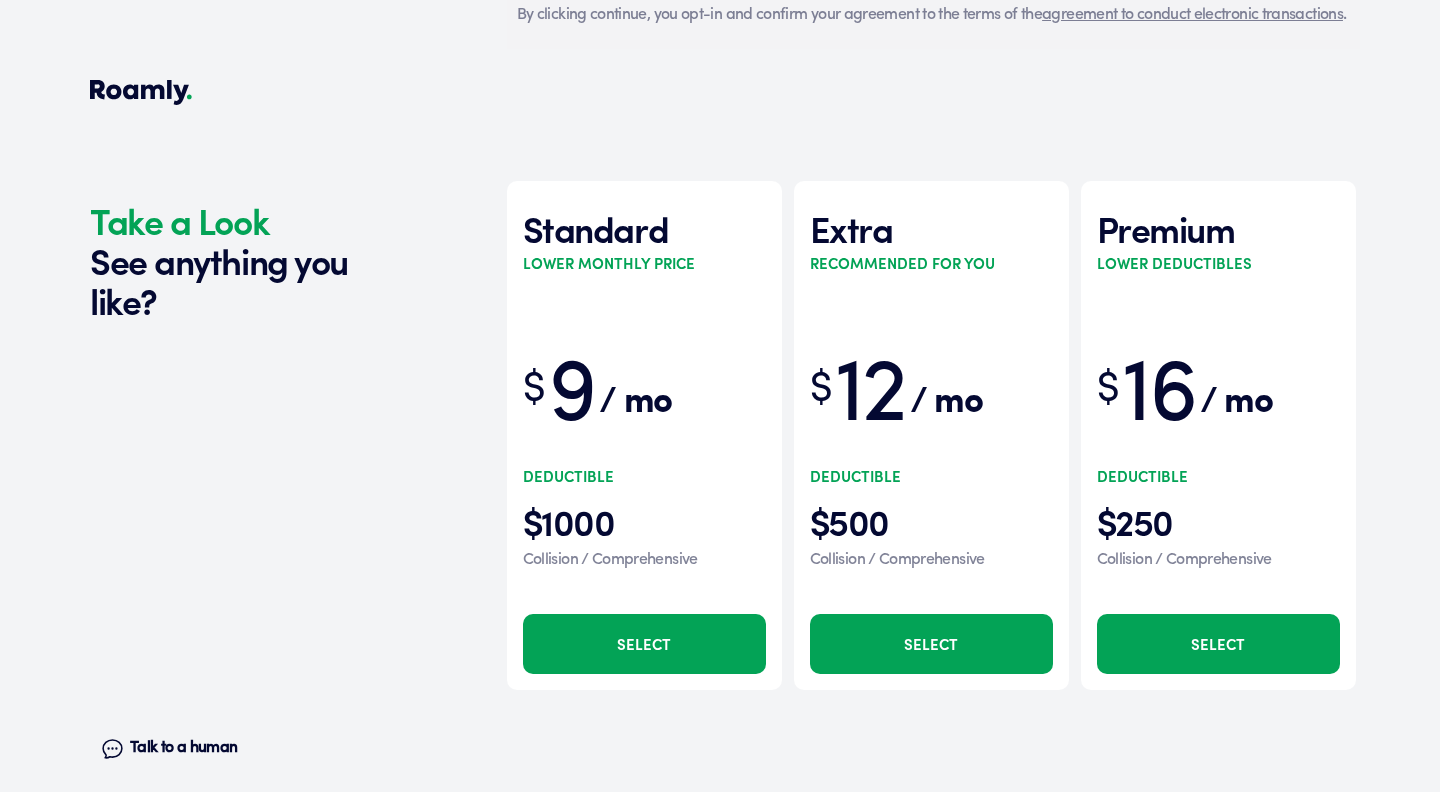 click on "Select" at bounding box center [1218, 644] 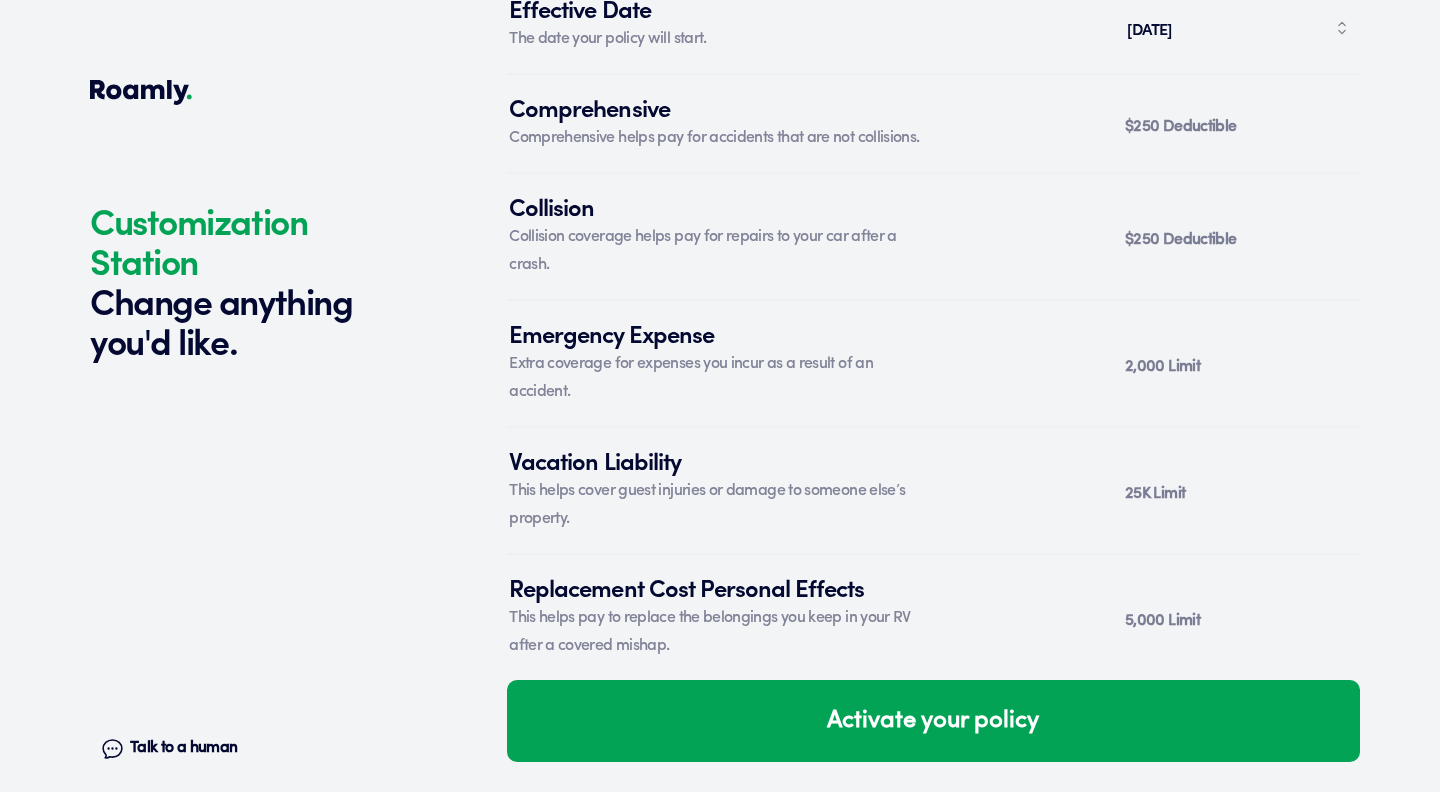 scroll, scrollTop: 7722, scrollLeft: 0, axis: vertical 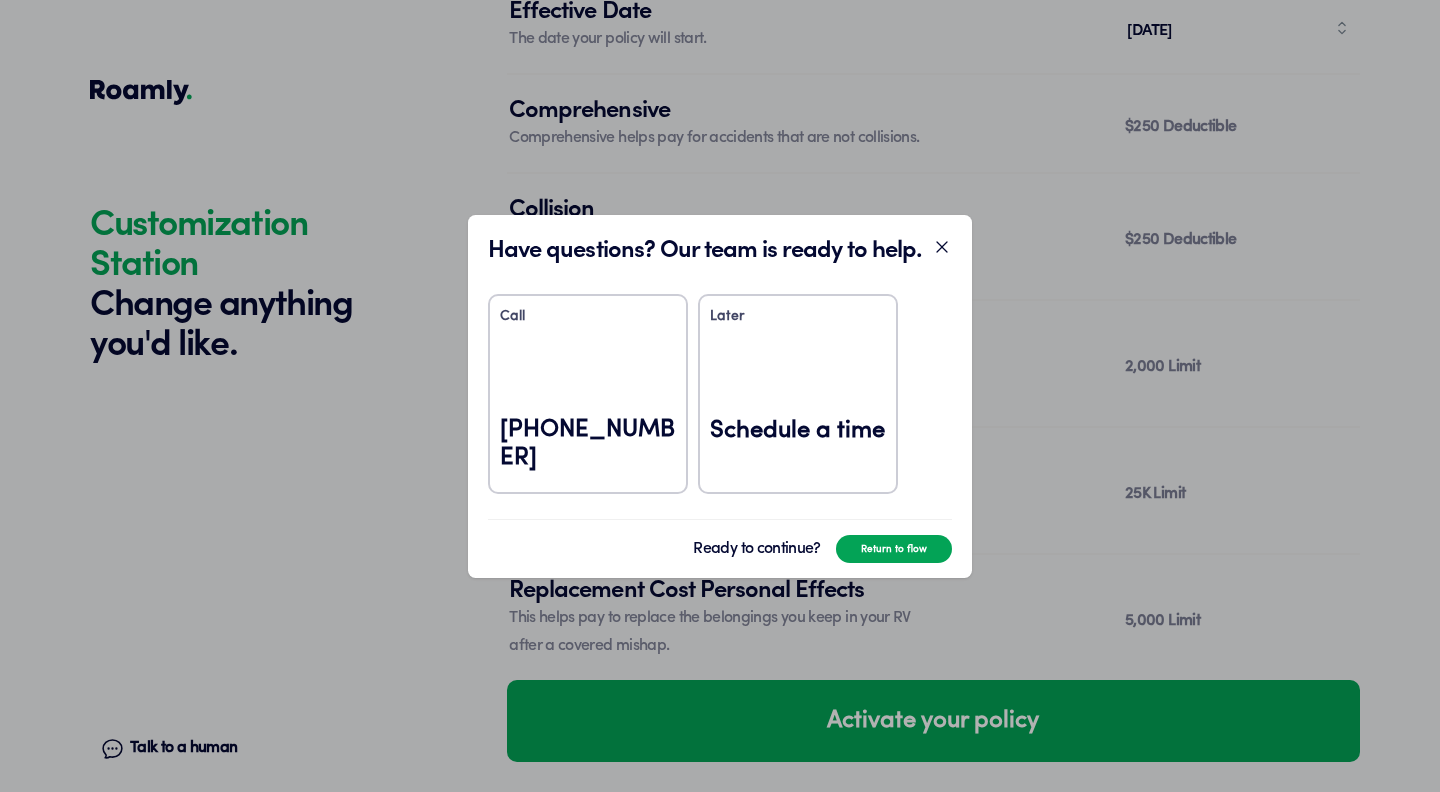 click on "Call (737) 258-7543" at bounding box center [588, 394] 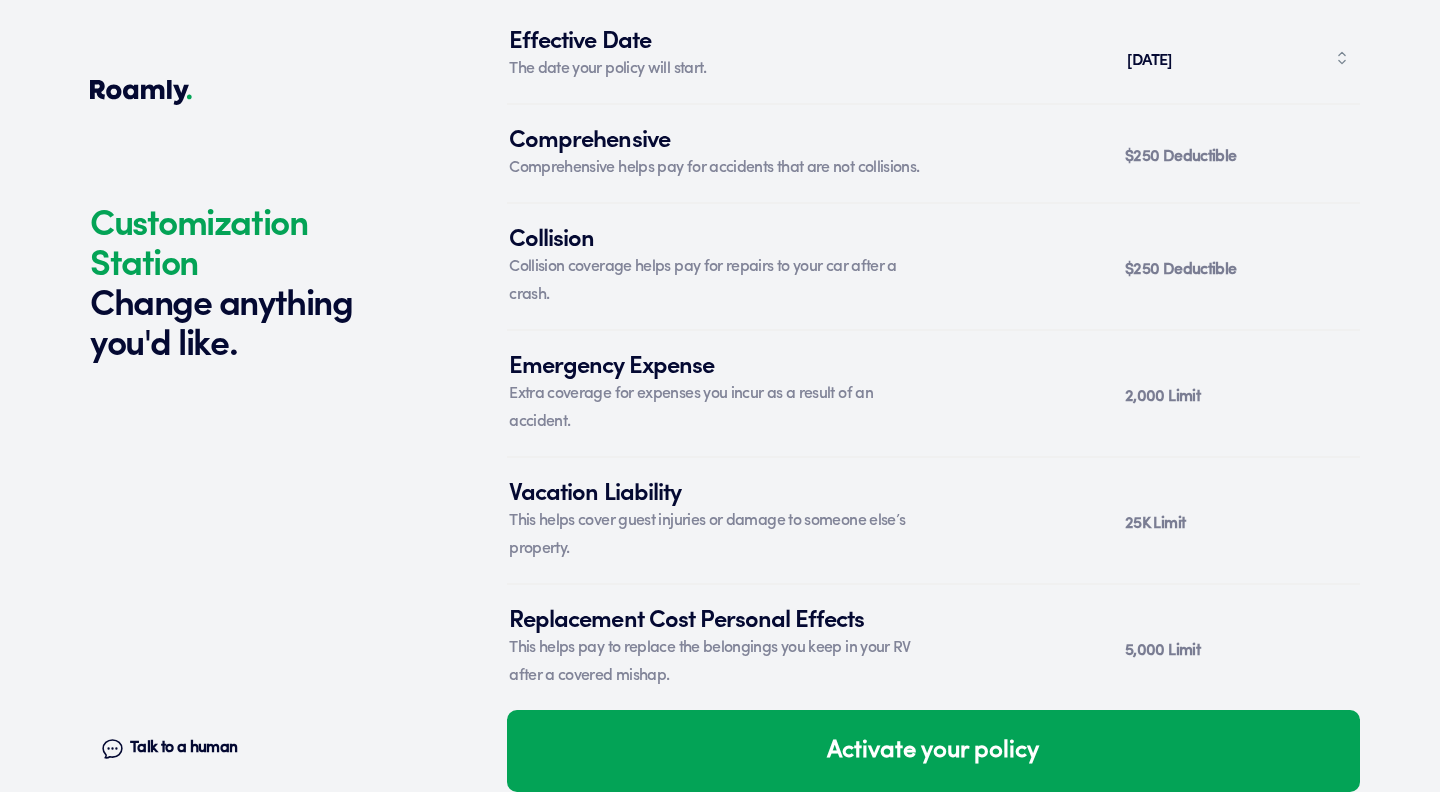 scroll, scrollTop: 7665, scrollLeft: 0, axis: vertical 